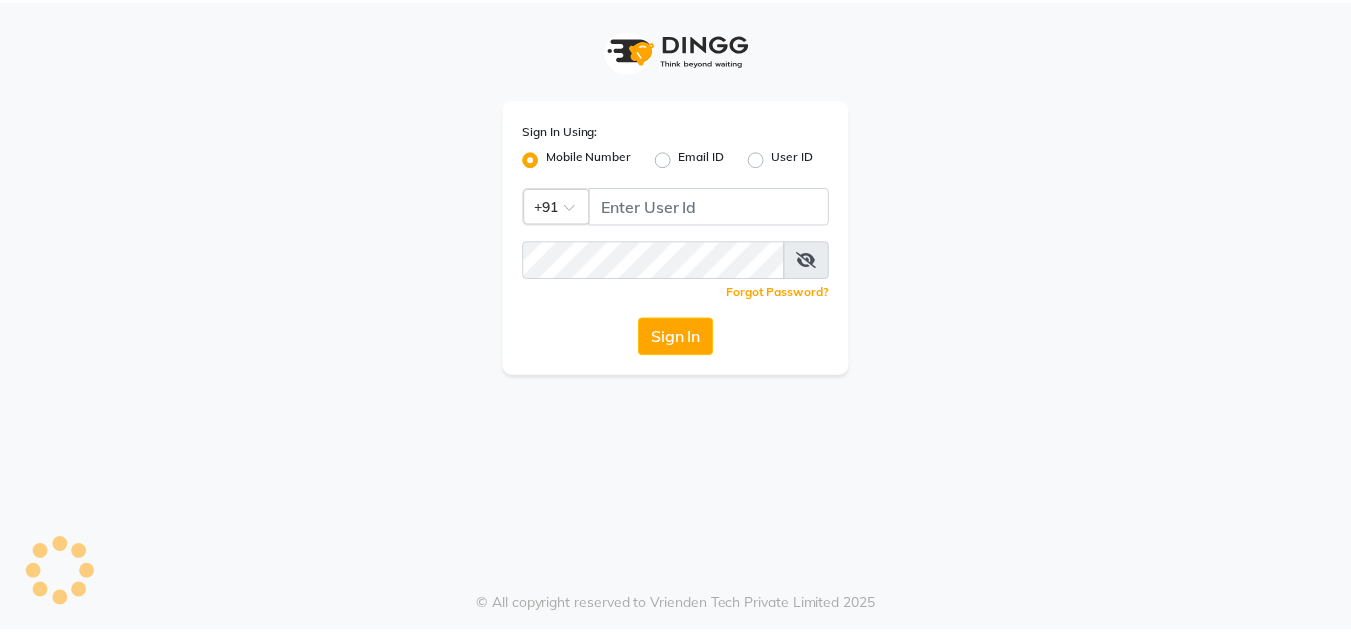 scroll, scrollTop: 0, scrollLeft: 0, axis: both 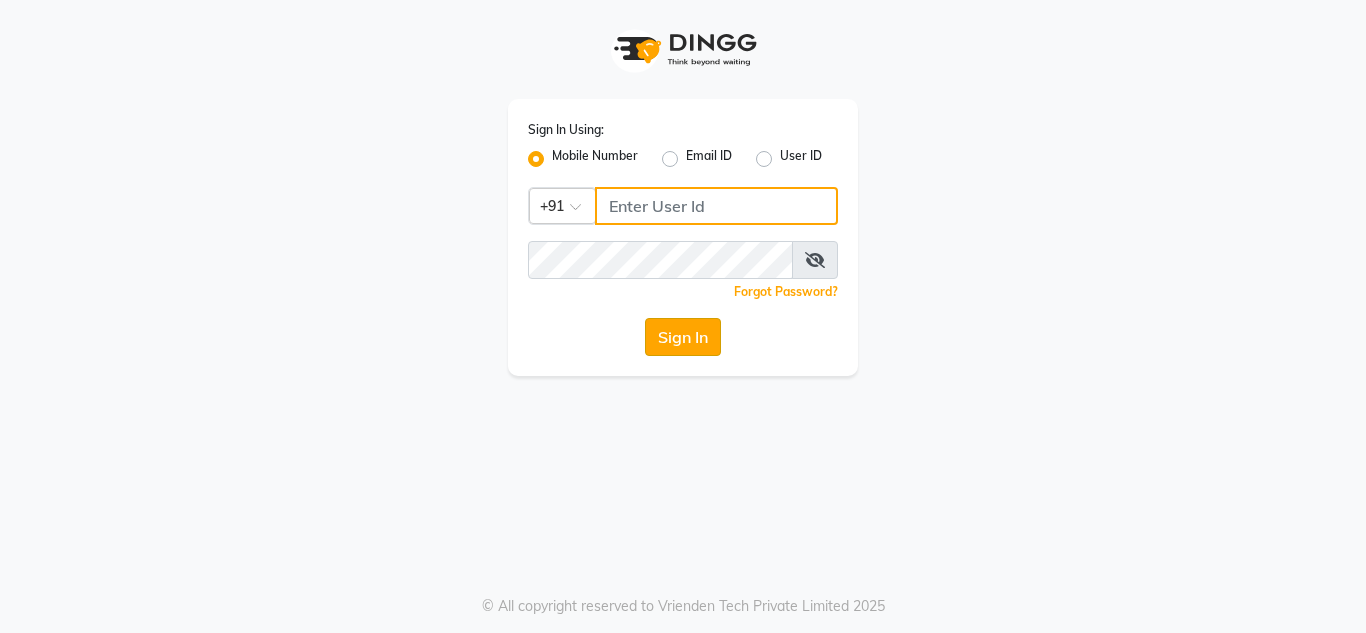 type on "[PHONE]" 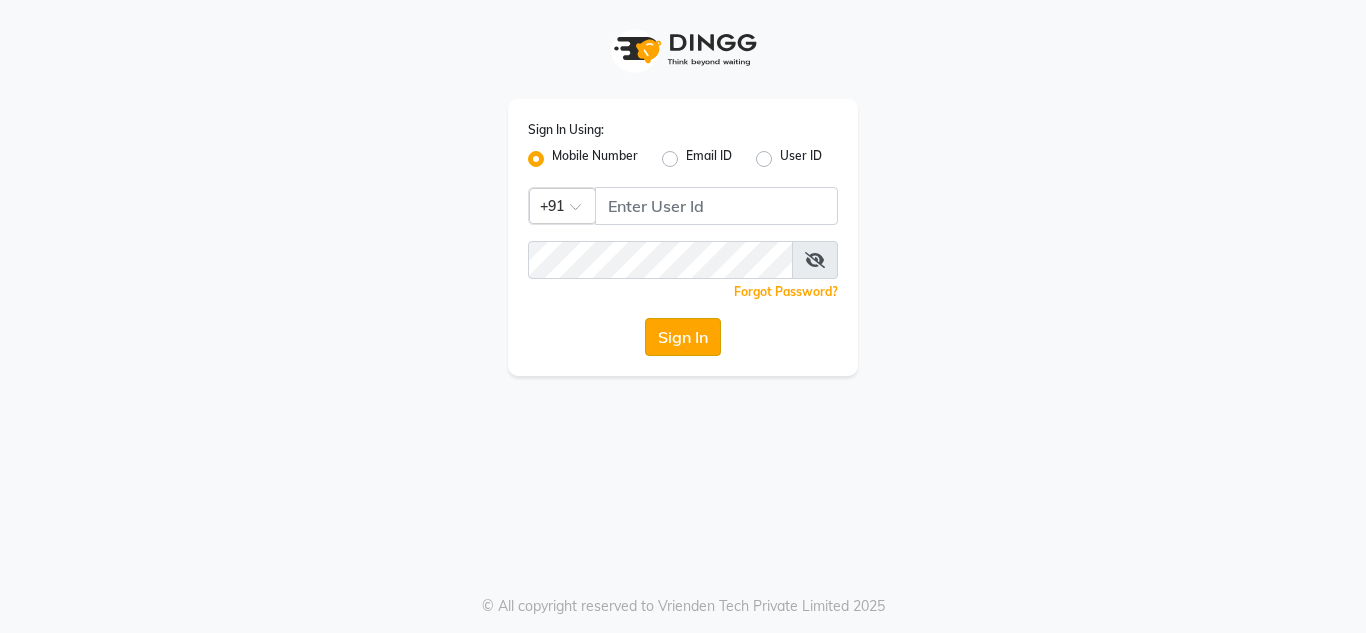 click on "Sign In" 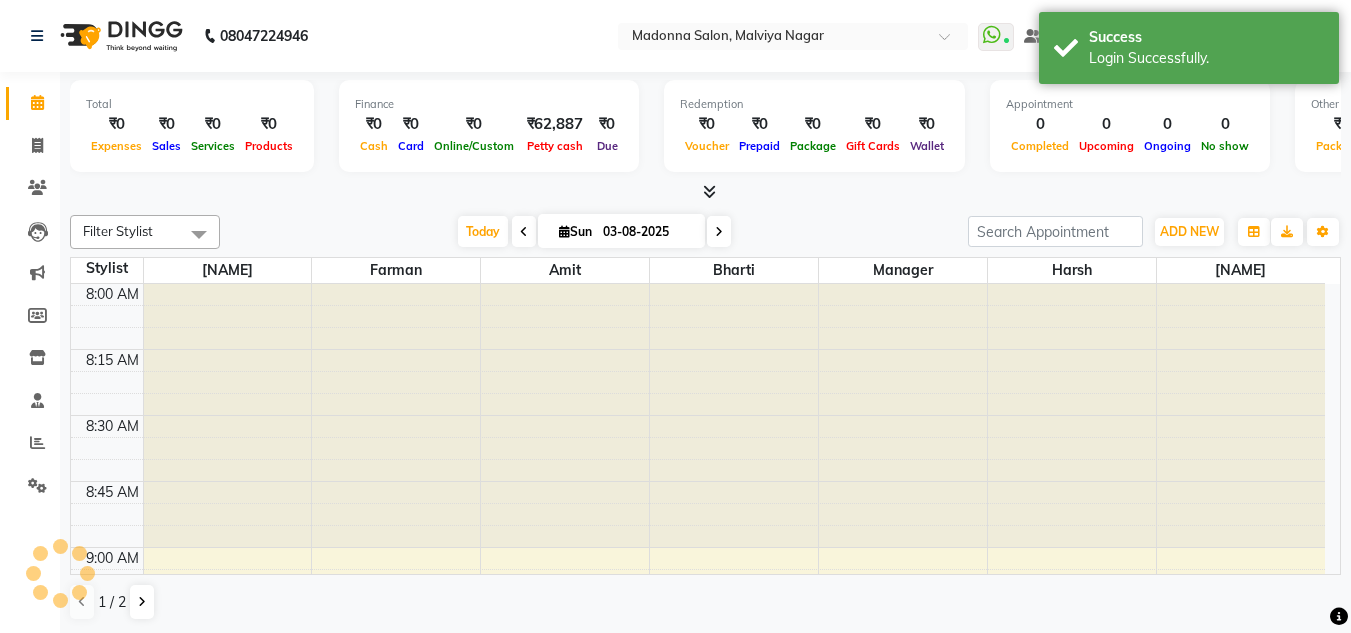 scroll, scrollTop: 0, scrollLeft: 0, axis: both 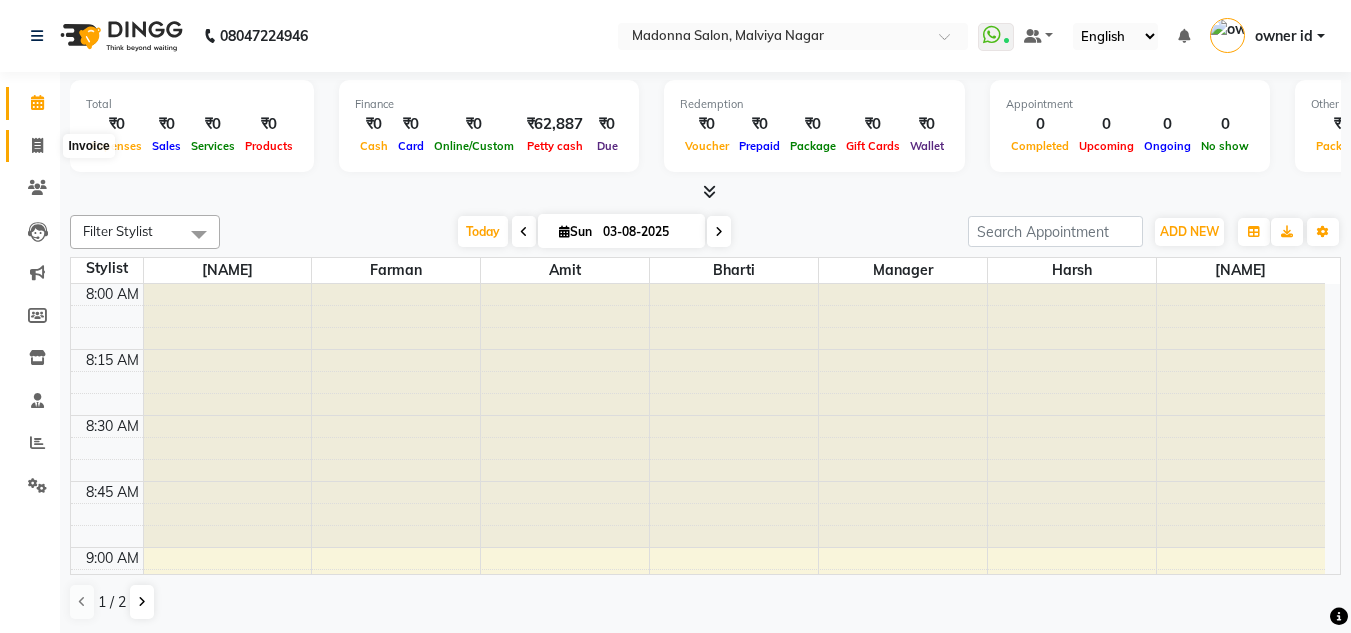 click 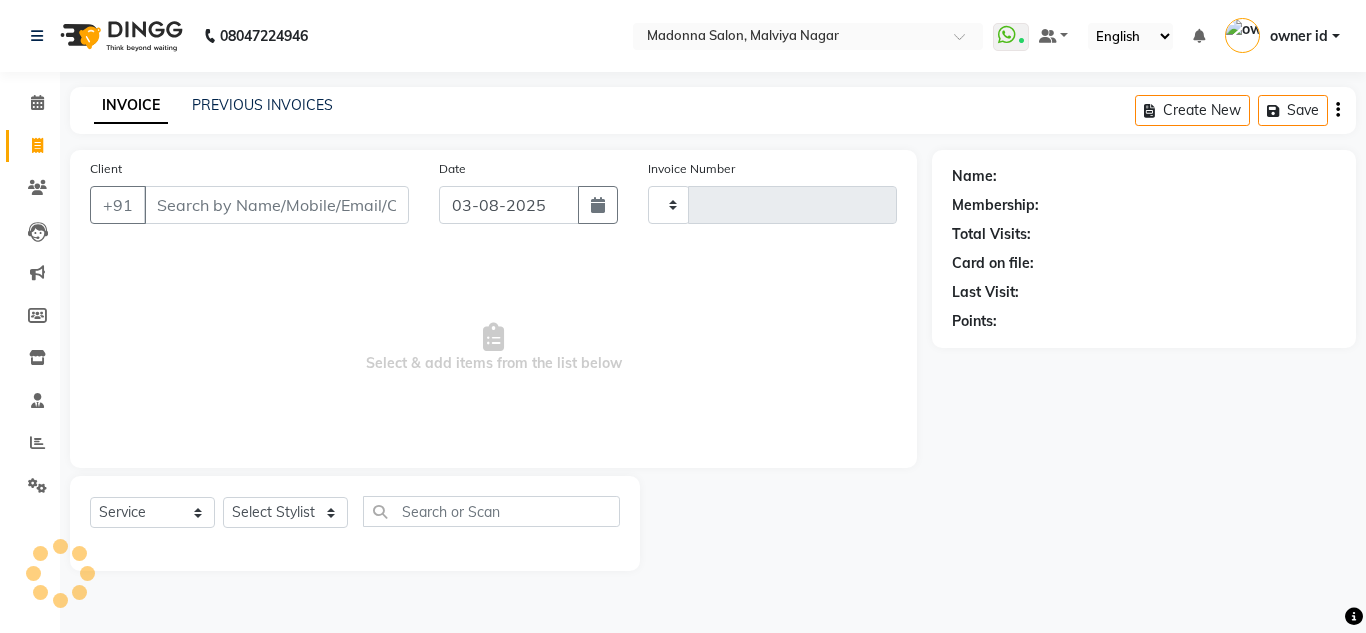 type on "0130" 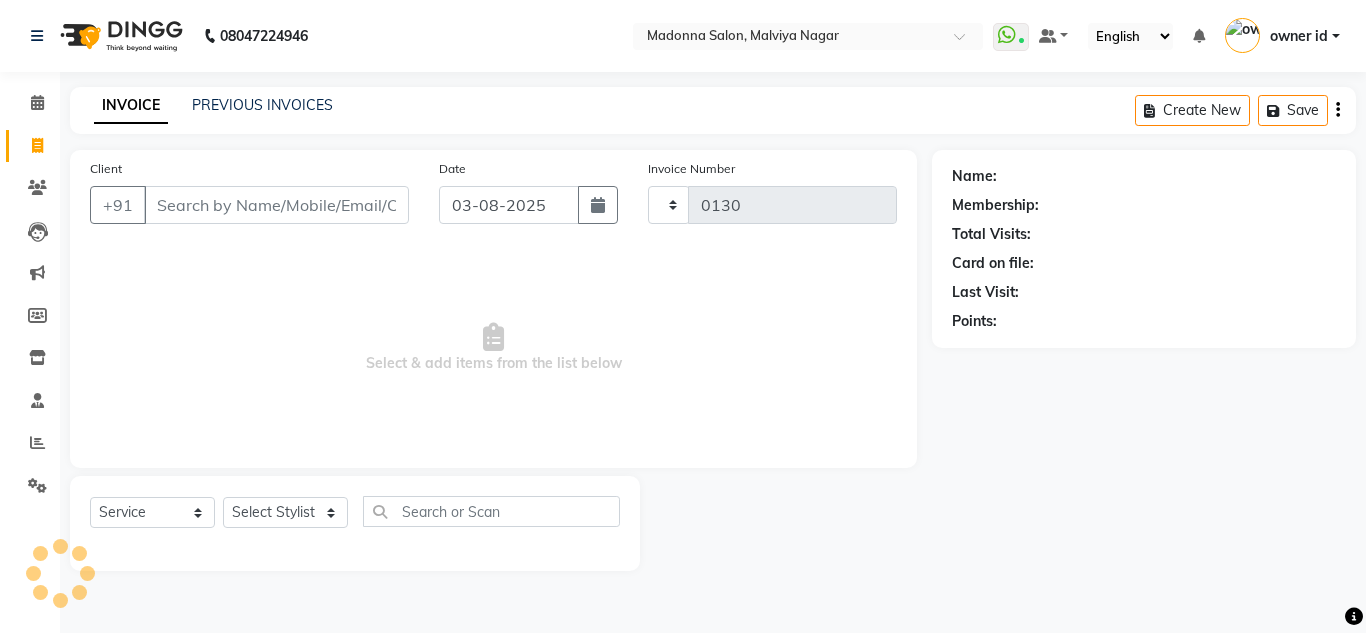 select on "8641" 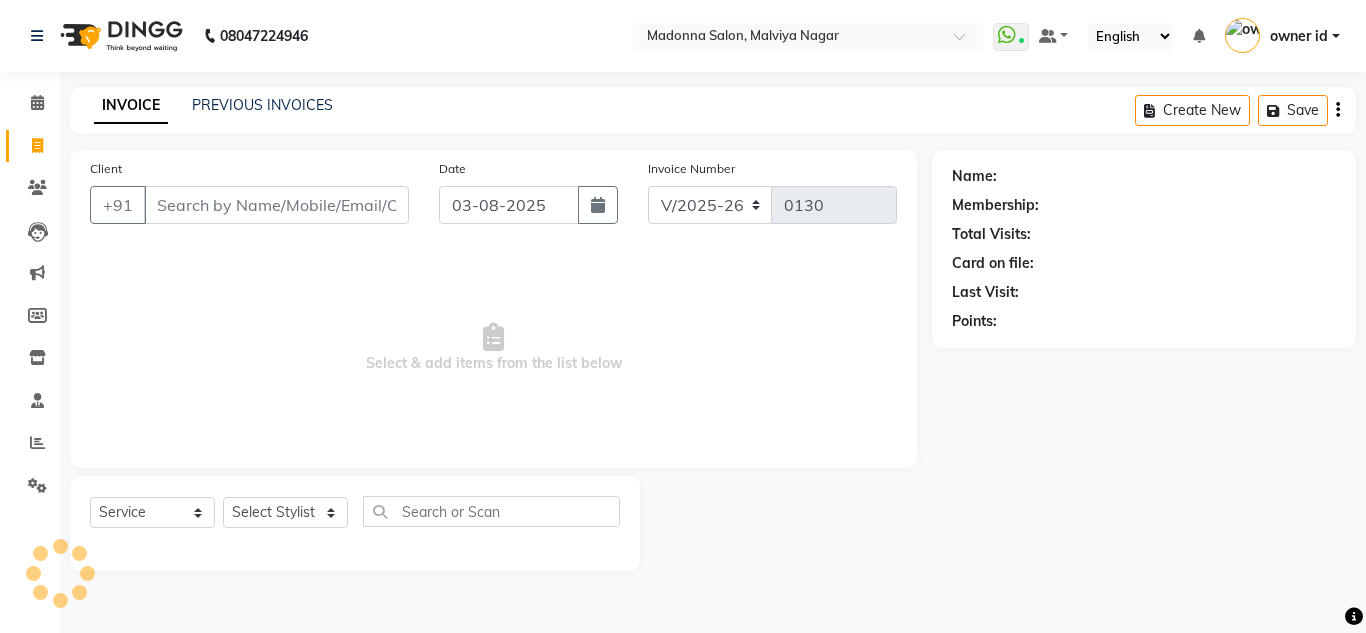 click on "Name: Membership: Total Visits: Card on file: Last Visit:  Points:" 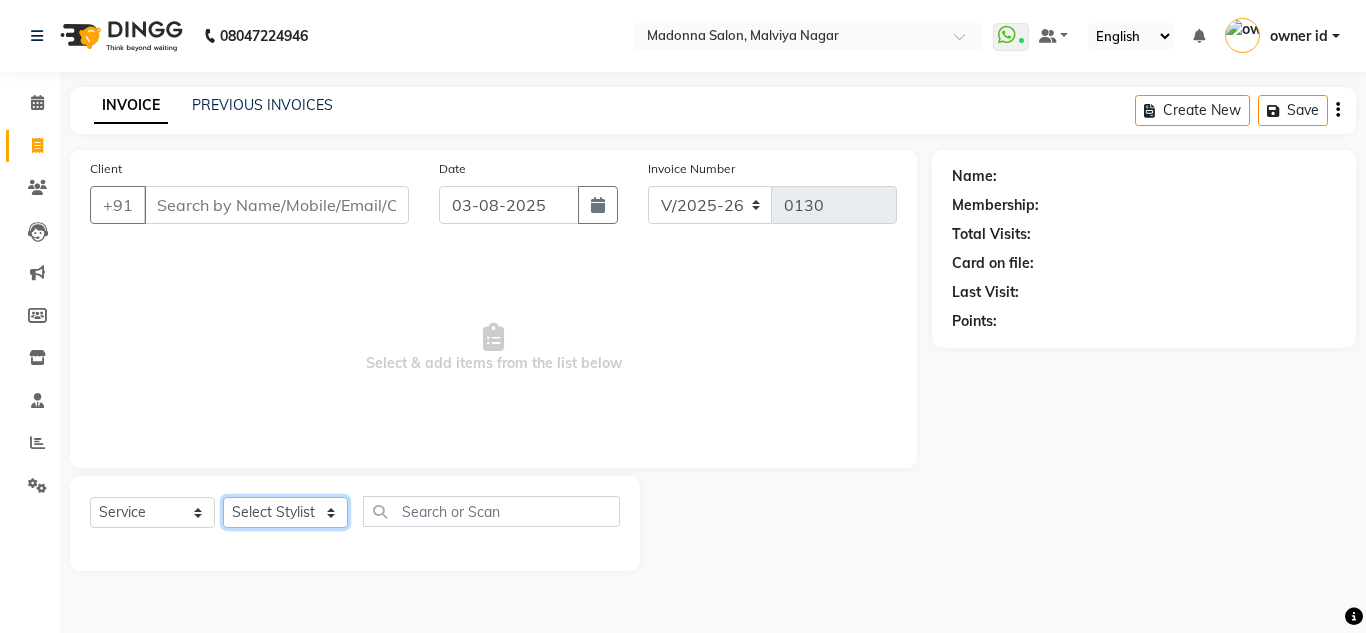 click on "Select Stylist Amit Bharti [NAME] Farman Harsh  [NAME] Manager Manoj Nitin Nails owner id Poonam Rihan" 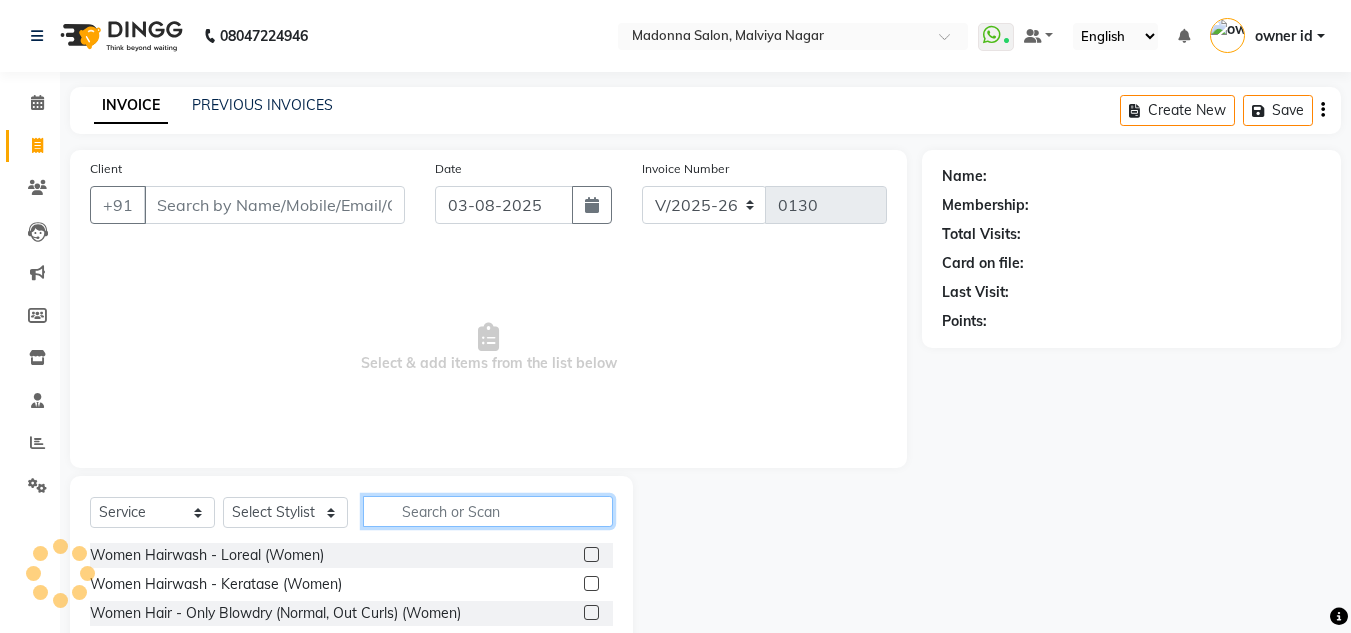 click 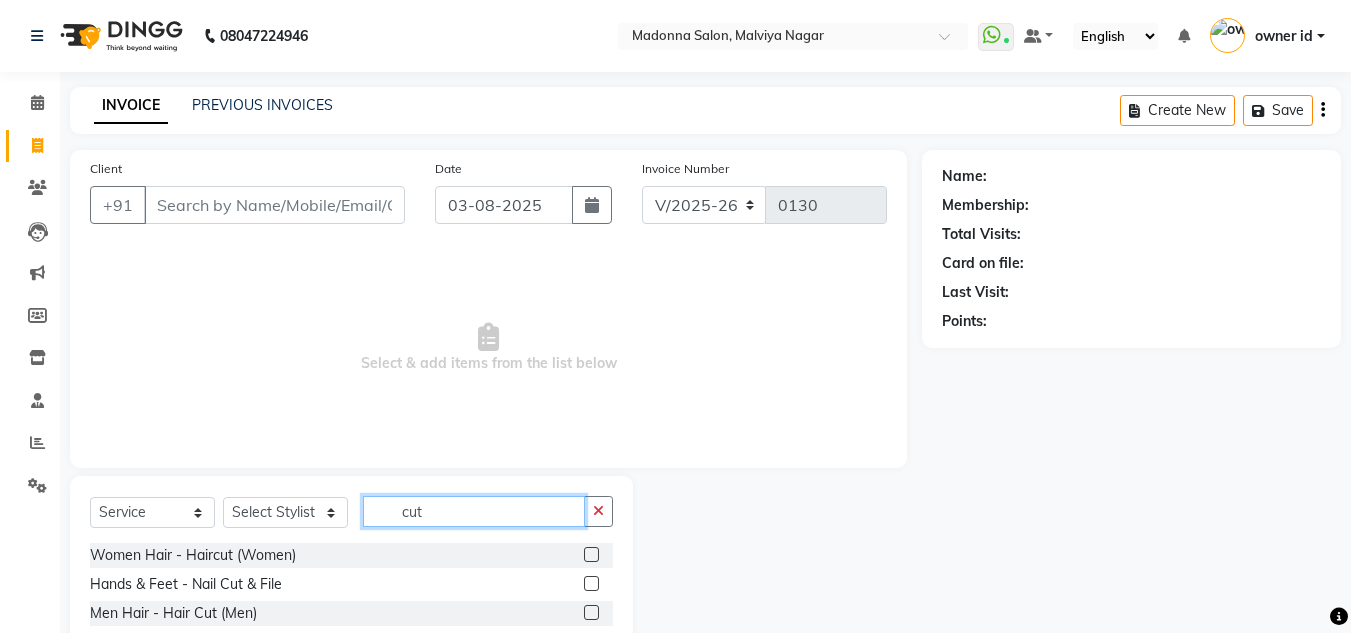 type on "cut" 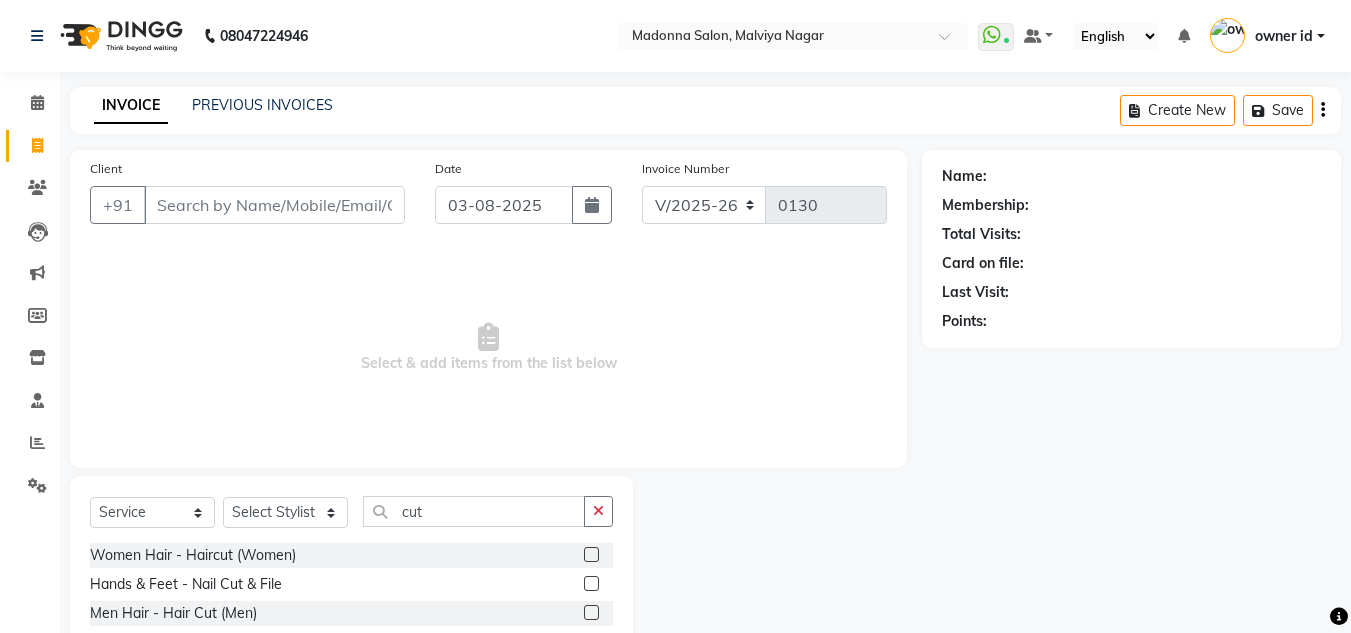 click 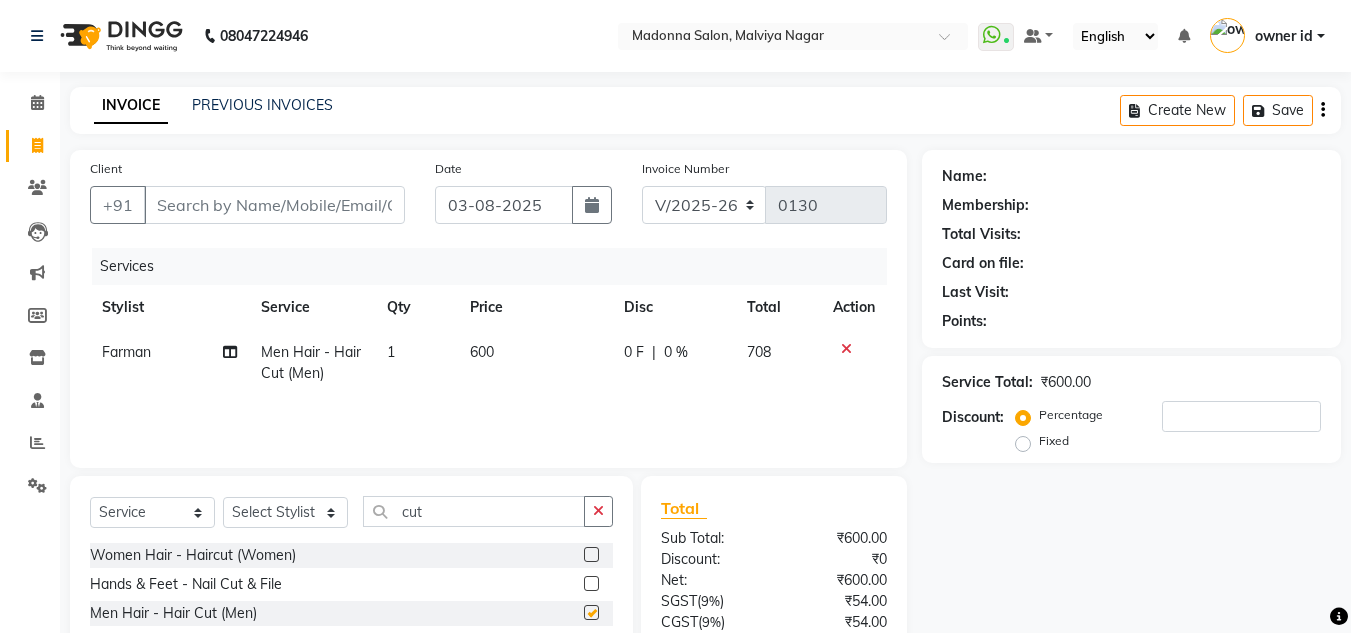 checkbox on "false" 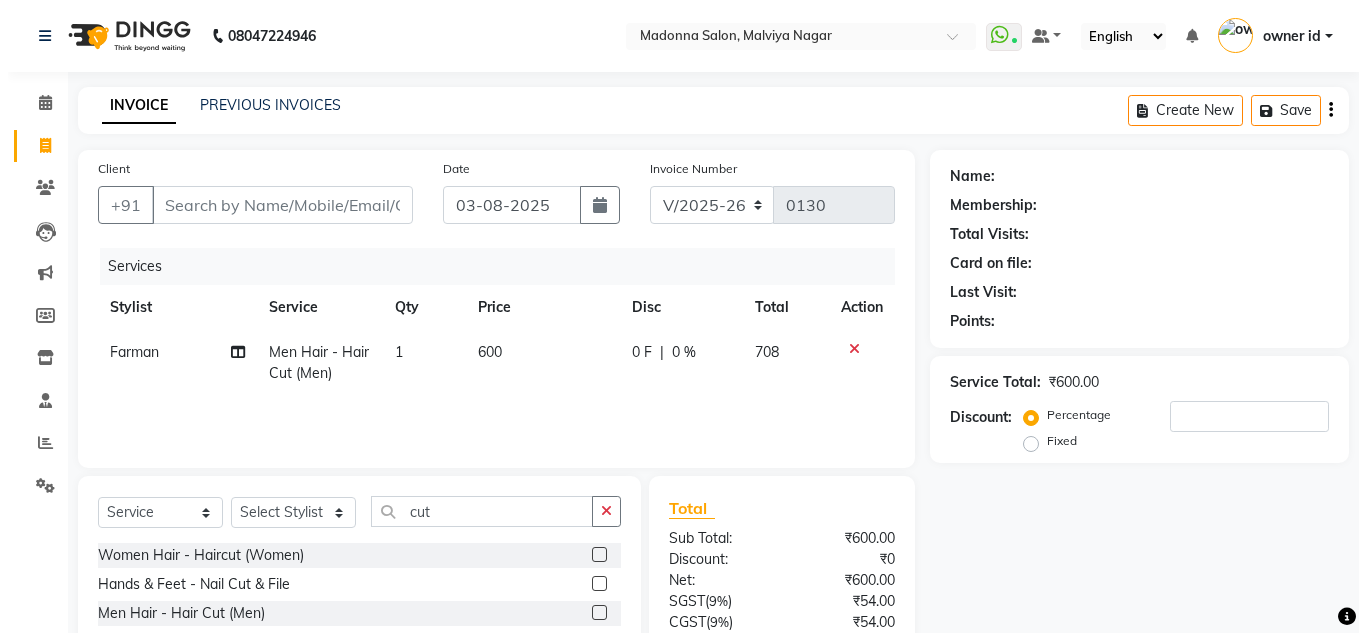 scroll, scrollTop: 33, scrollLeft: 0, axis: vertical 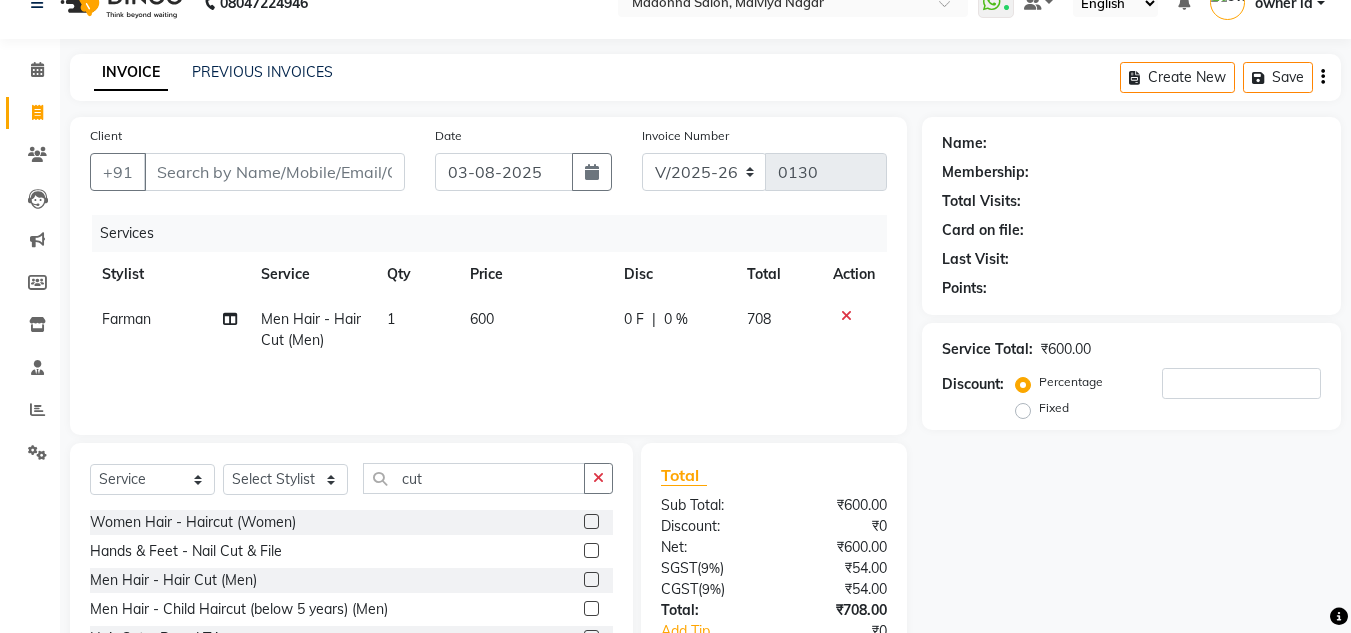 click on "600" 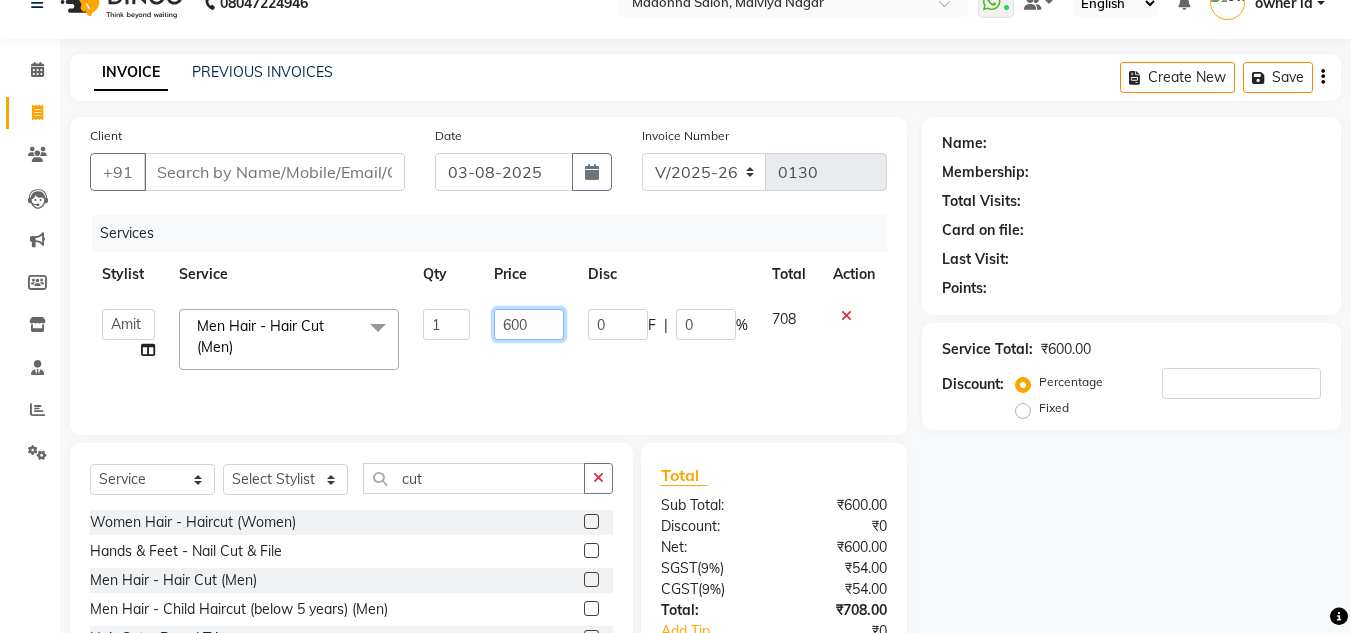 click on "600" 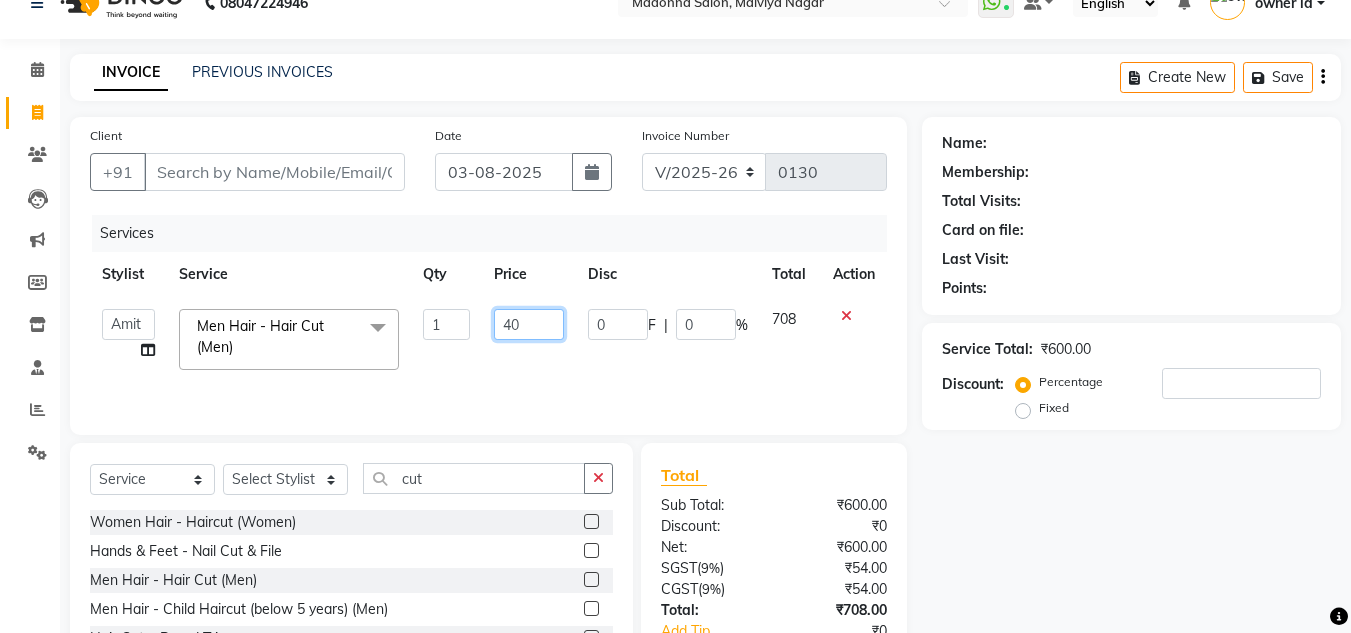 type on "400" 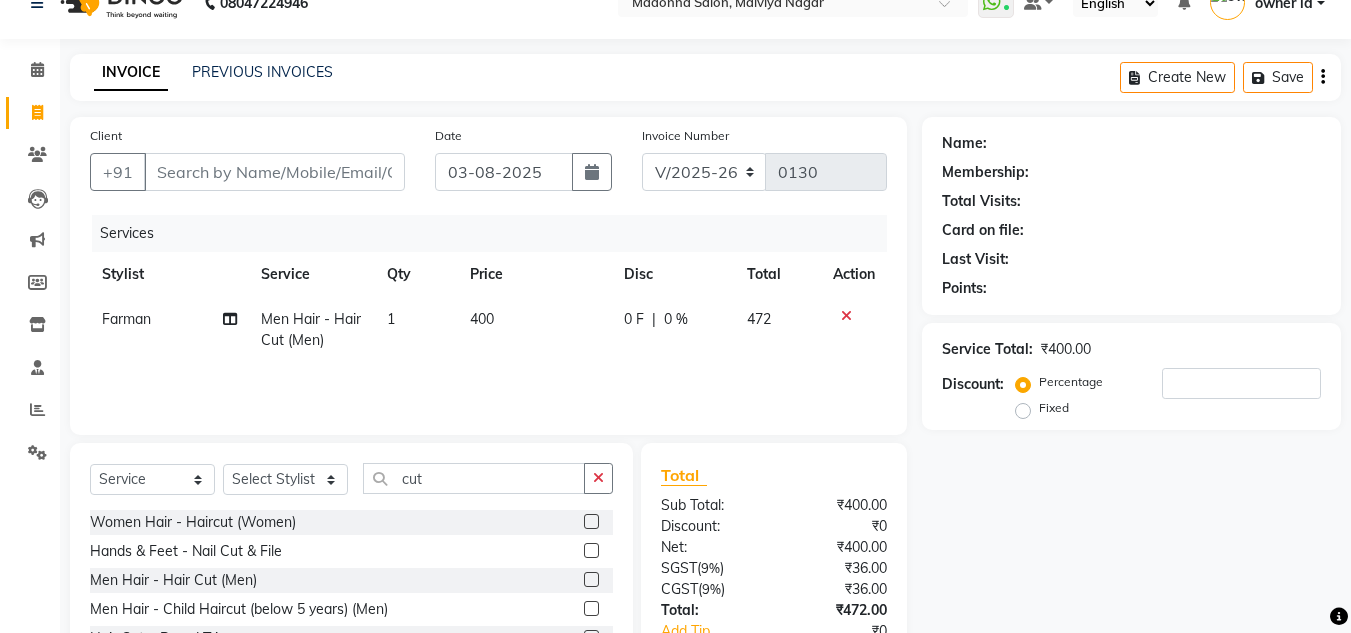 click on "Services Stylist Service Qty Price Disc Total Action Farman Men Hair  - Hair Cut (Men) 1 400 0 F | 0 % 472" 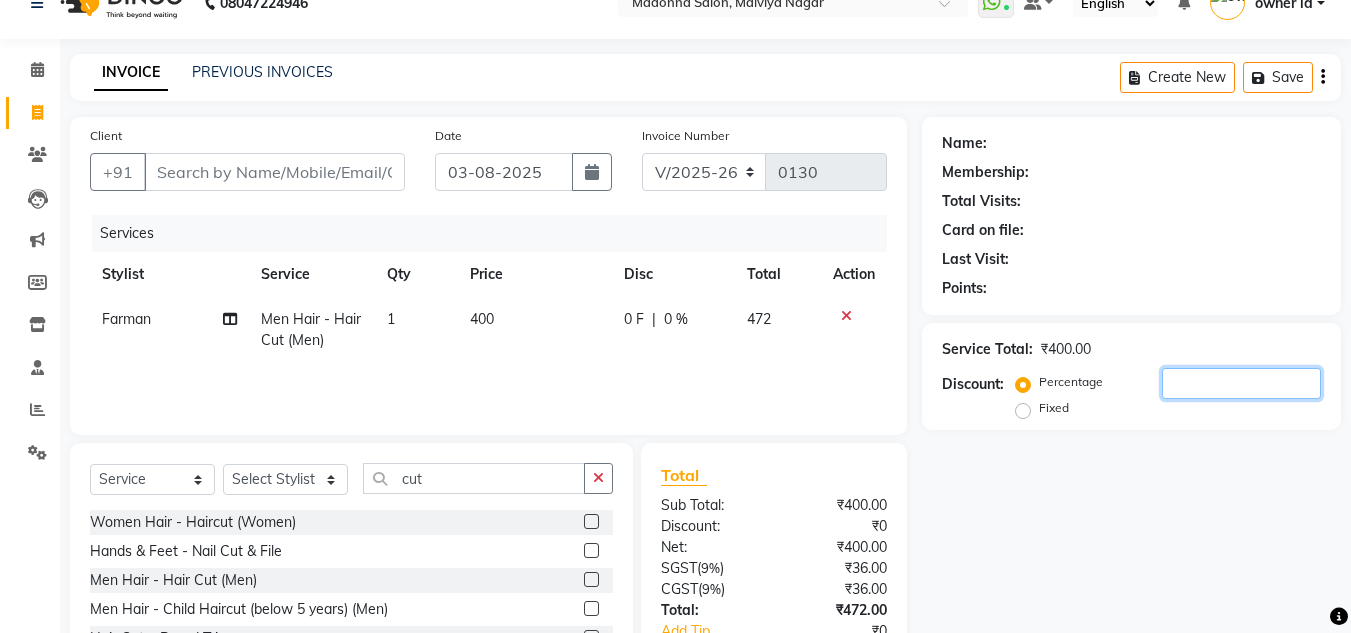 click 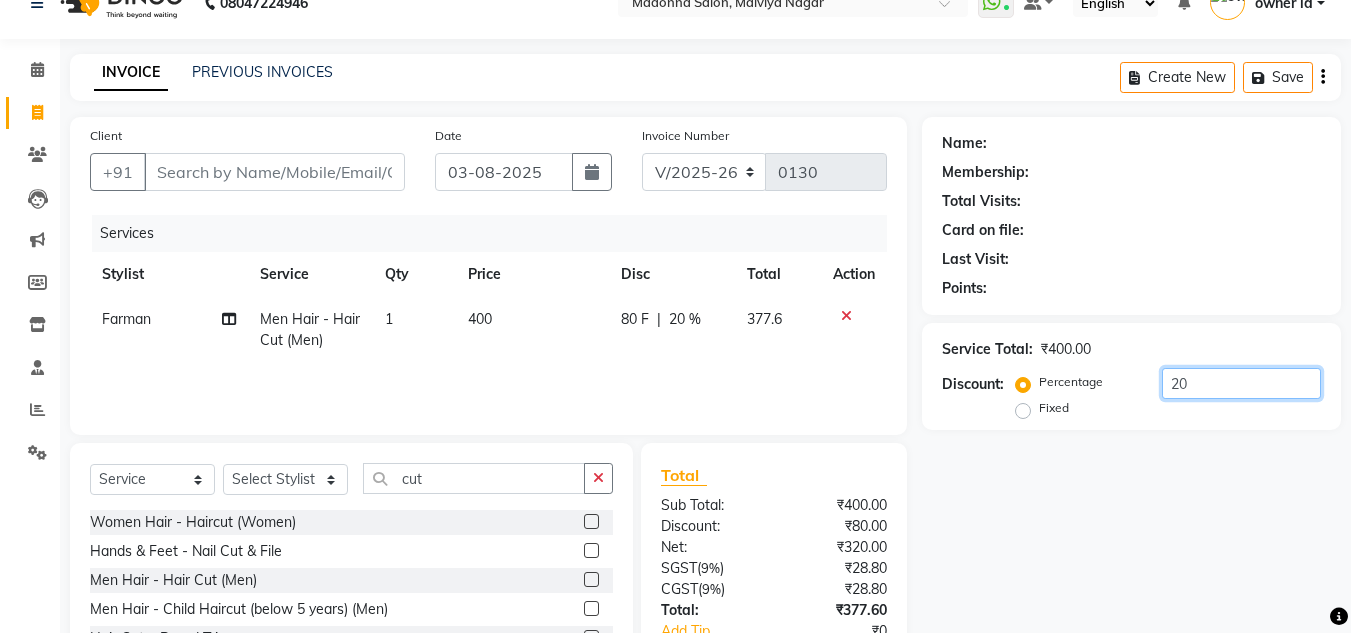 type on "20" 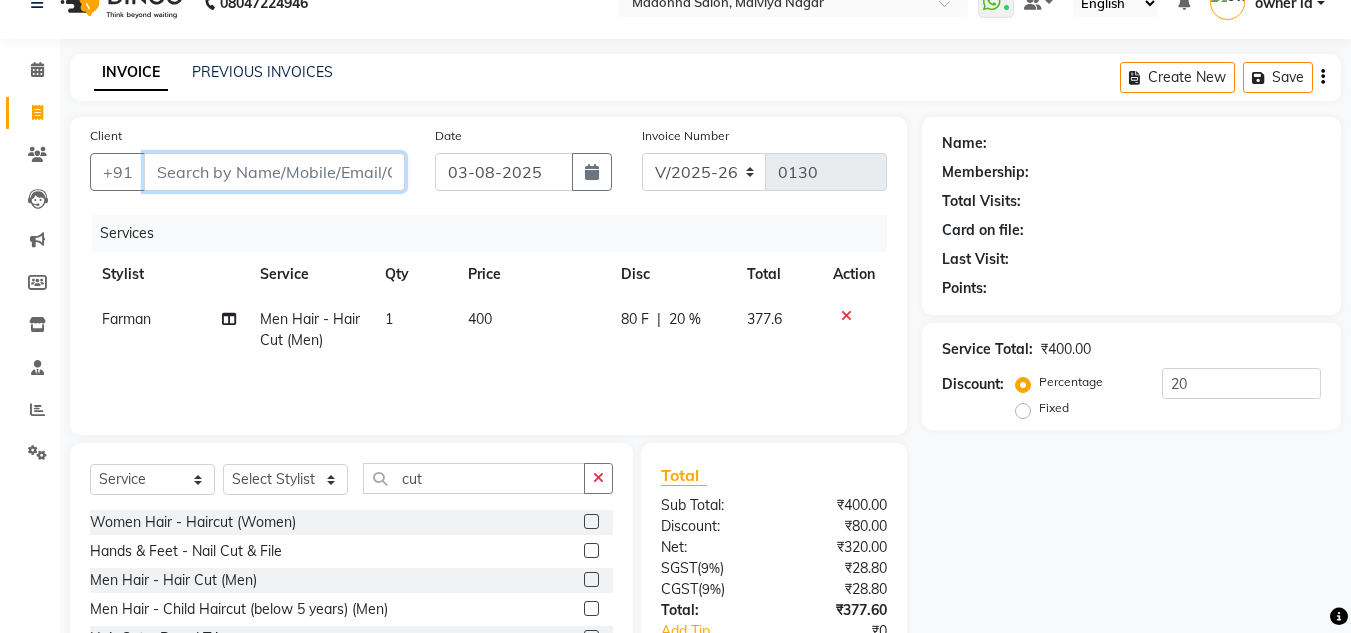click on "Client" at bounding box center (274, 172) 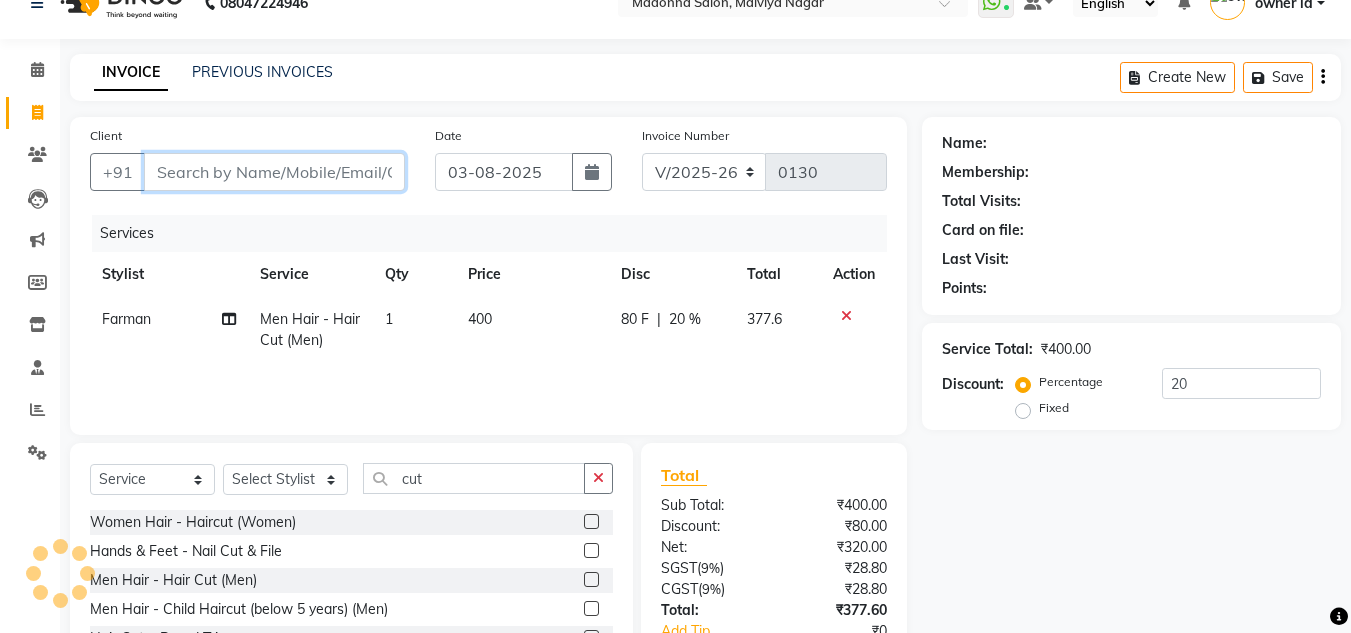 type on "8" 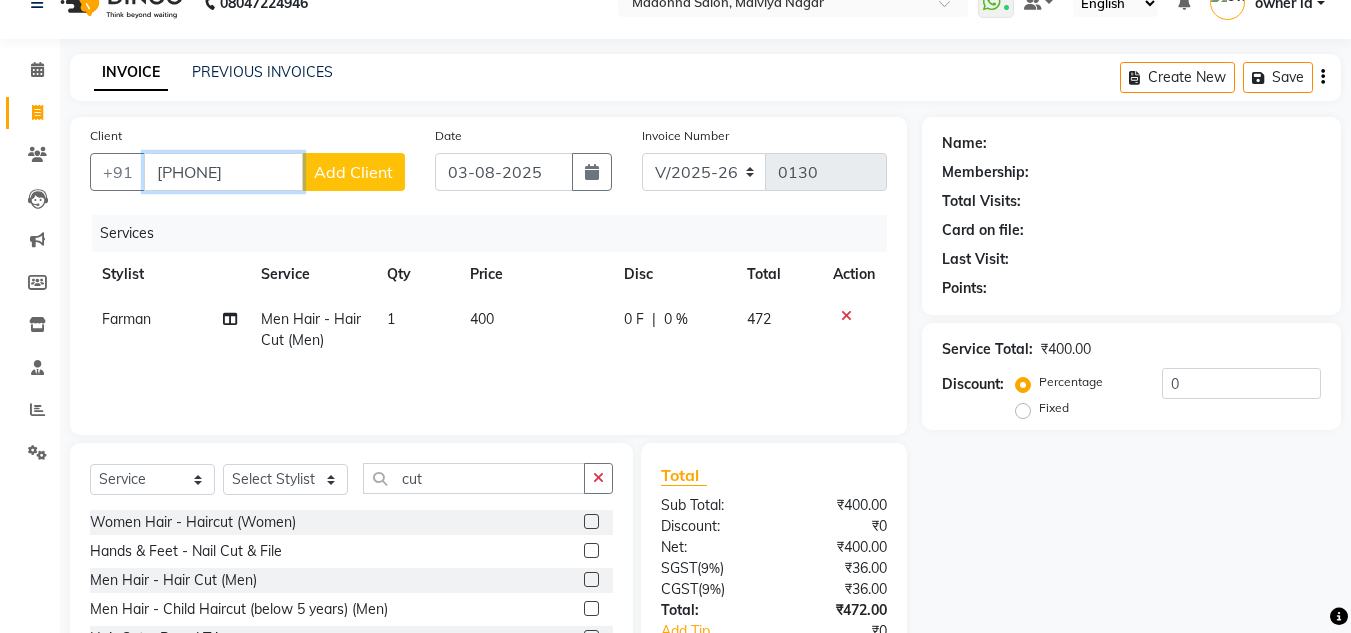 type on "[PHONE]" 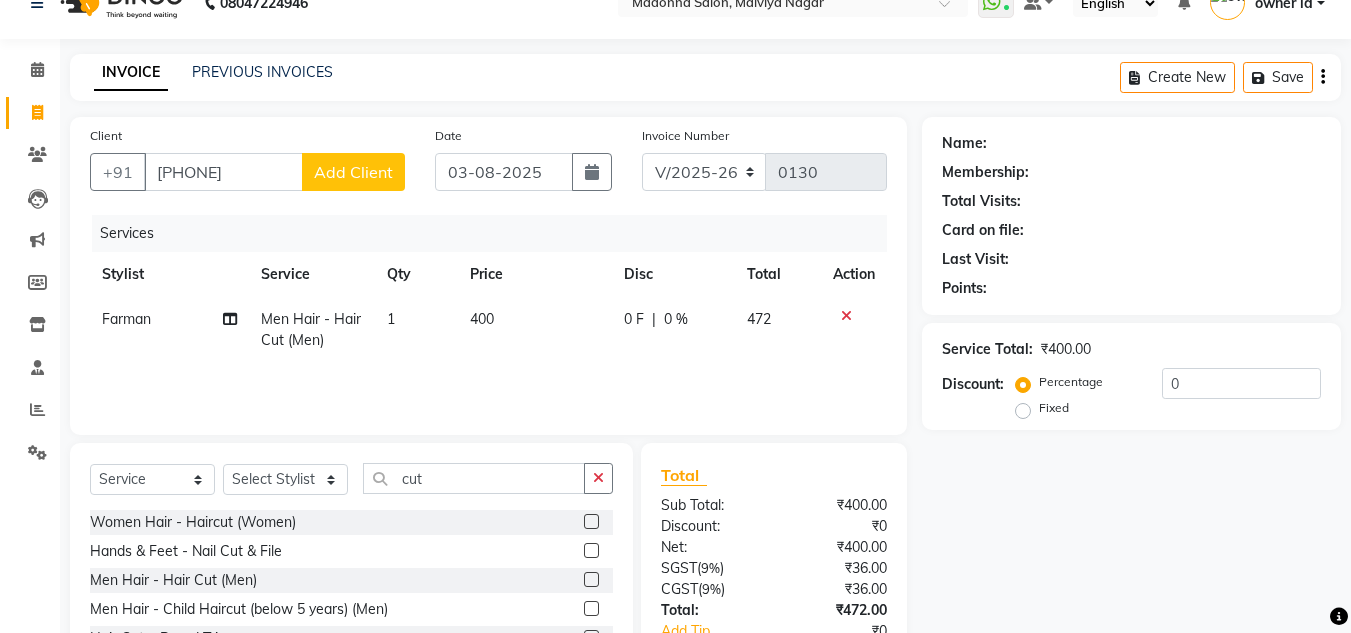 click on "Add Client" 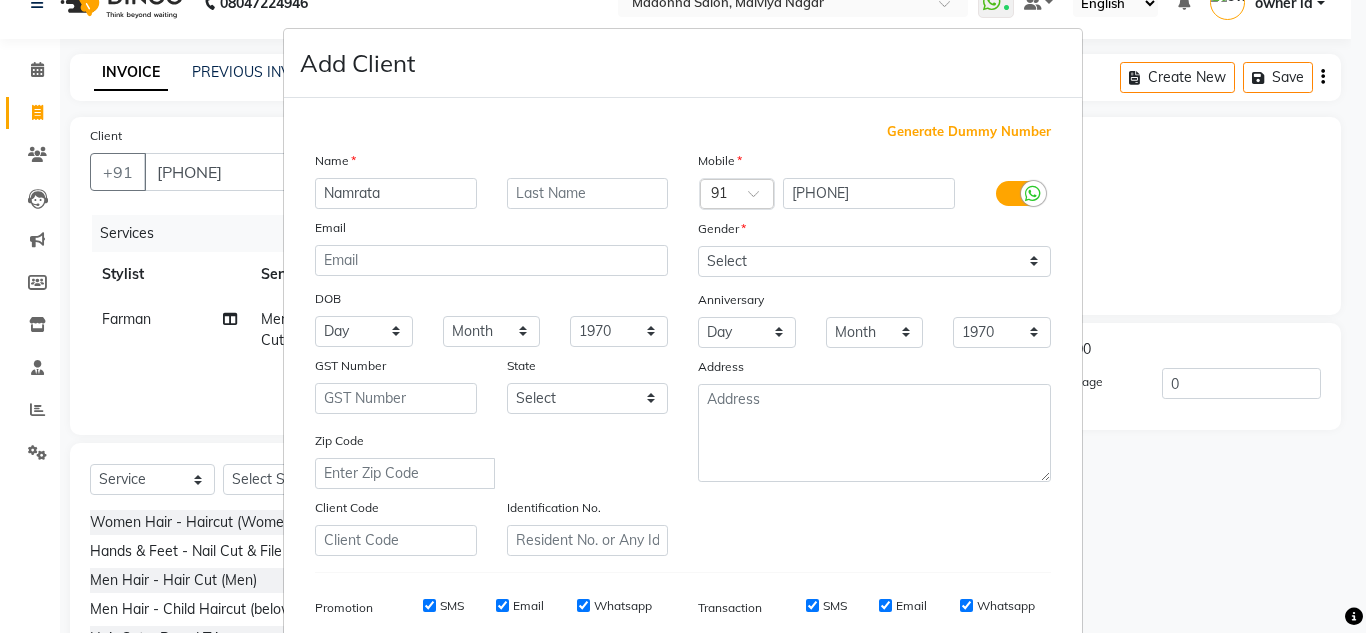 type on "Namrata" 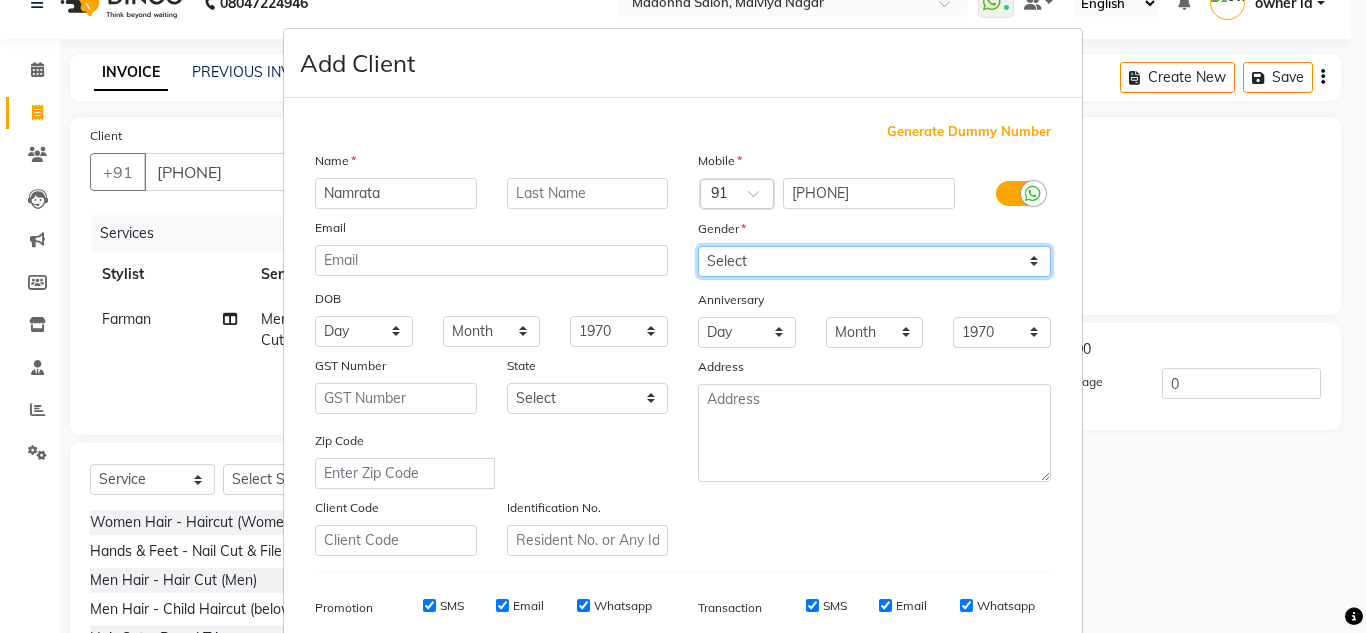 click on "Select Male Female Other Prefer Not To Say" at bounding box center (874, 261) 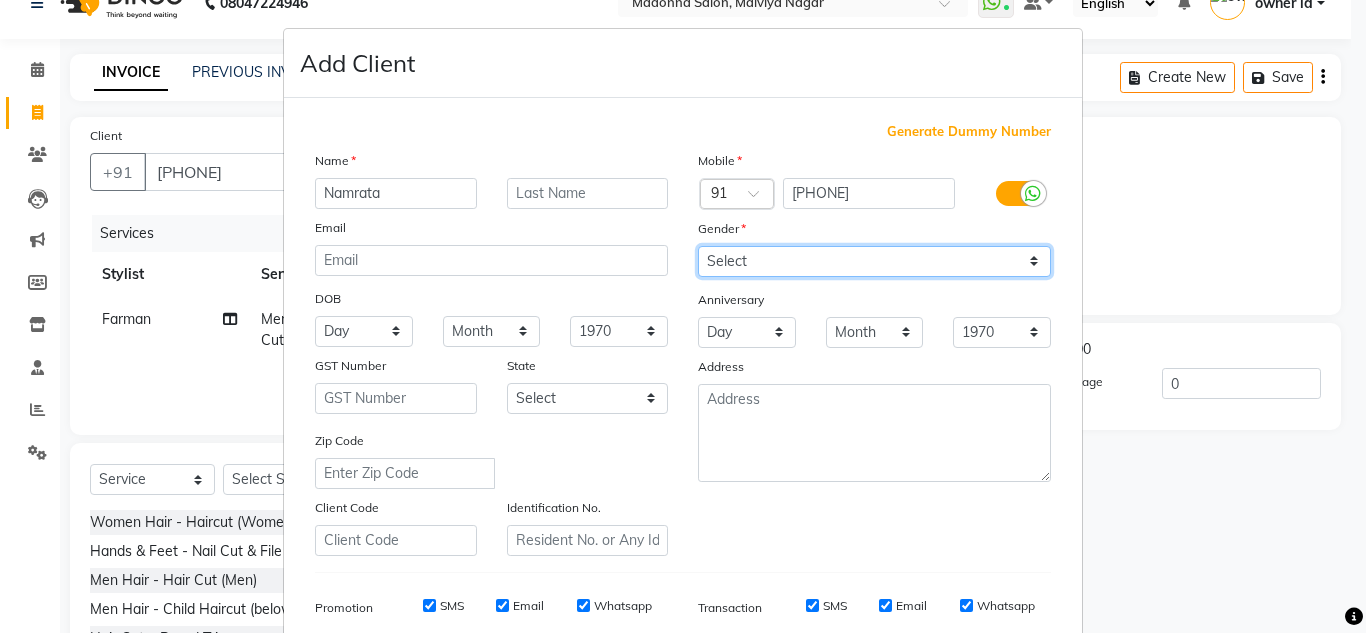 select on "female" 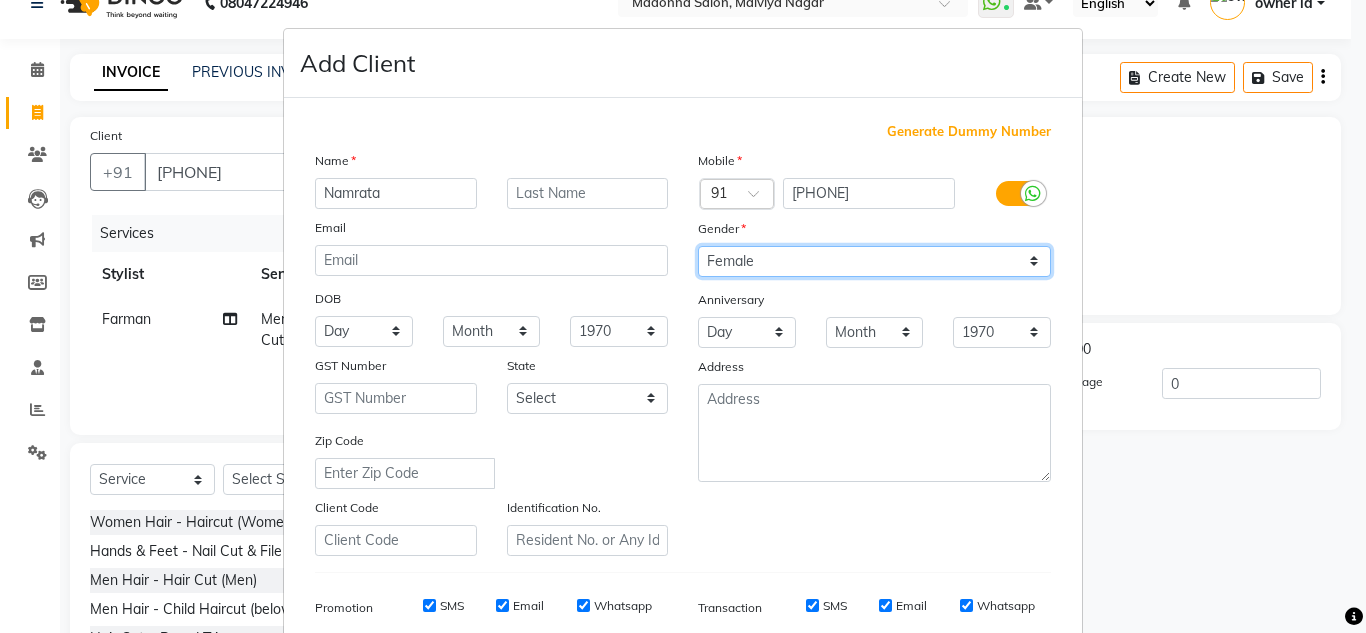 click on "Select Male Female Other Prefer Not To Say" at bounding box center [874, 261] 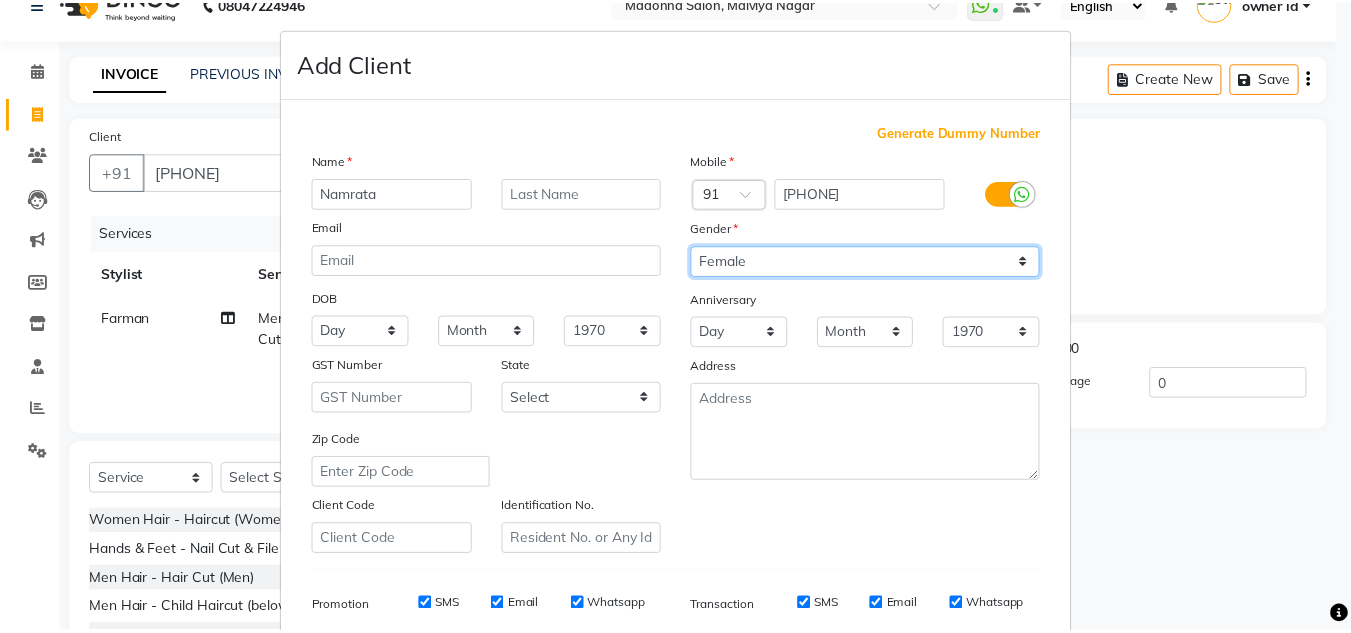 scroll, scrollTop: 290, scrollLeft: 0, axis: vertical 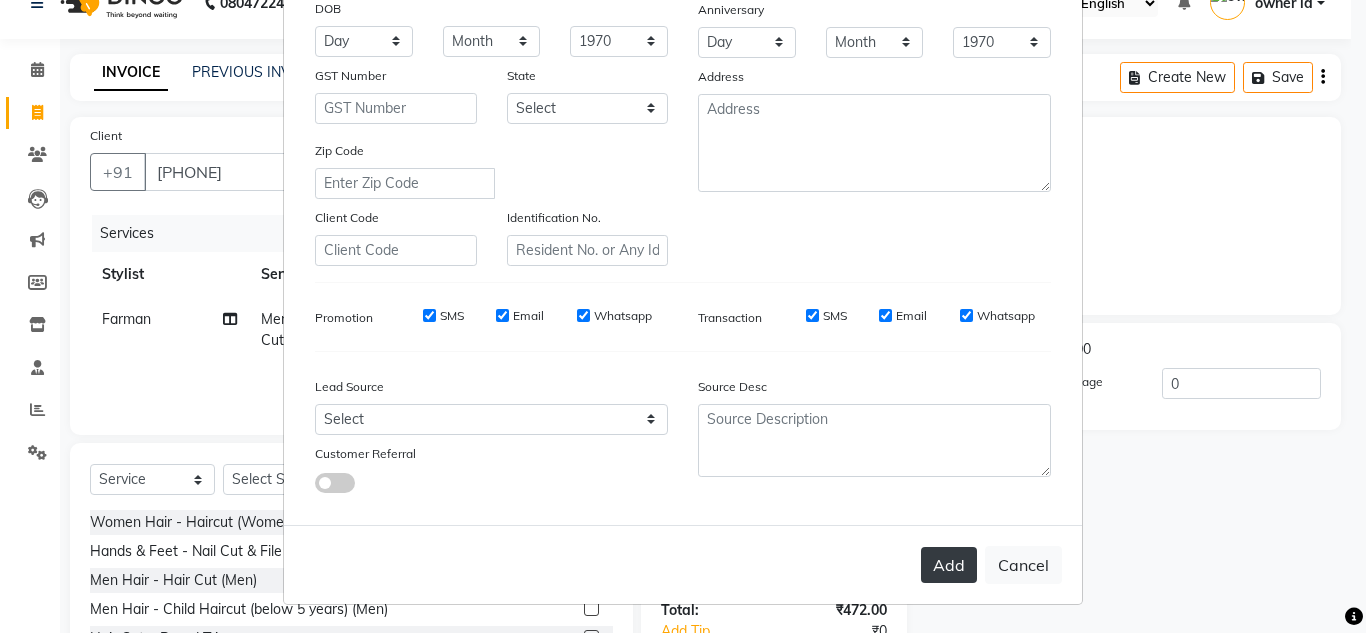 click on "Add" at bounding box center [949, 565] 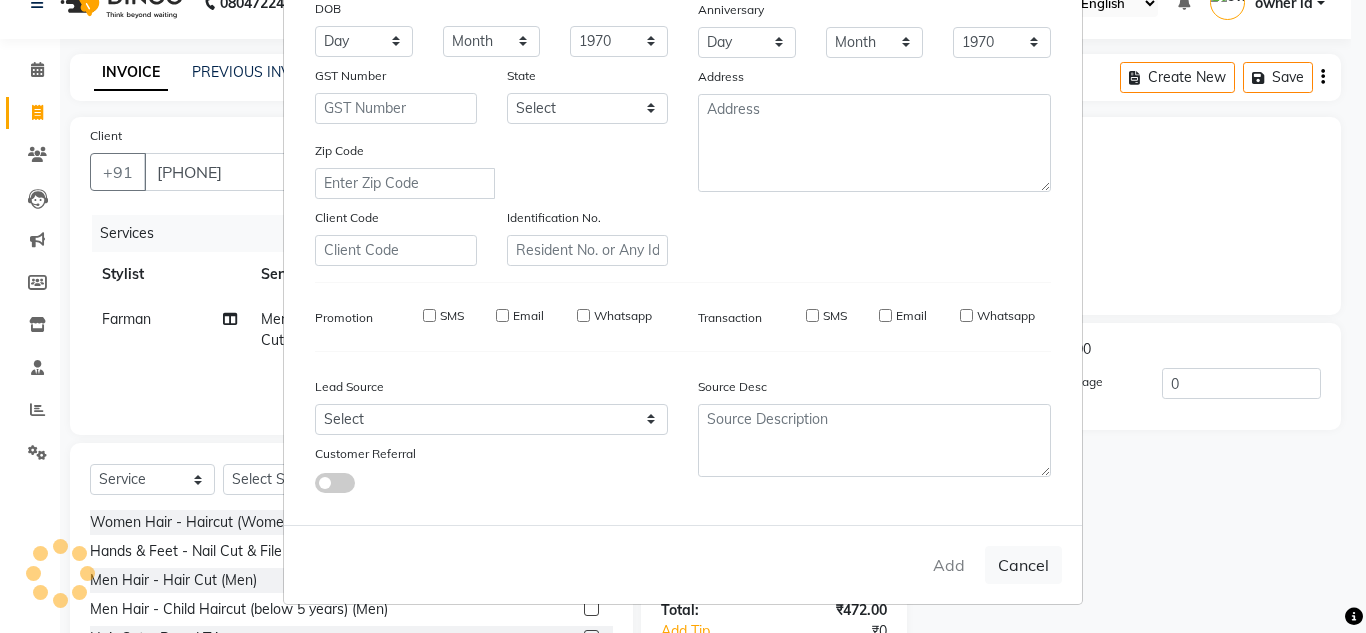 type 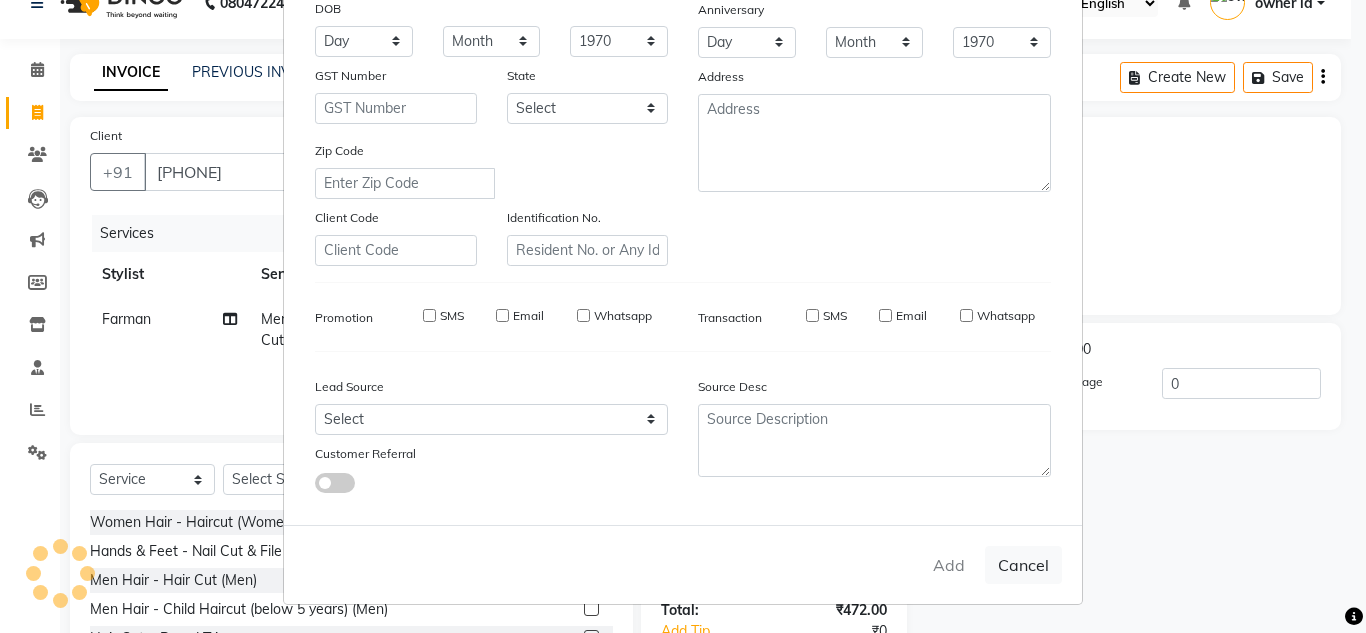 checkbox on "false" 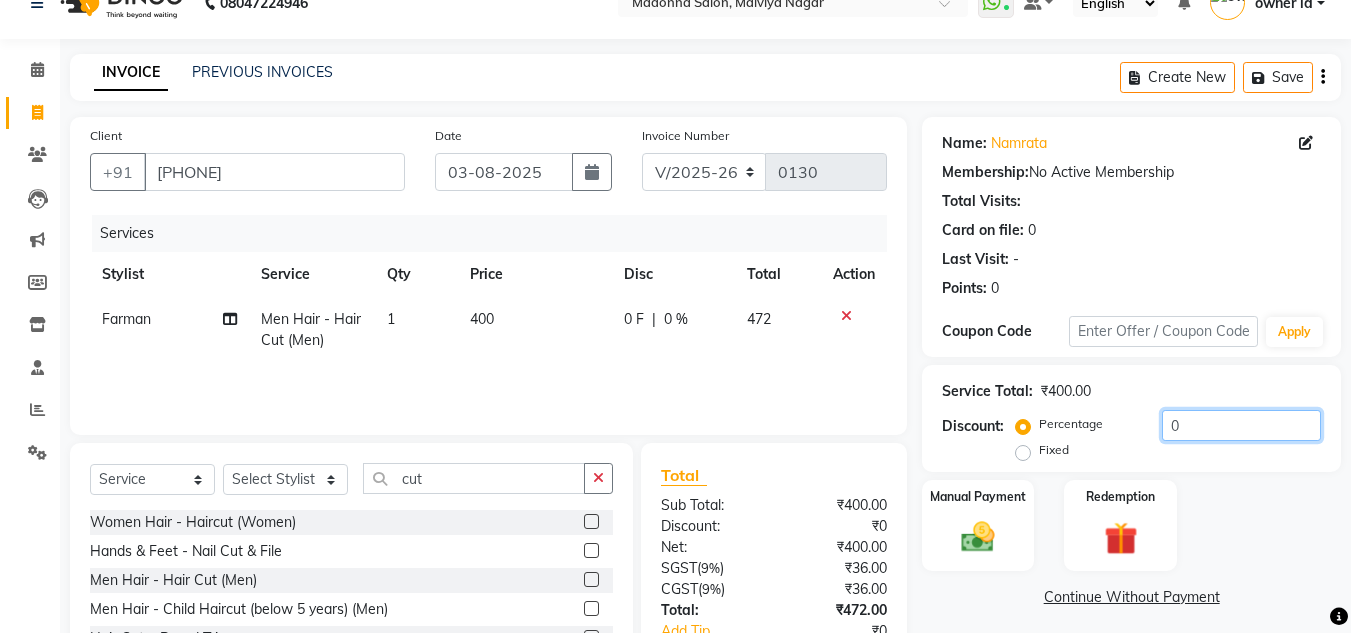 click on "0" 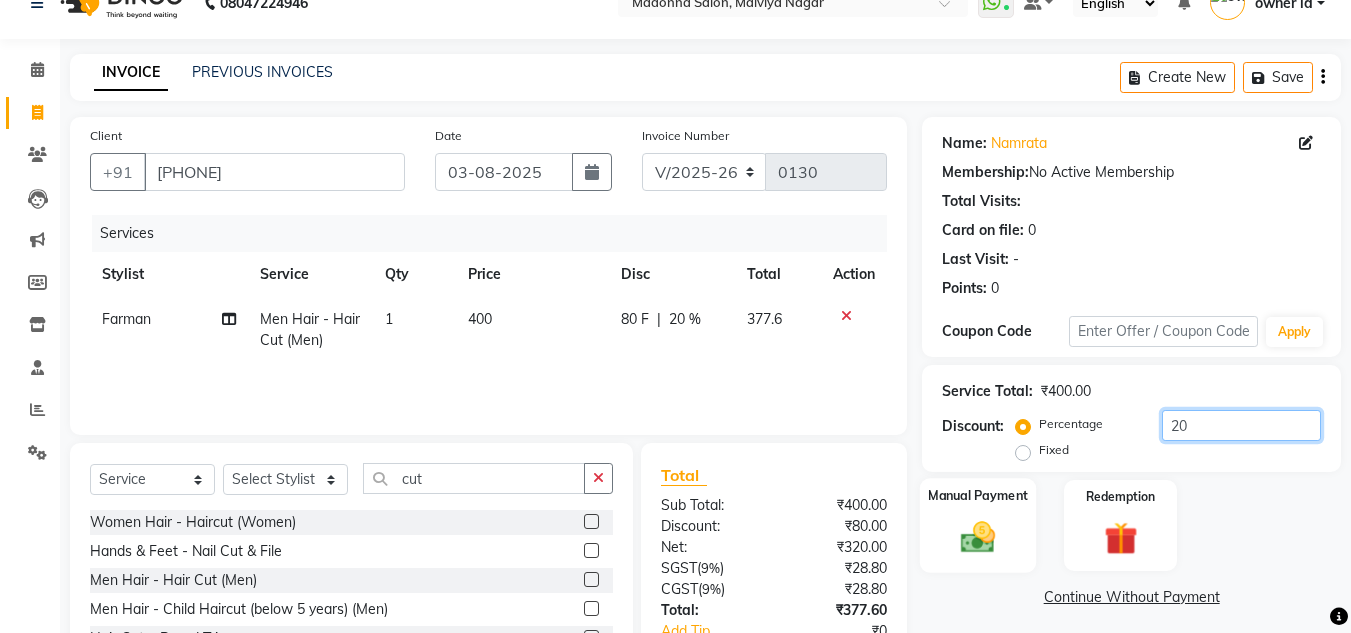 type on "20" 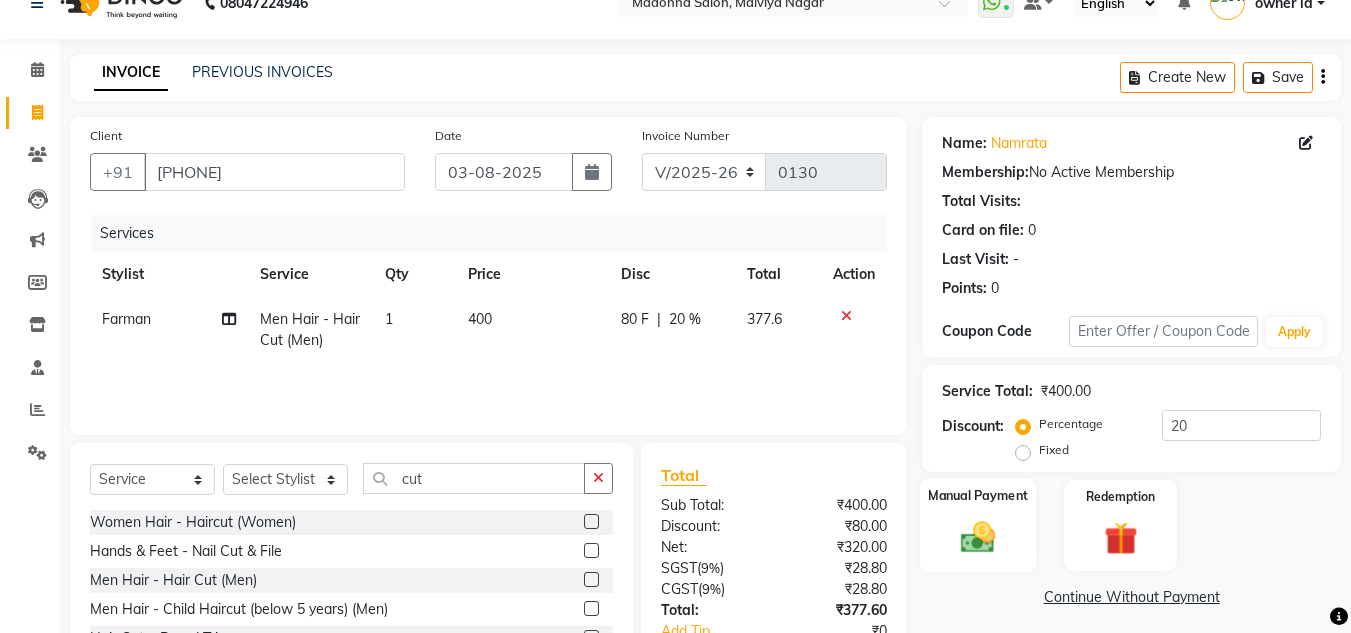 click 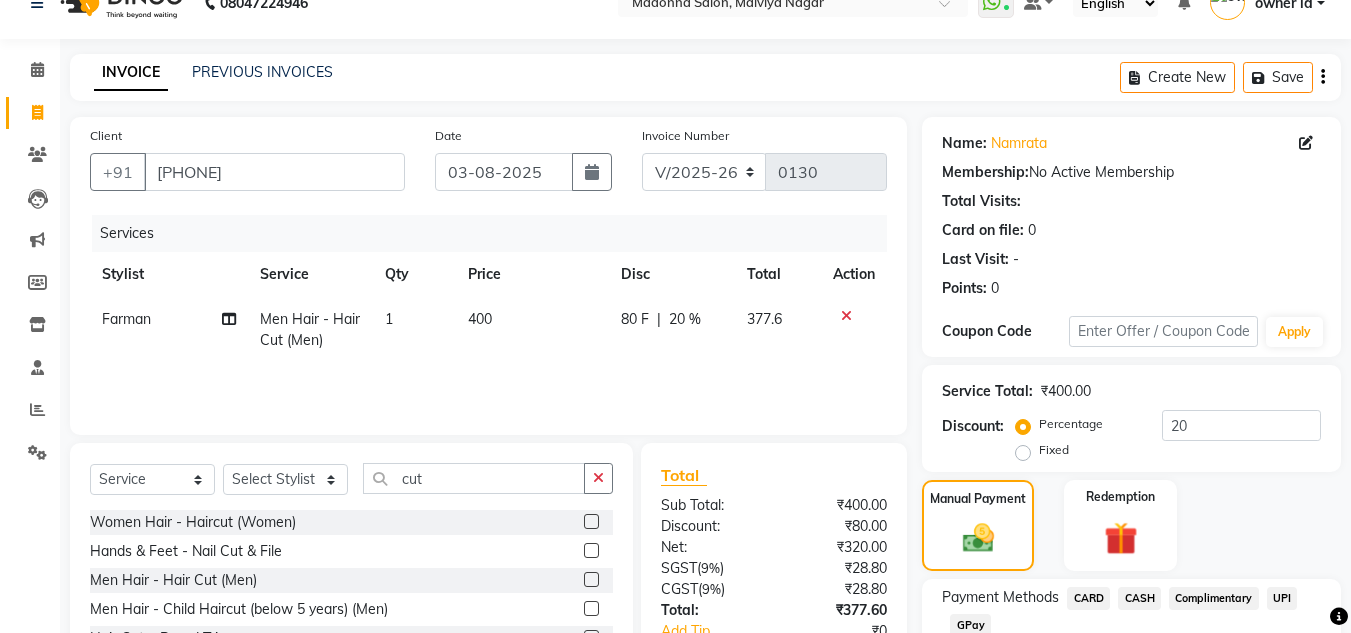 click on "CASH" 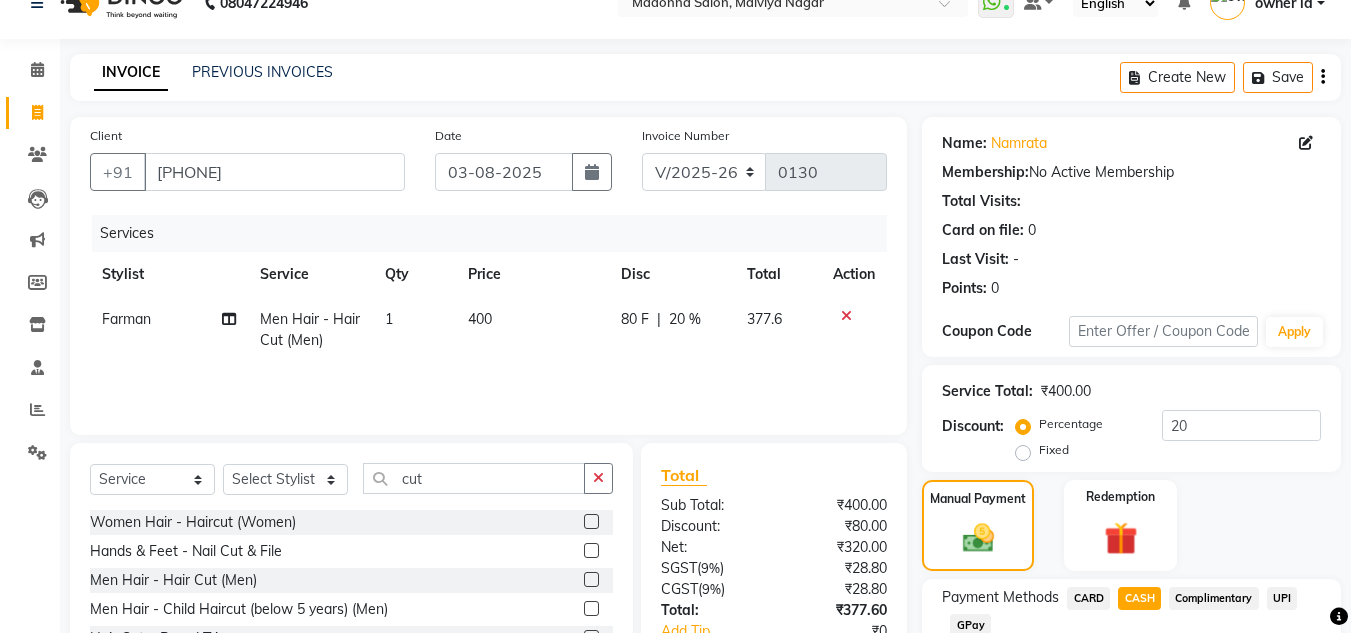 scroll, scrollTop: 226, scrollLeft: 0, axis: vertical 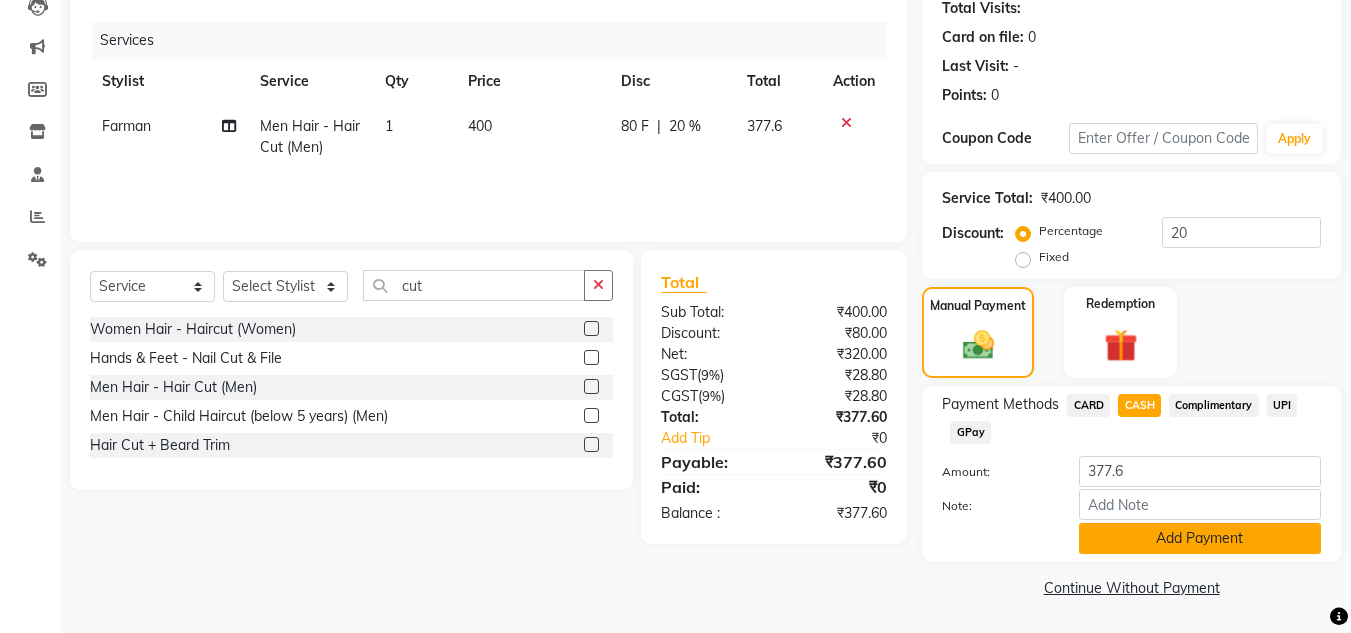 click on "Add Payment" 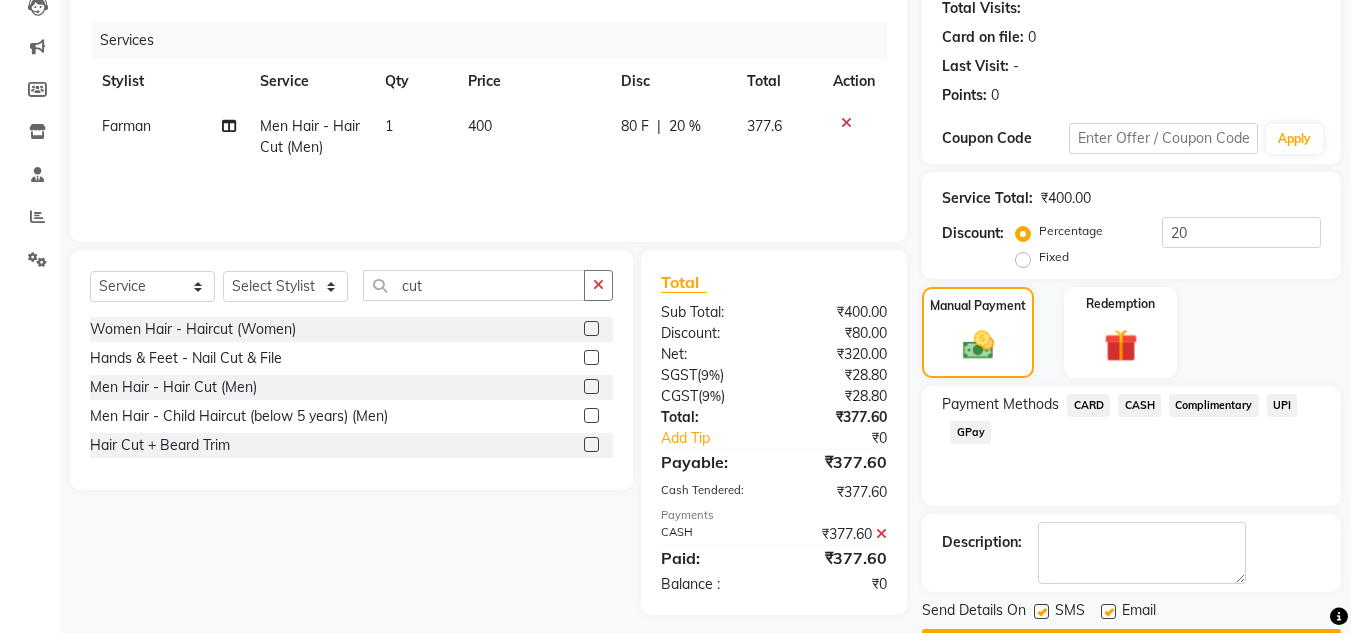 scroll, scrollTop: 283, scrollLeft: 0, axis: vertical 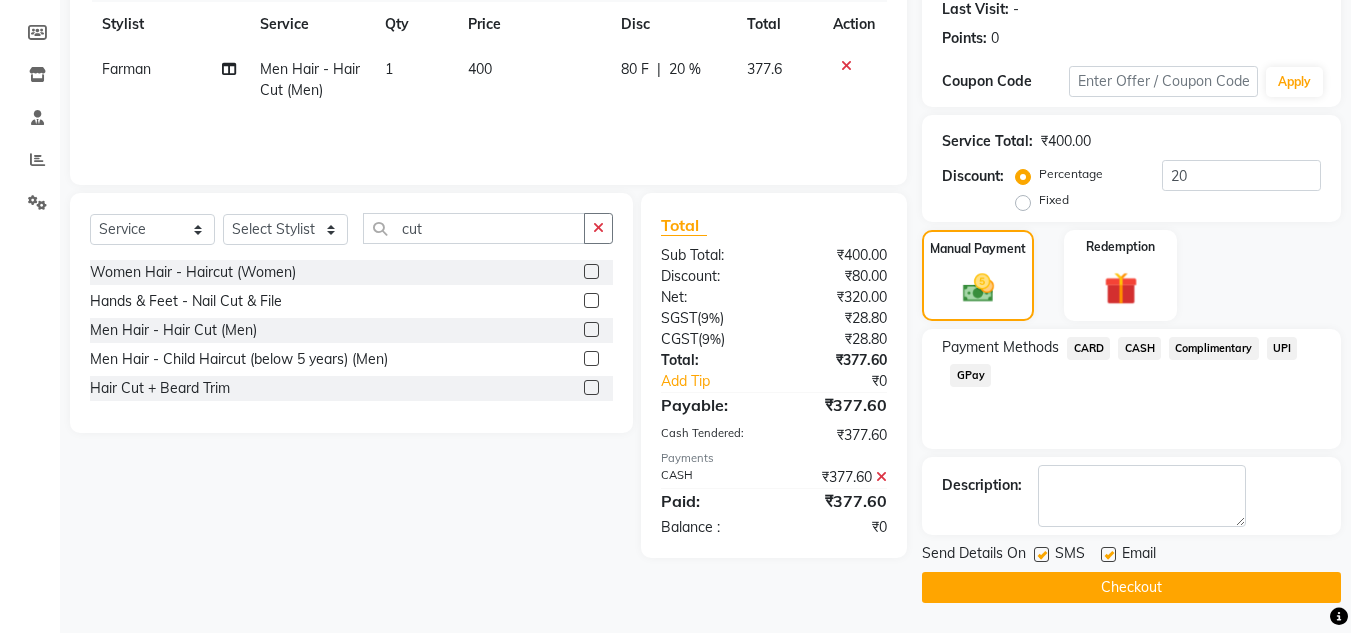 click on "Checkout" 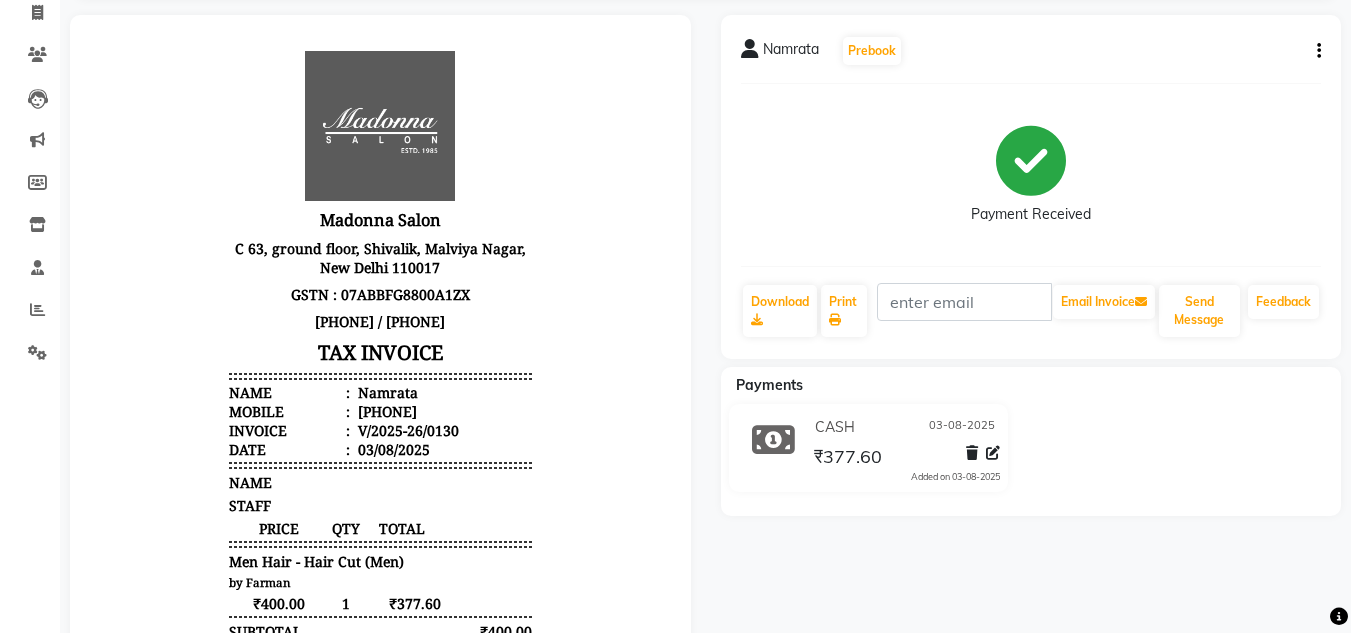 scroll, scrollTop: 0, scrollLeft: 0, axis: both 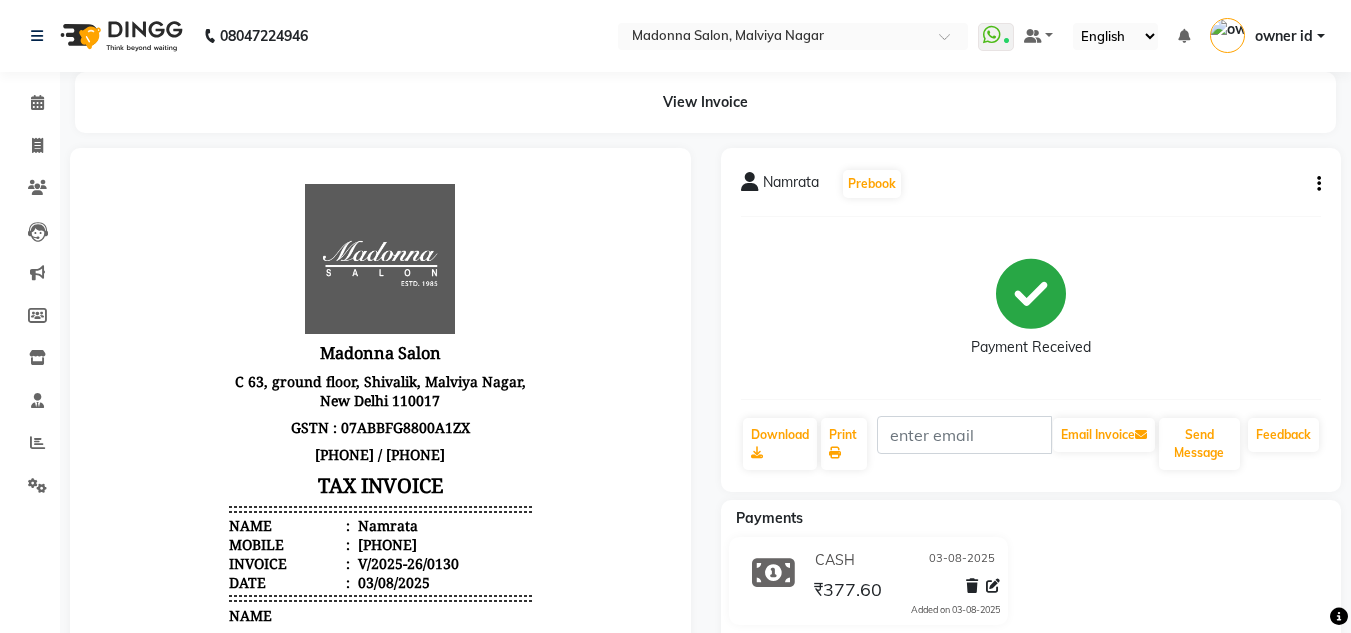 click 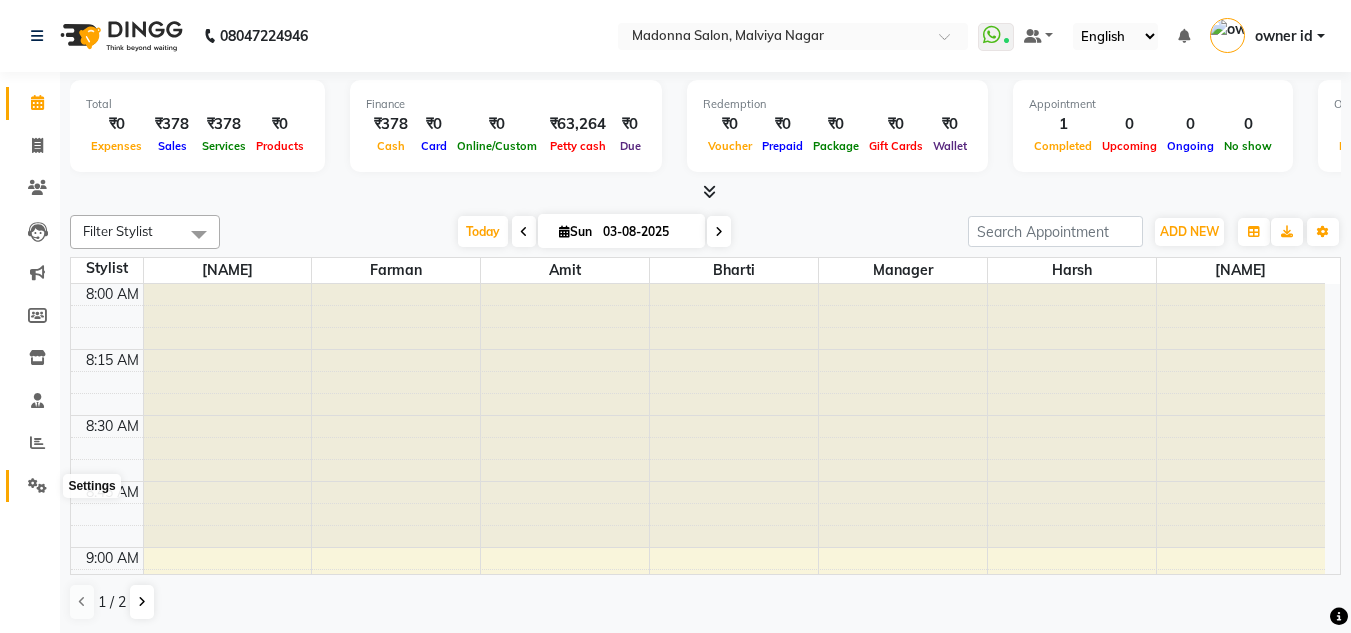 click 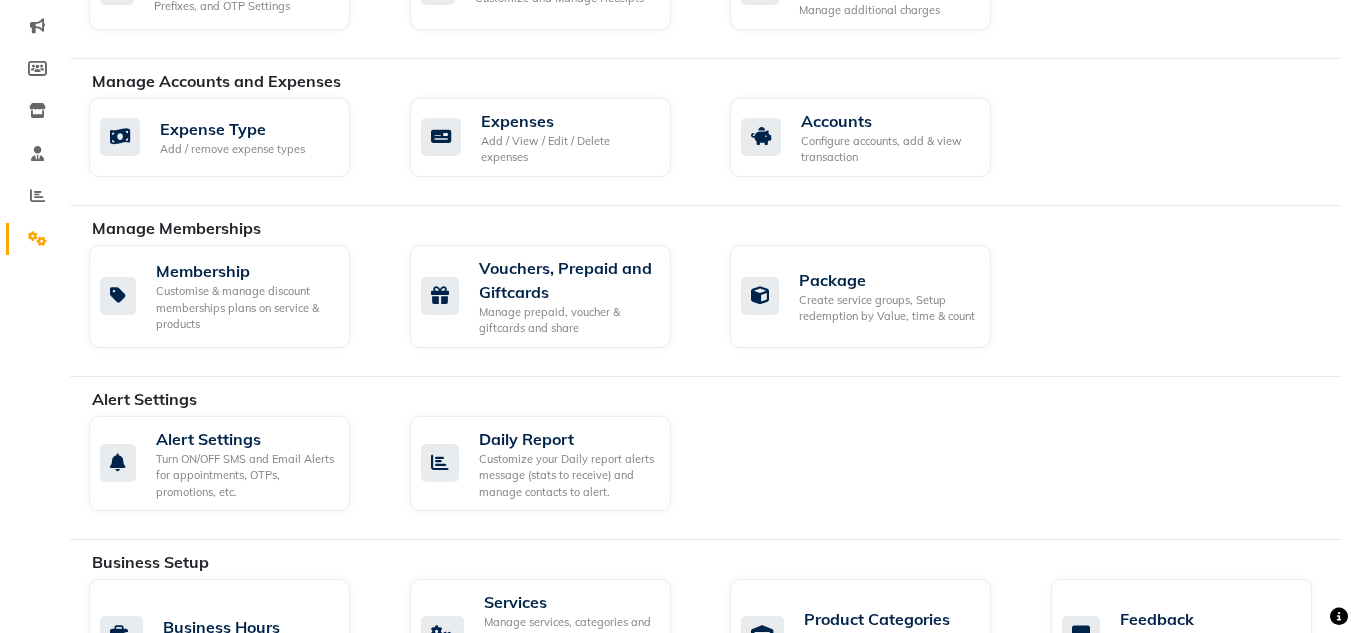 scroll, scrollTop: 249, scrollLeft: 0, axis: vertical 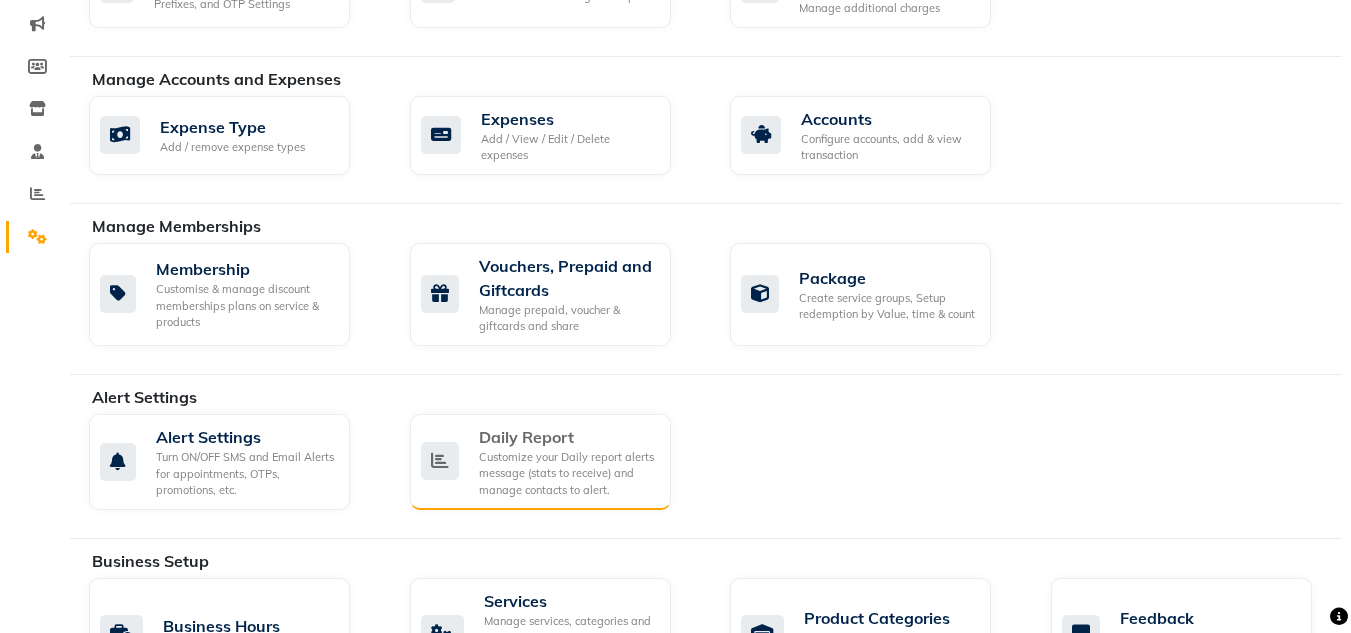 click on "Customize your Daily report alerts message (stats to receive) and manage contacts to alert." 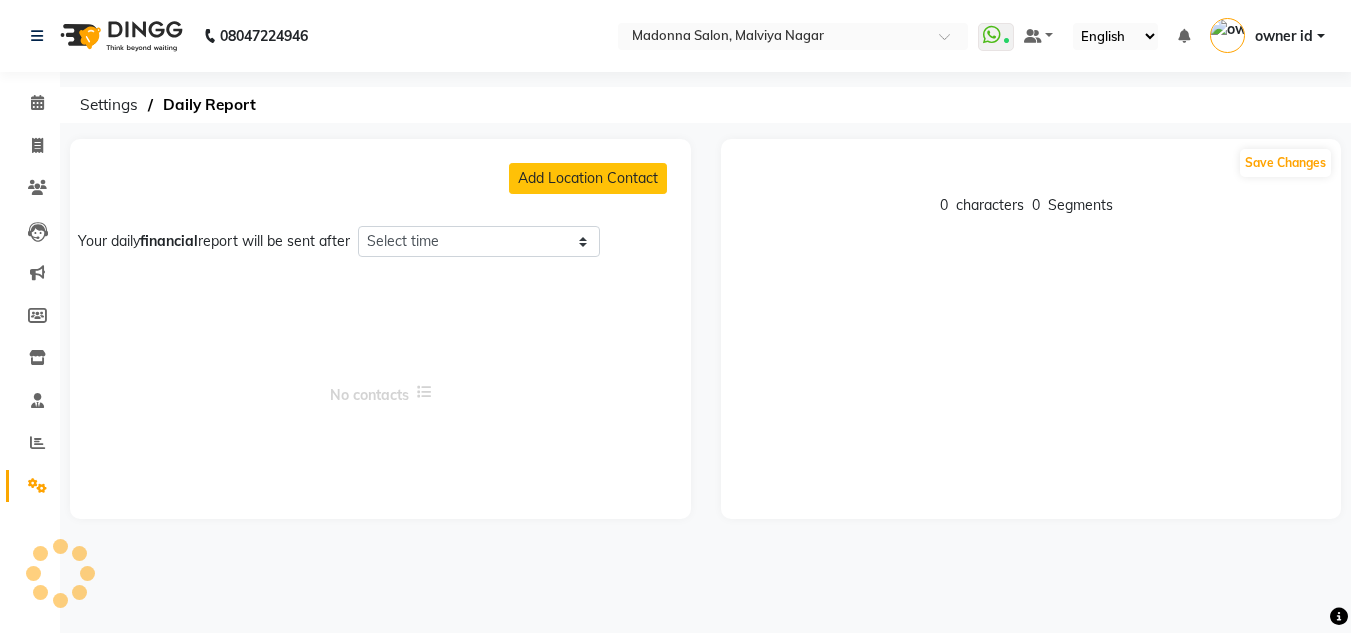 select on "1260" 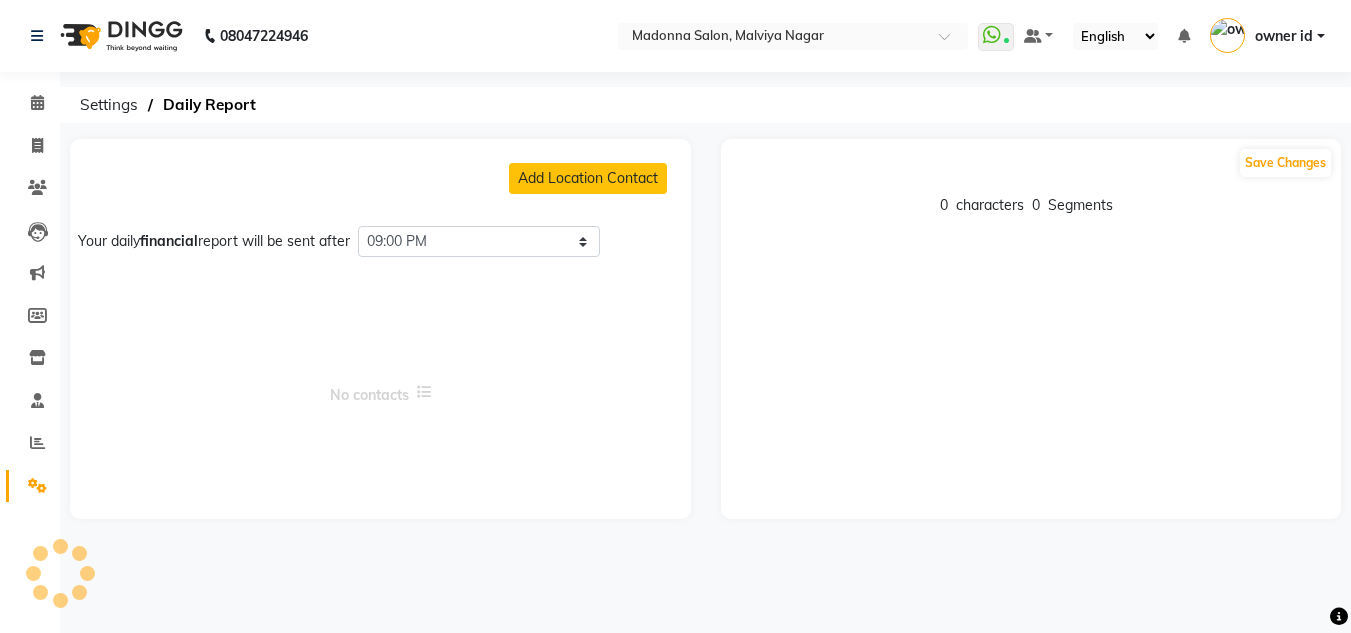 scroll, scrollTop: 0, scrollLeft: 0, axis: both 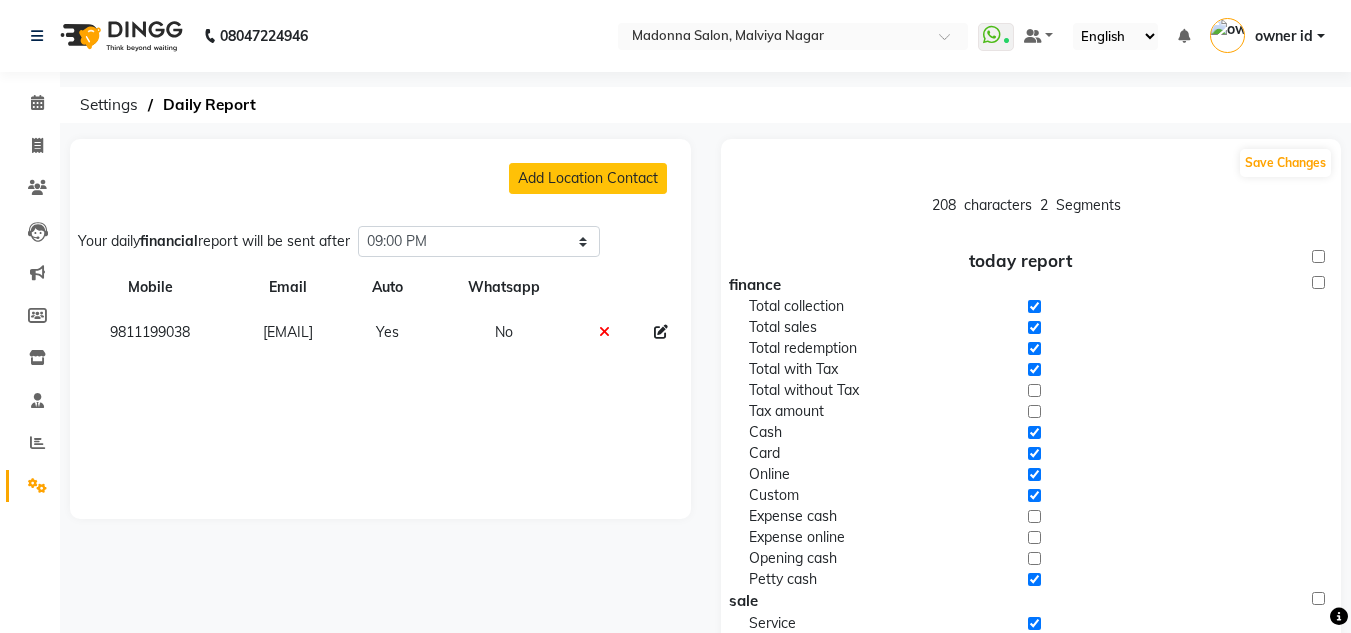click 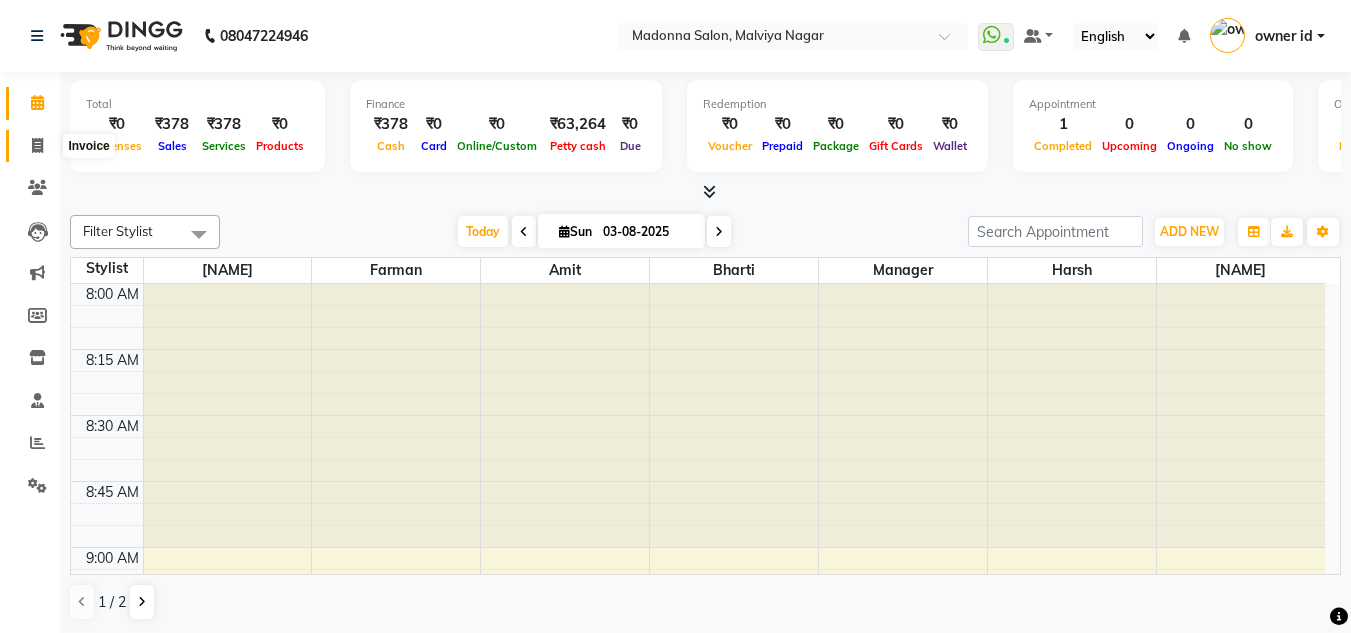 click 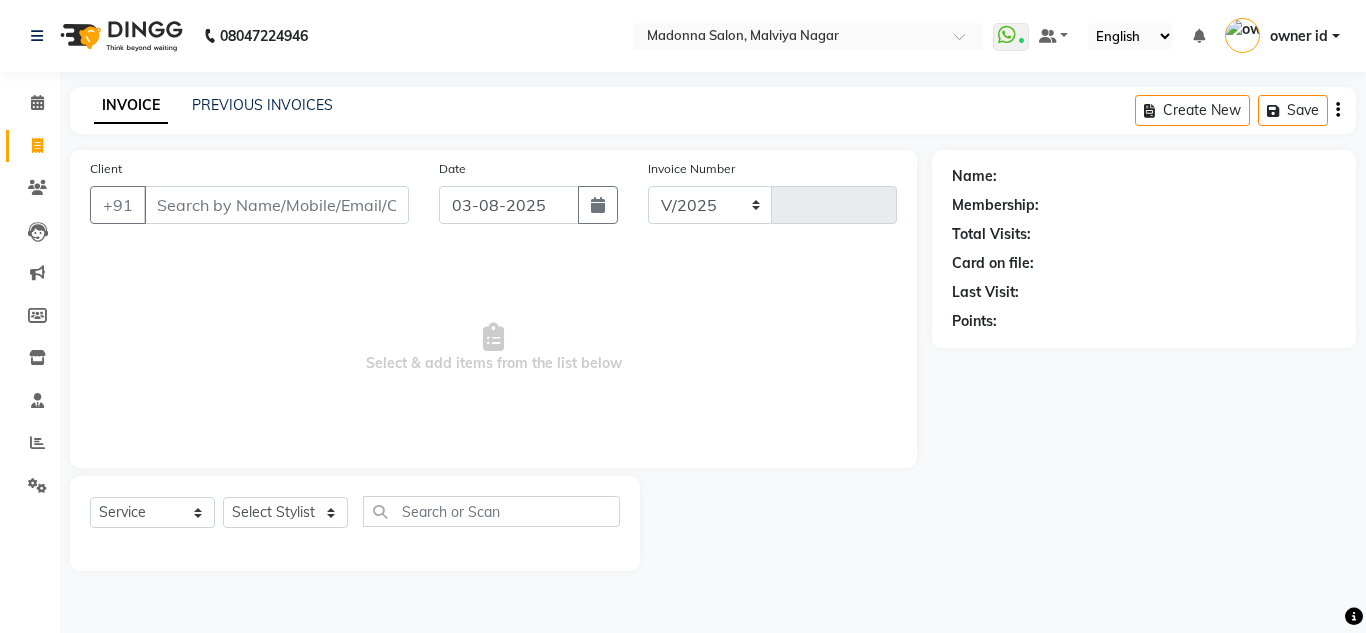 select on "8641" 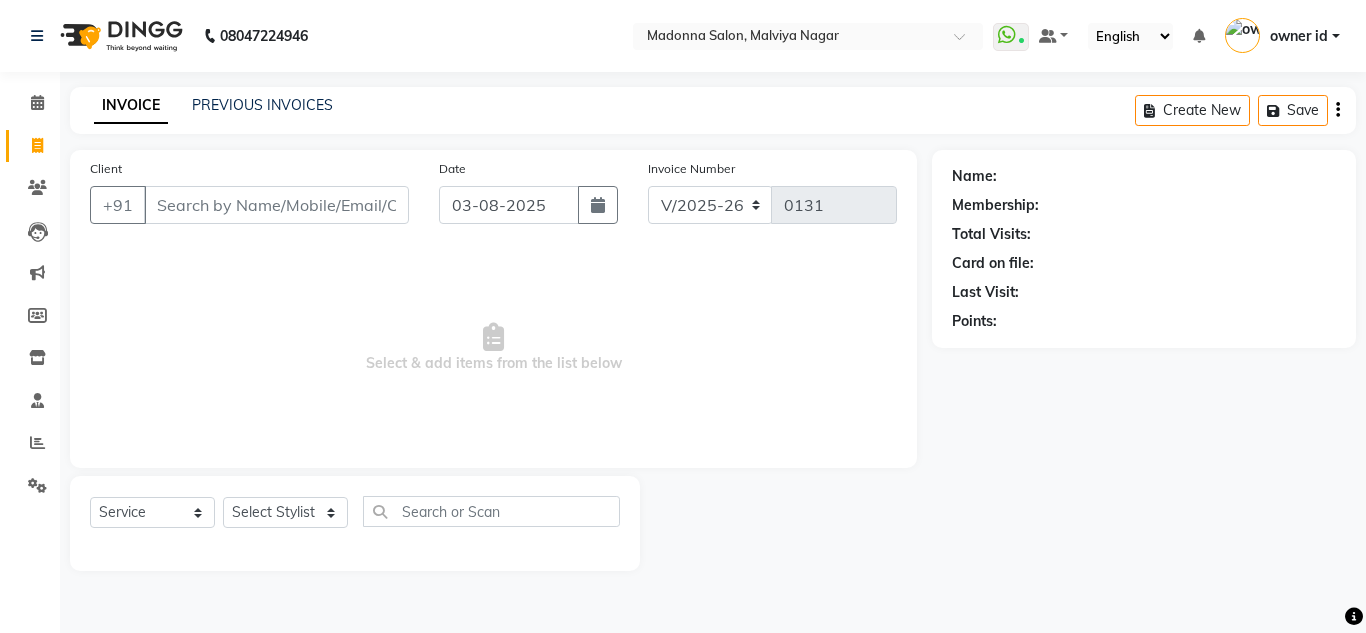click on "Client" at bounding box center (276, 205) 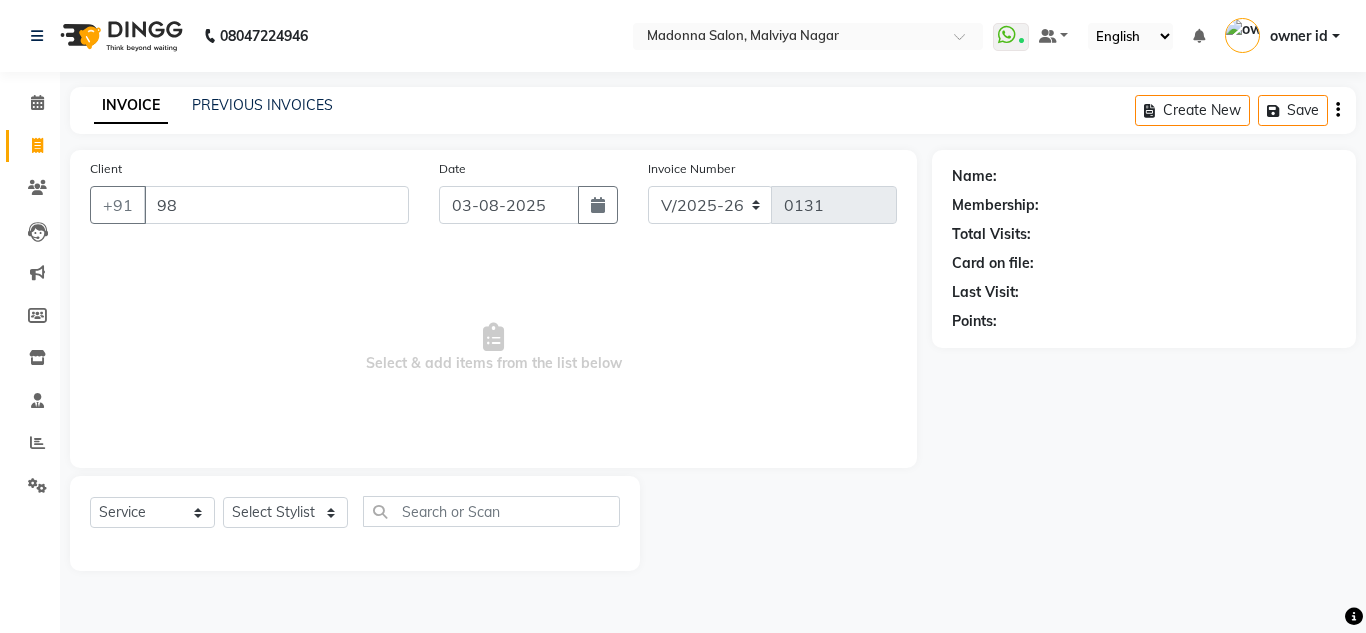 type on "9" 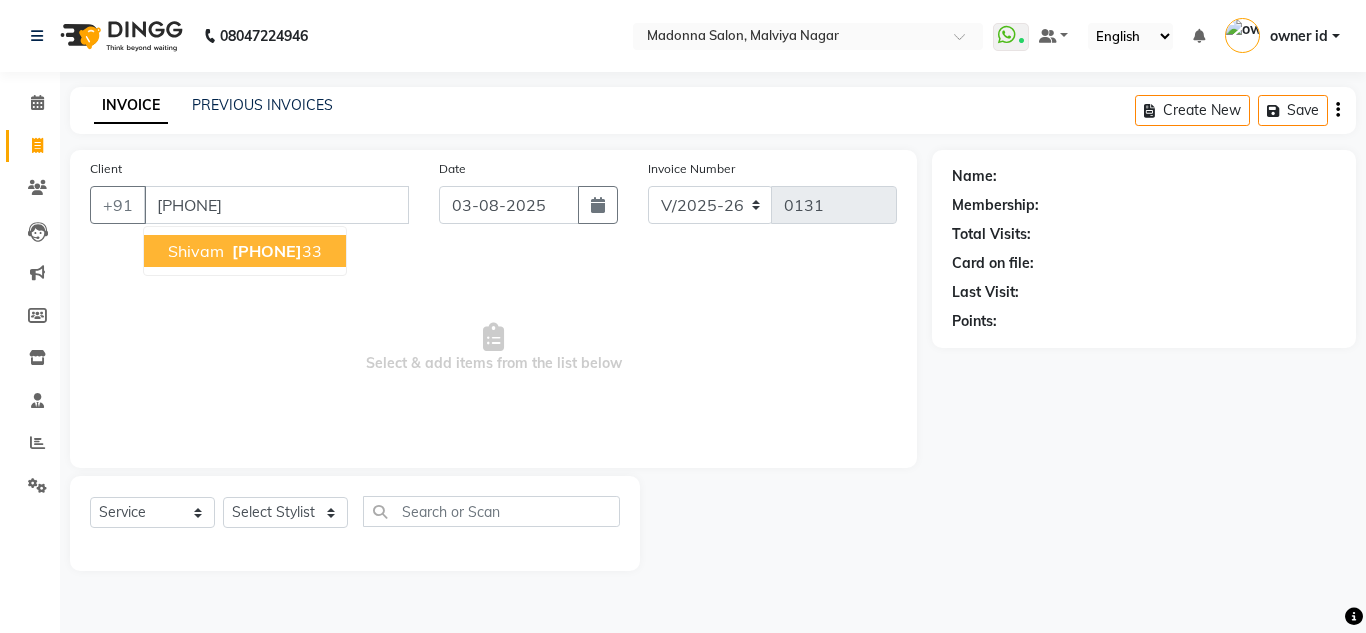 type on "[PHONE]" 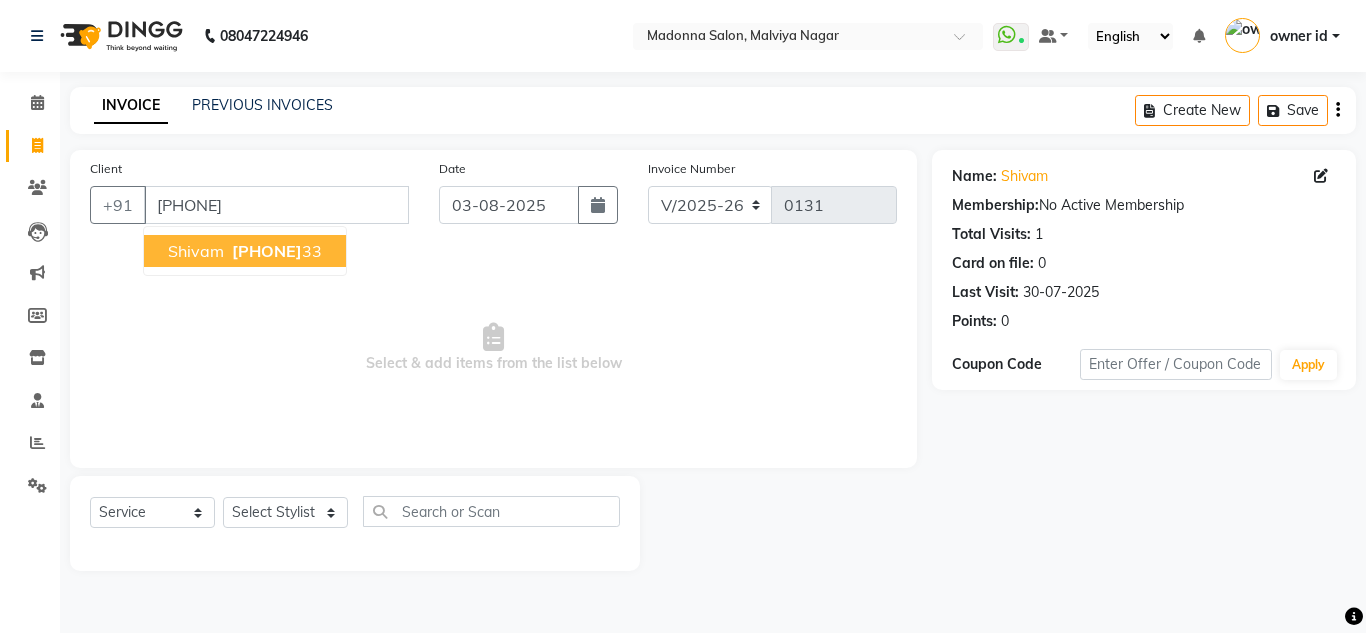 click on "[PHONE]" at bounding box center [267, 251] 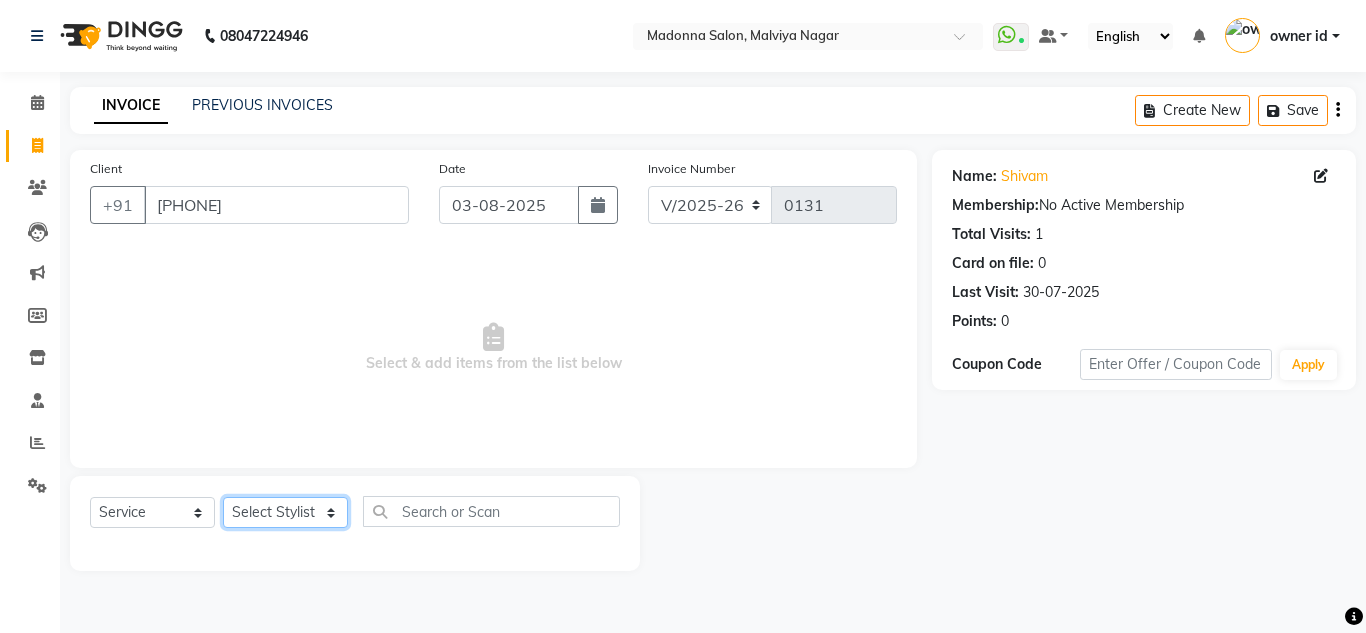 click on "Select Stylist Amit Bharti [NAME] Farman Harsh  [NAME] Manager Manoj Nitin Nails owner id Poonam Rihan" 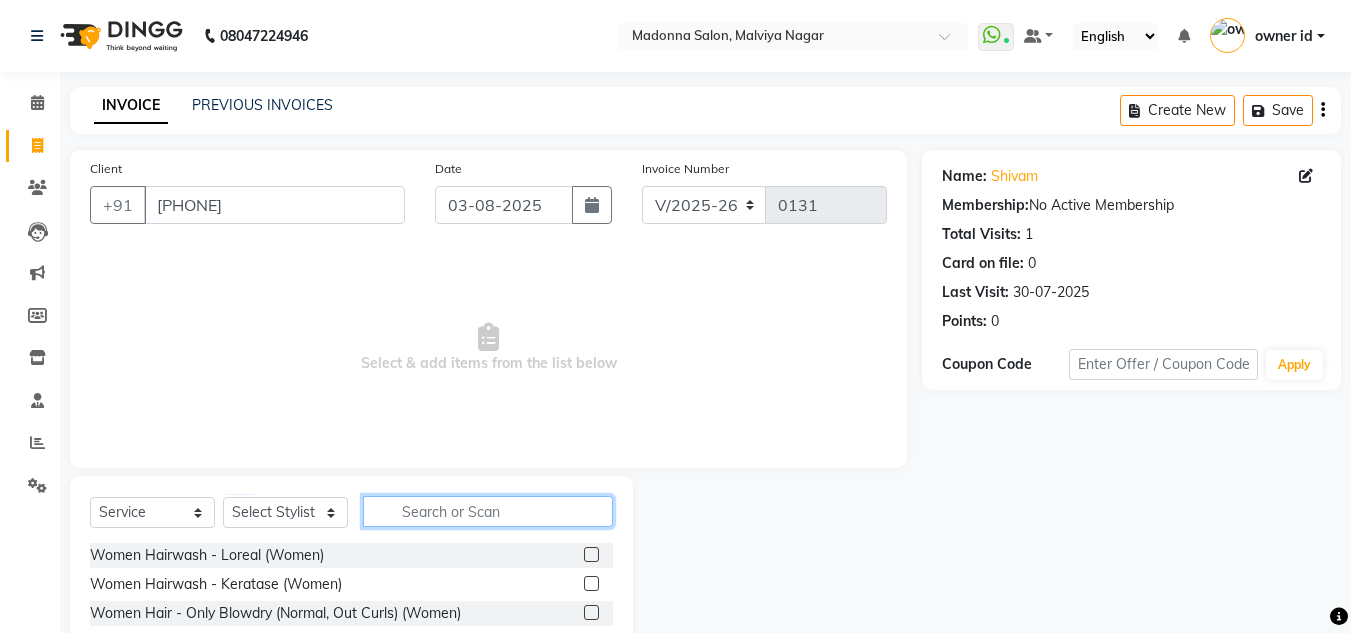 click 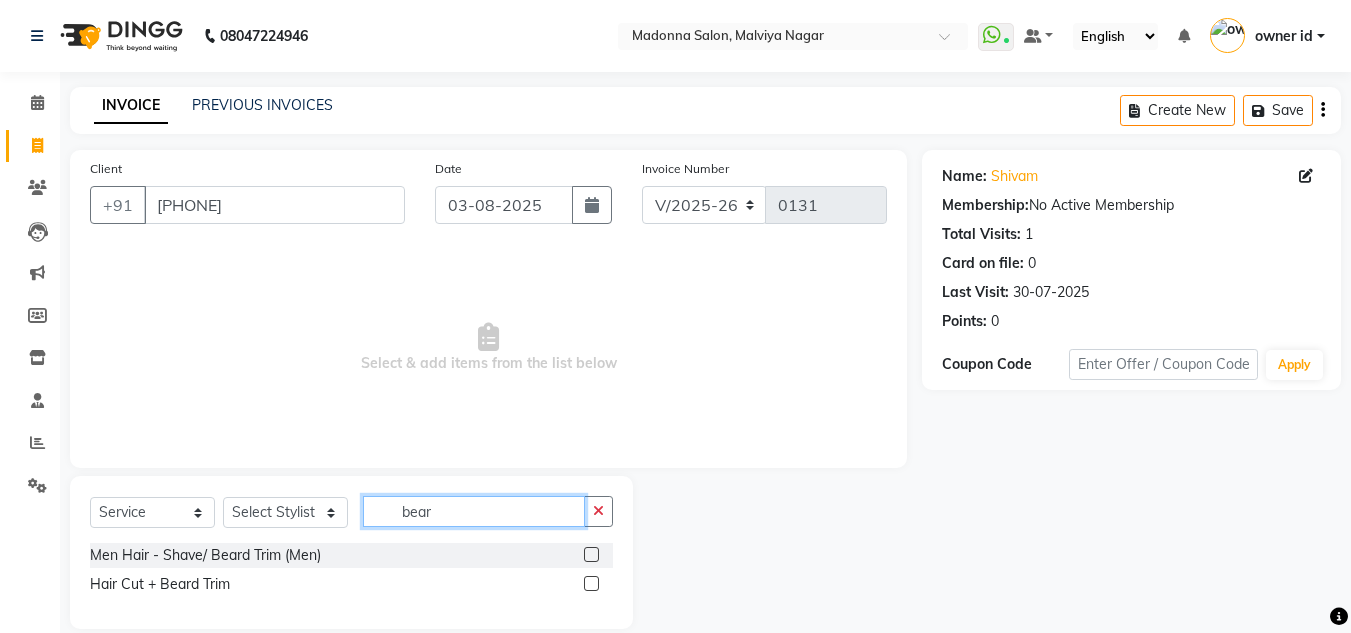 type on "bear" 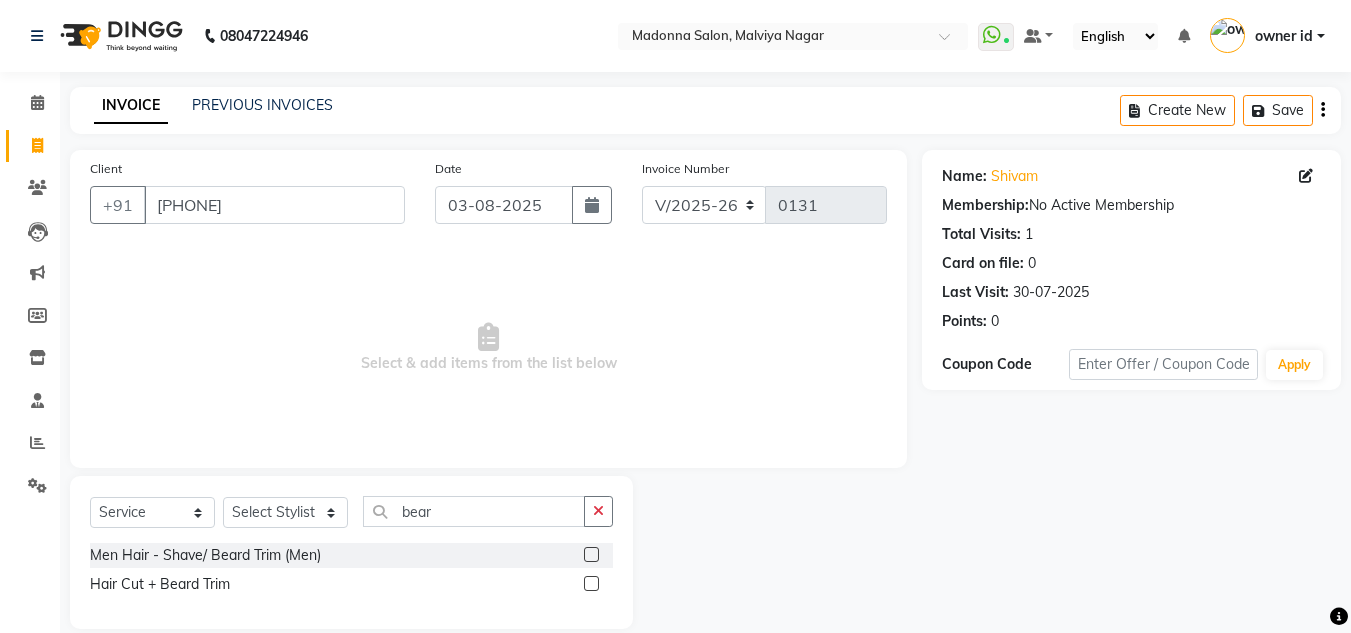 click 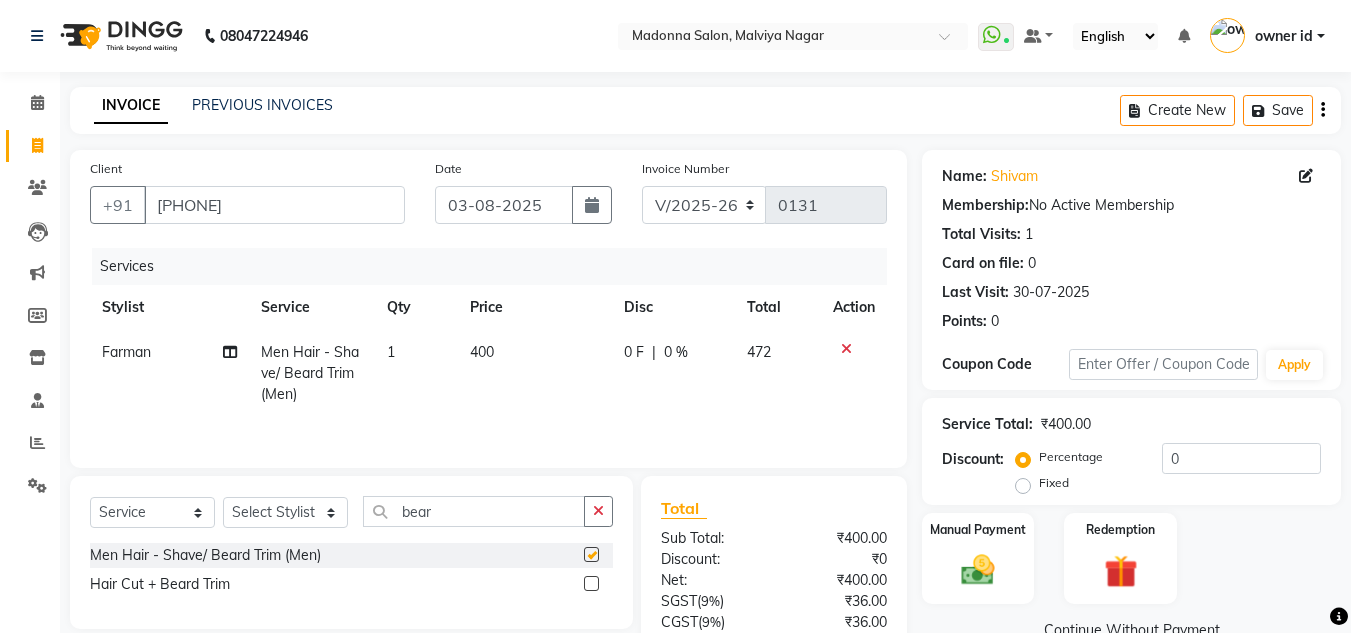 checkbox on "false" 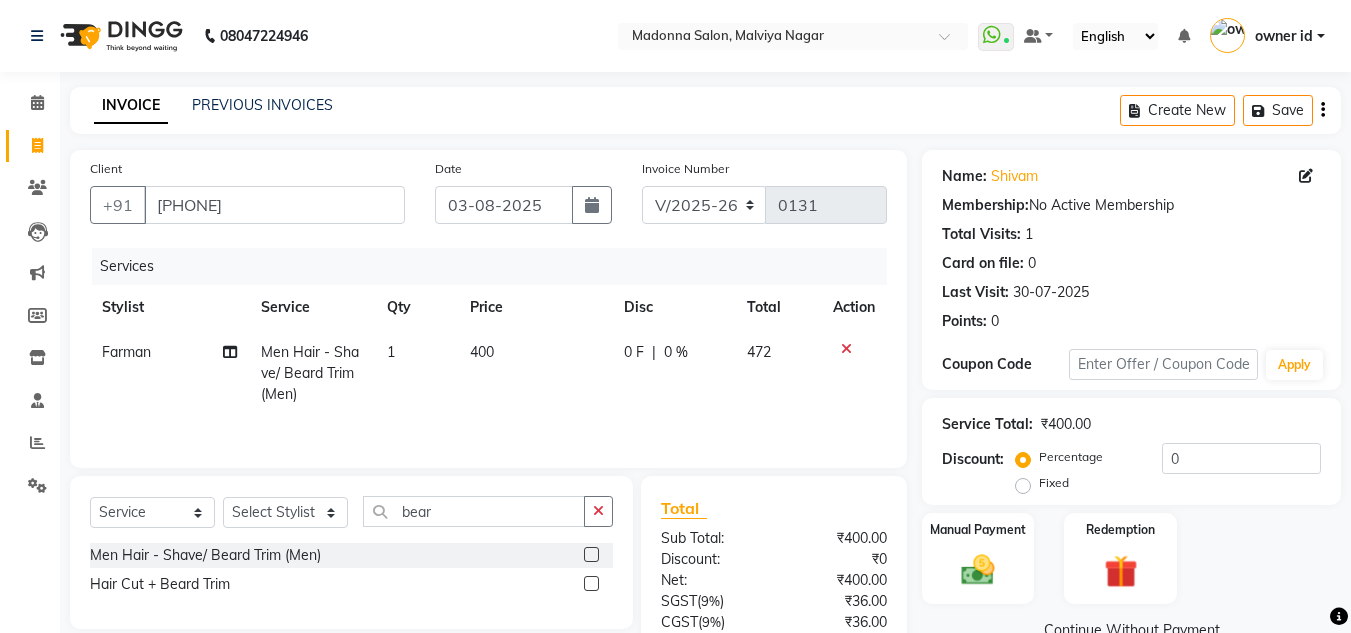 click on "400" 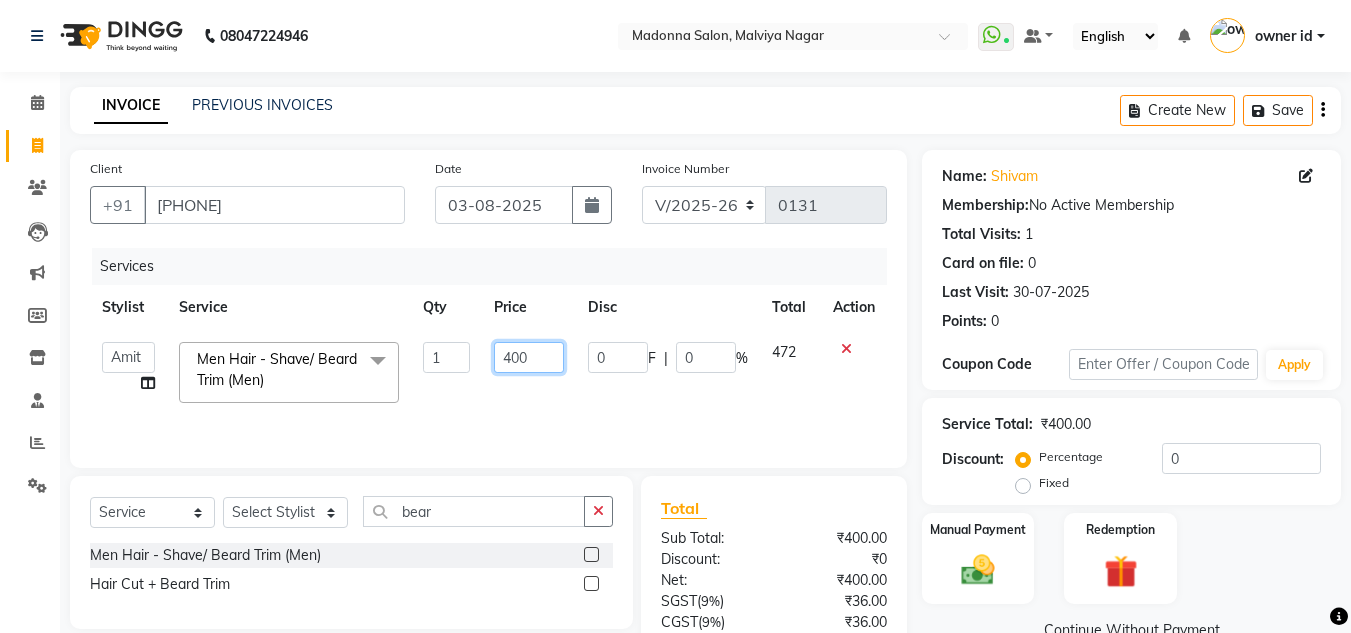 click on "400" 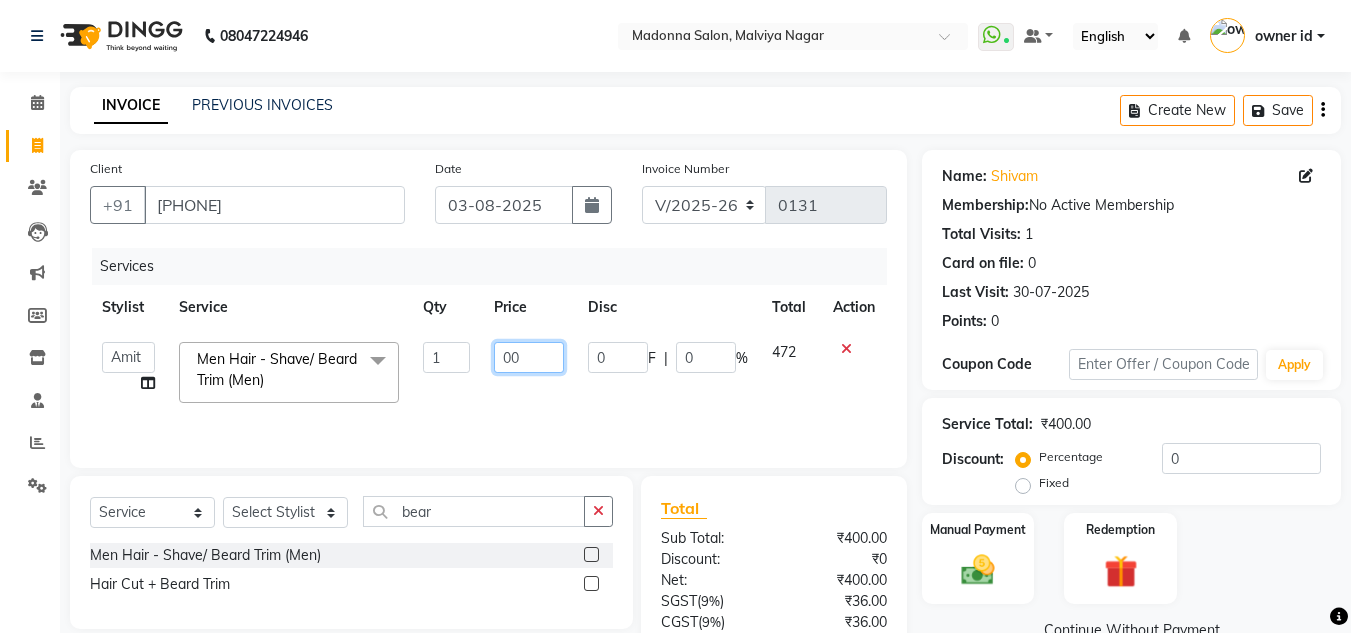 type on "500" 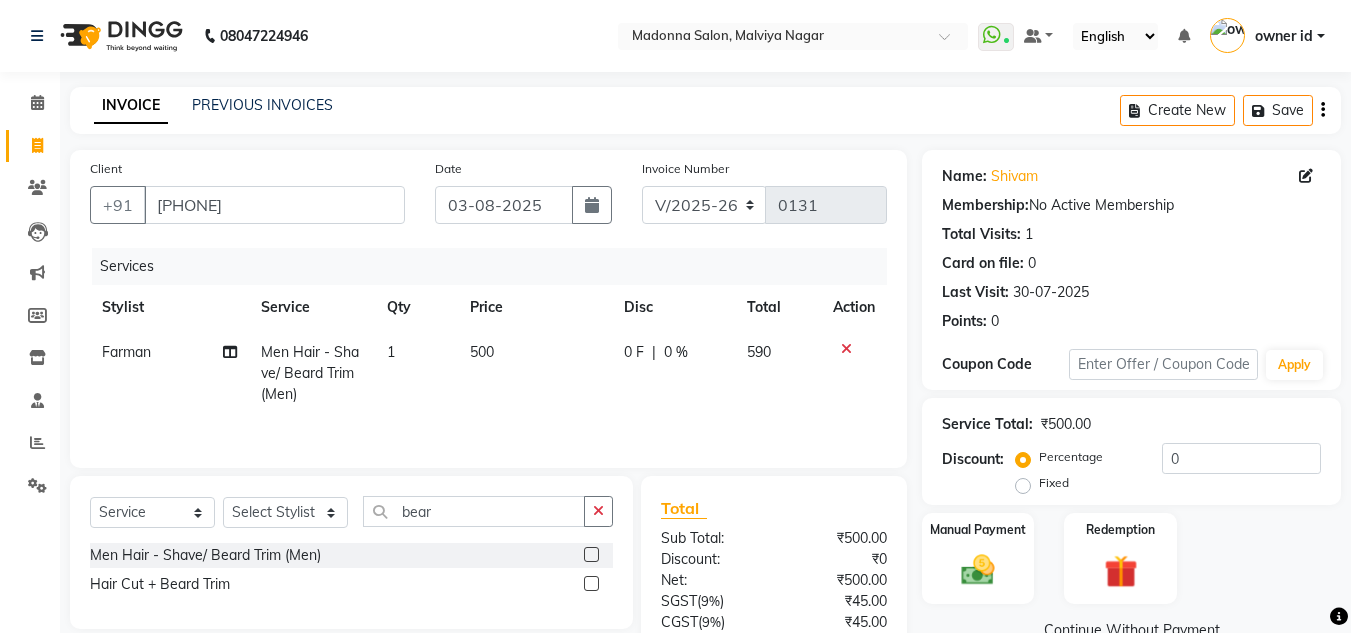 click on "Farman Men Hair  - Shave/ Beard Trim (Men) 1 500 0 F | 0 % 590" 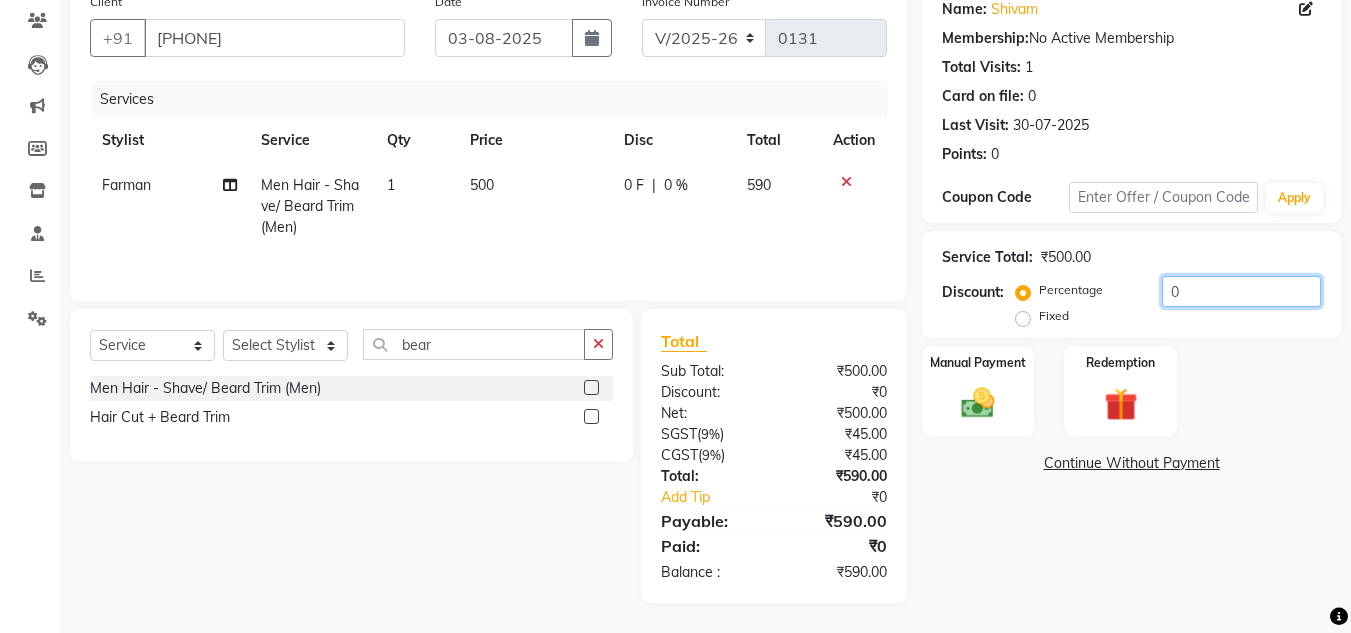 click on "0" 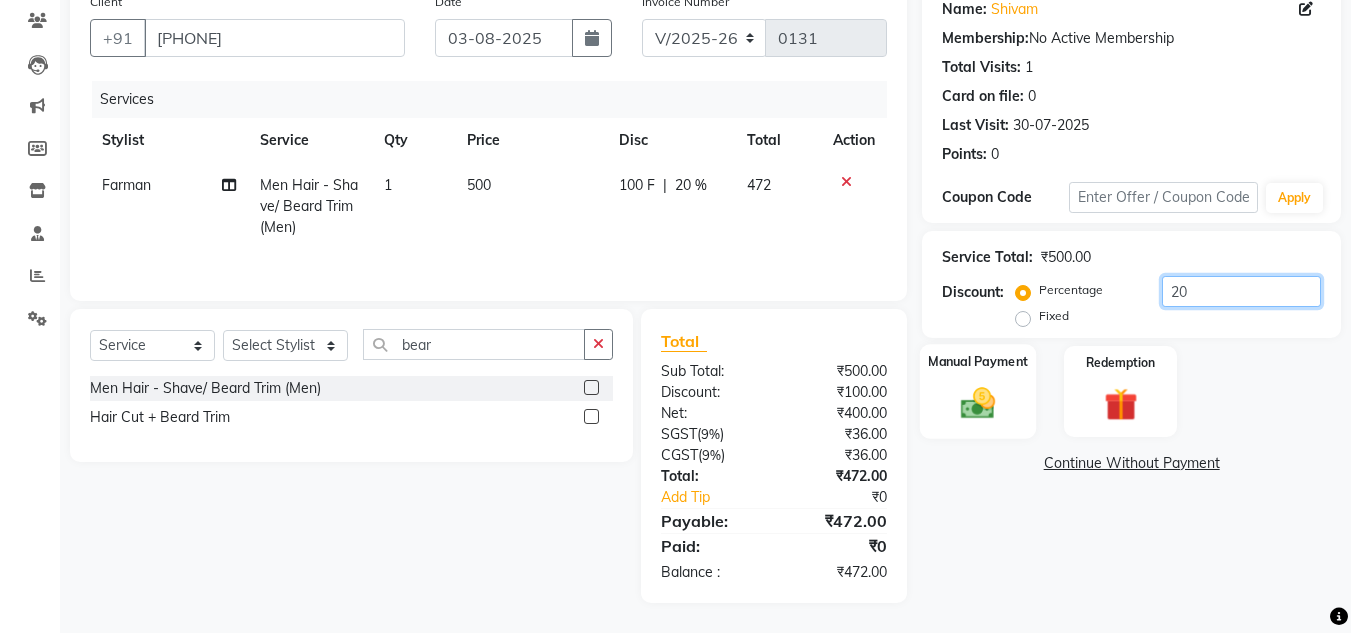 type on "20" 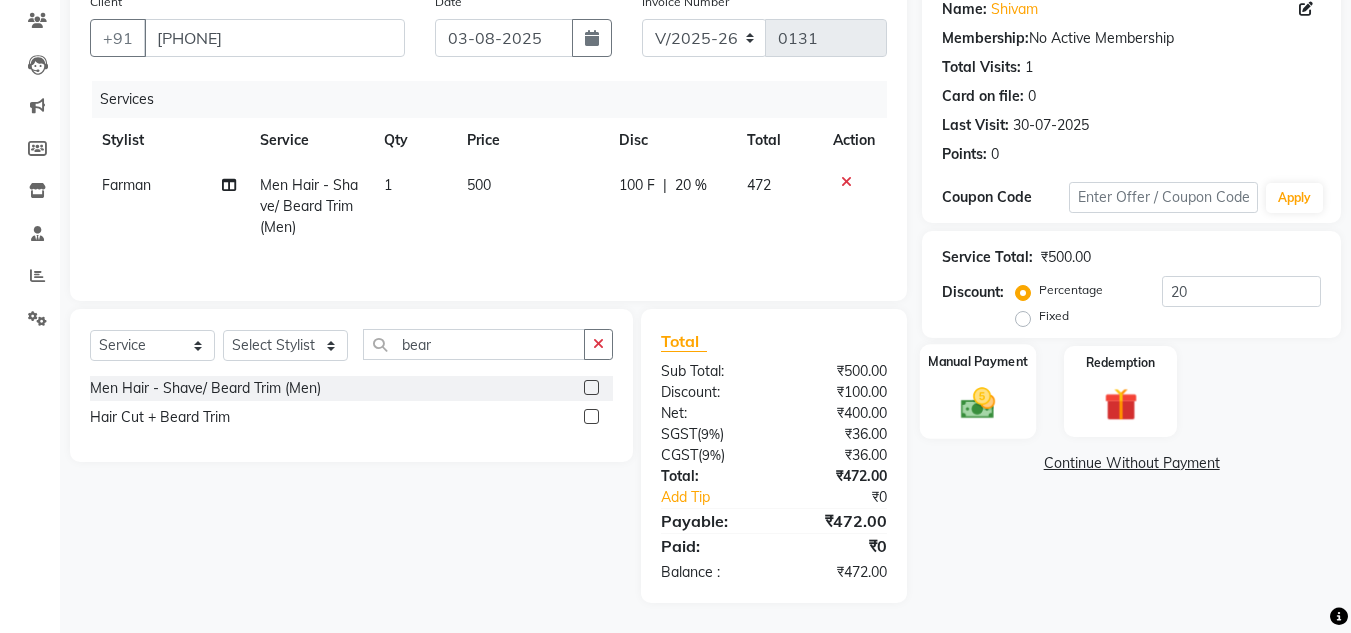 click 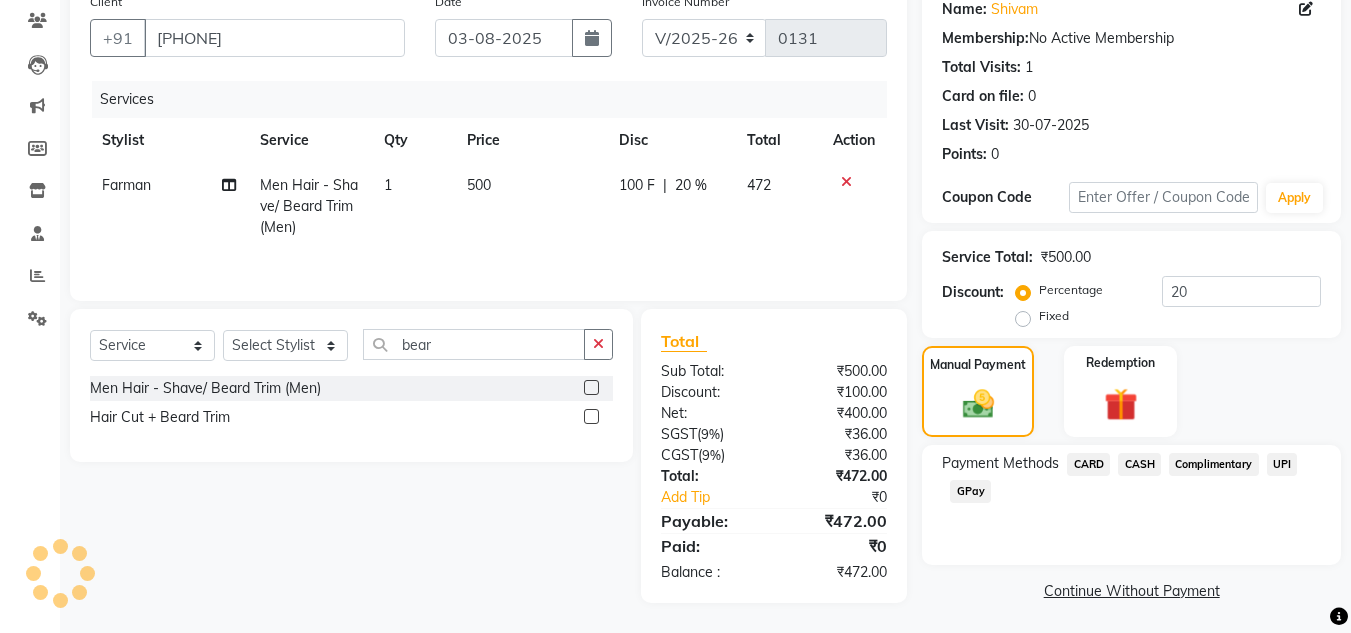 click on "UPI" 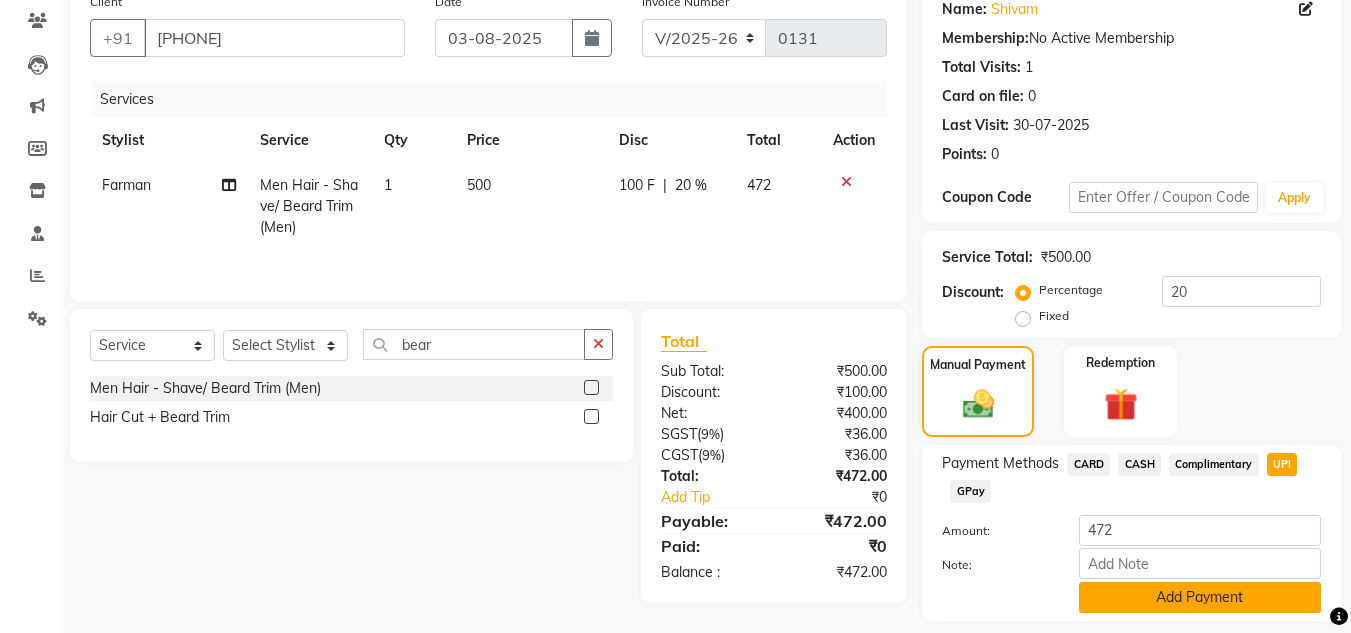 click on "Add Payment" 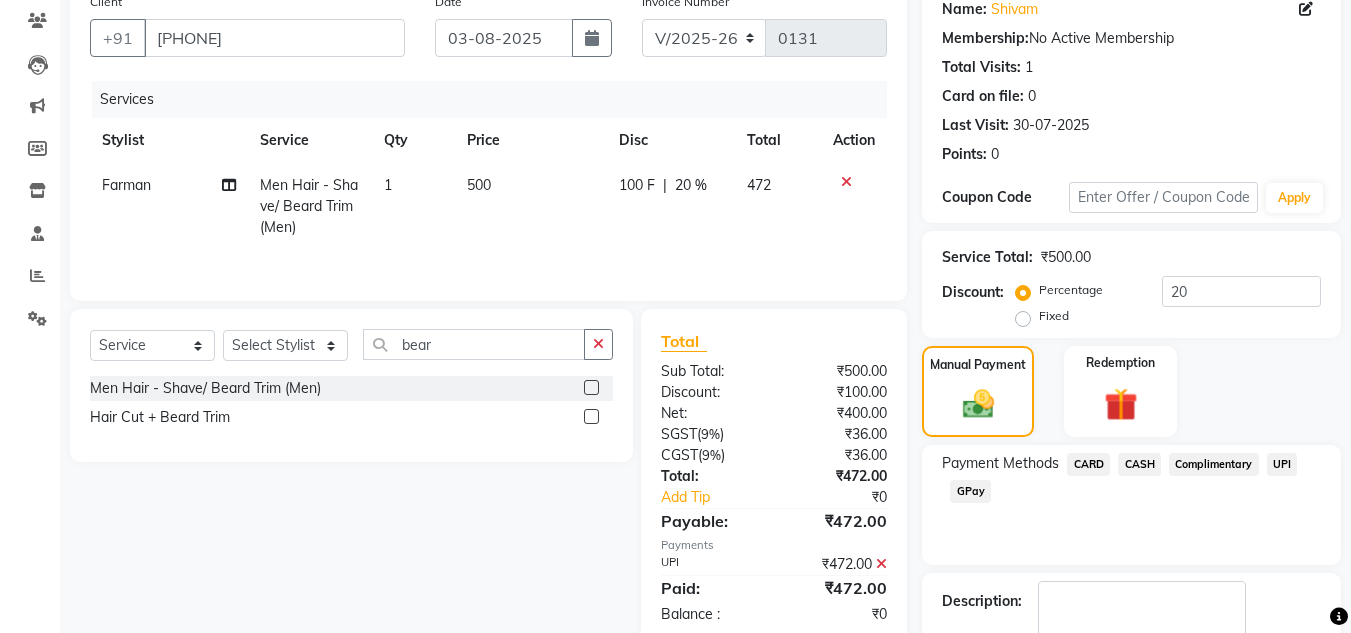 scroll, scrollTop: 283, scrollLeft: 0, axis: vertical 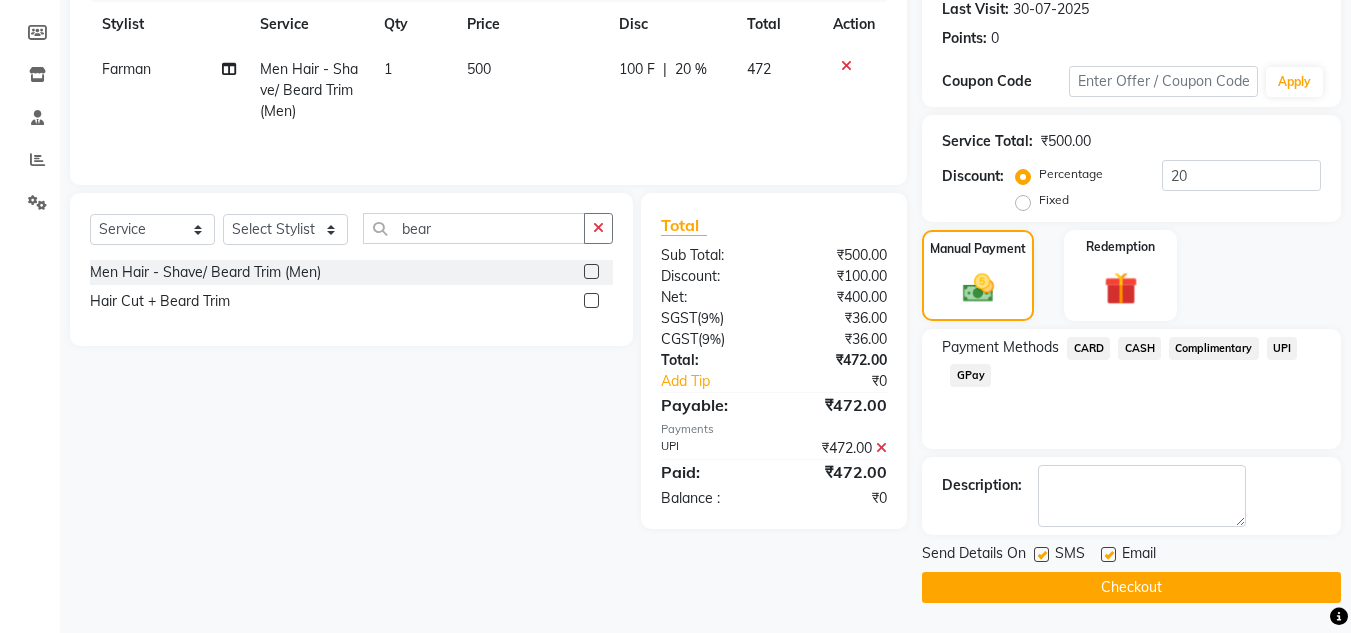 click on "Checkout" 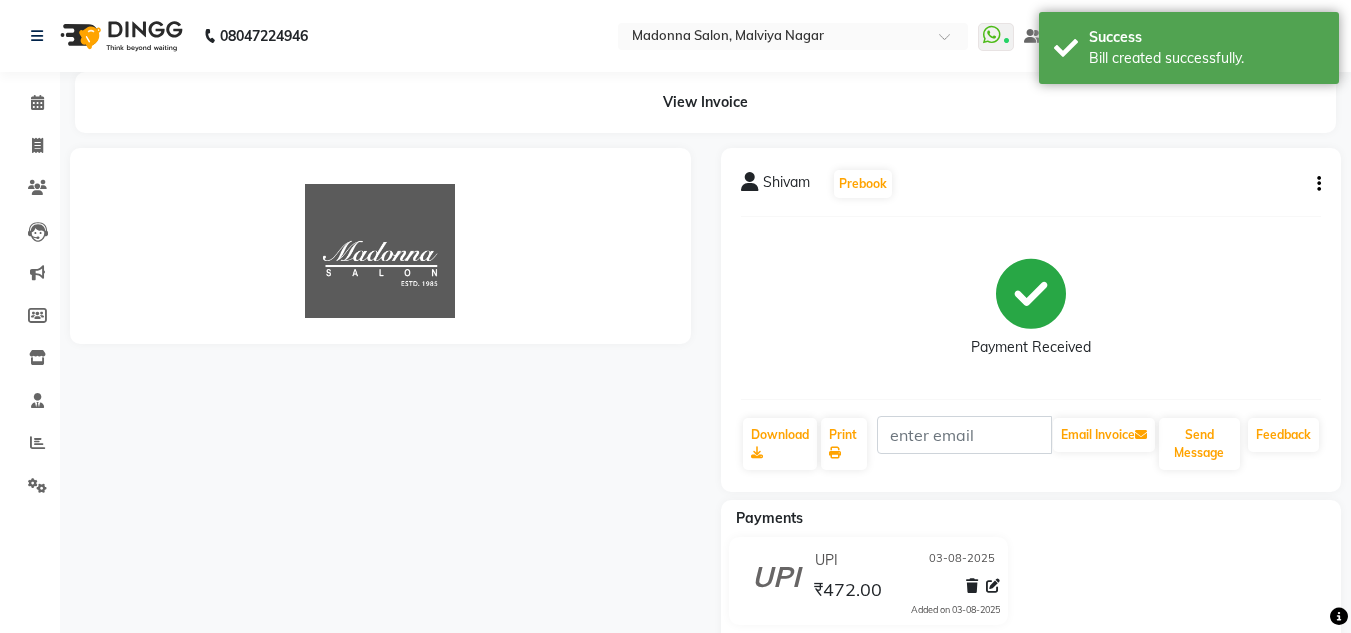 scroll, scrollTop: 0, scrollLeft: 0, axis: both 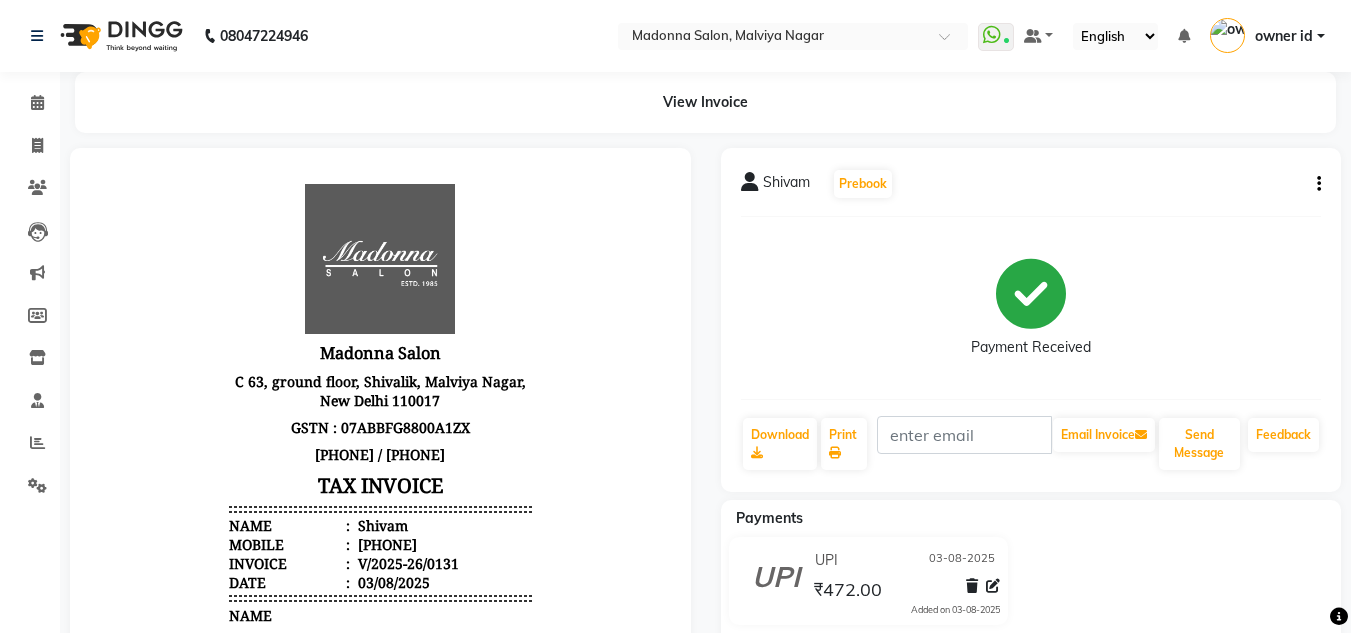 click 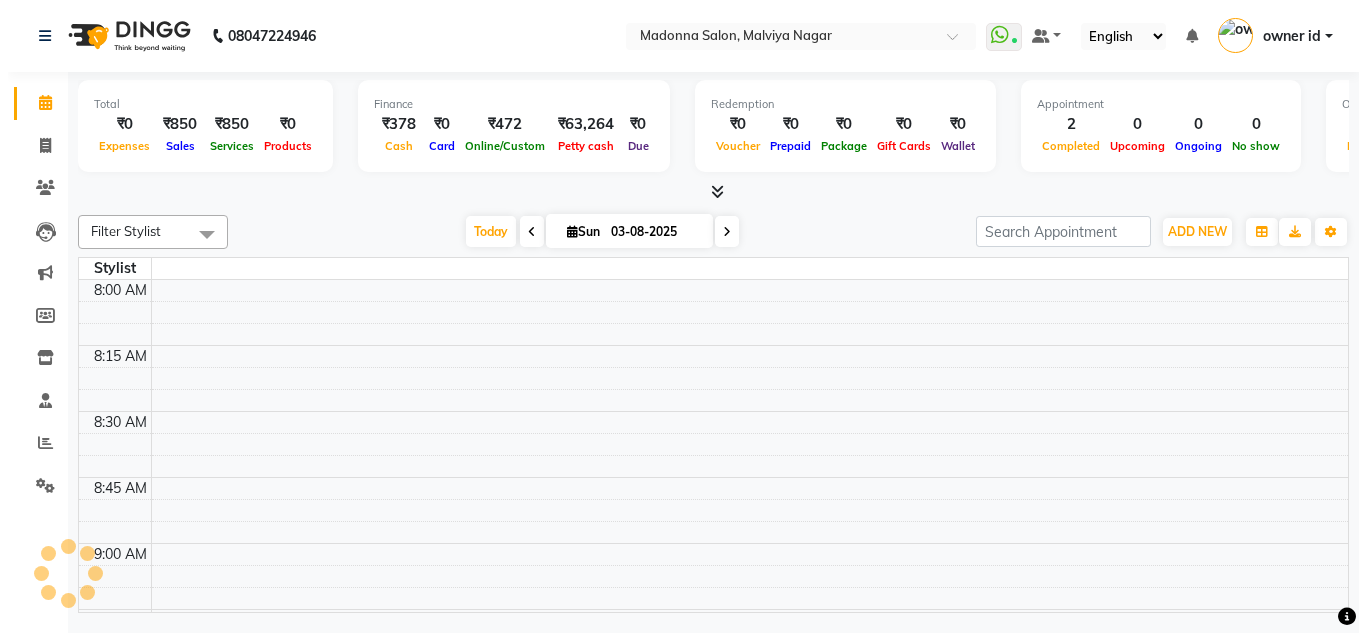 scroll, scrollTop: 0, scrollLeft: 0, axis: both 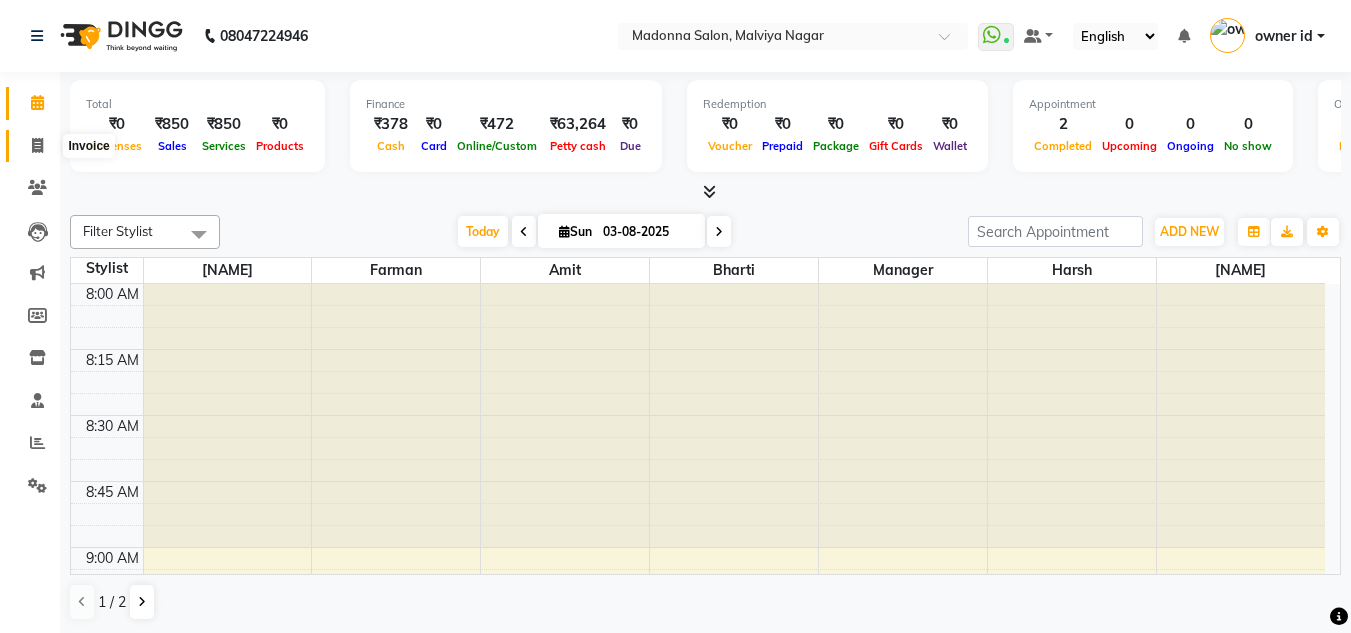 click 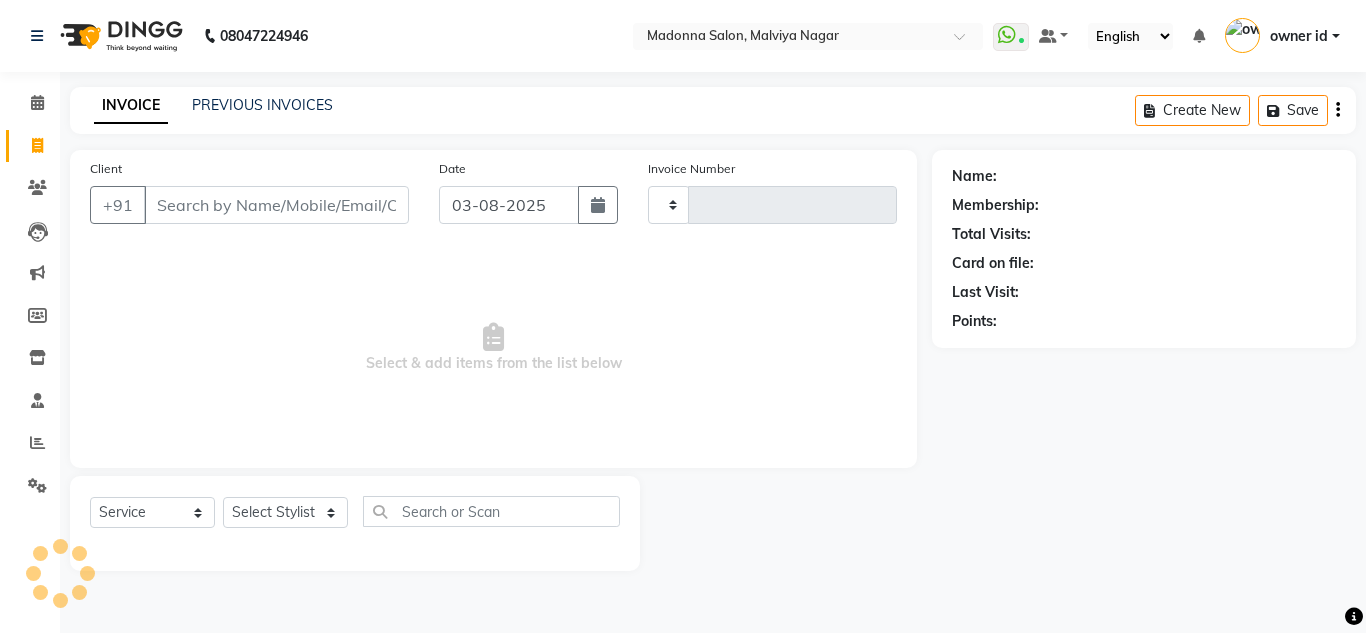 type on "0132" 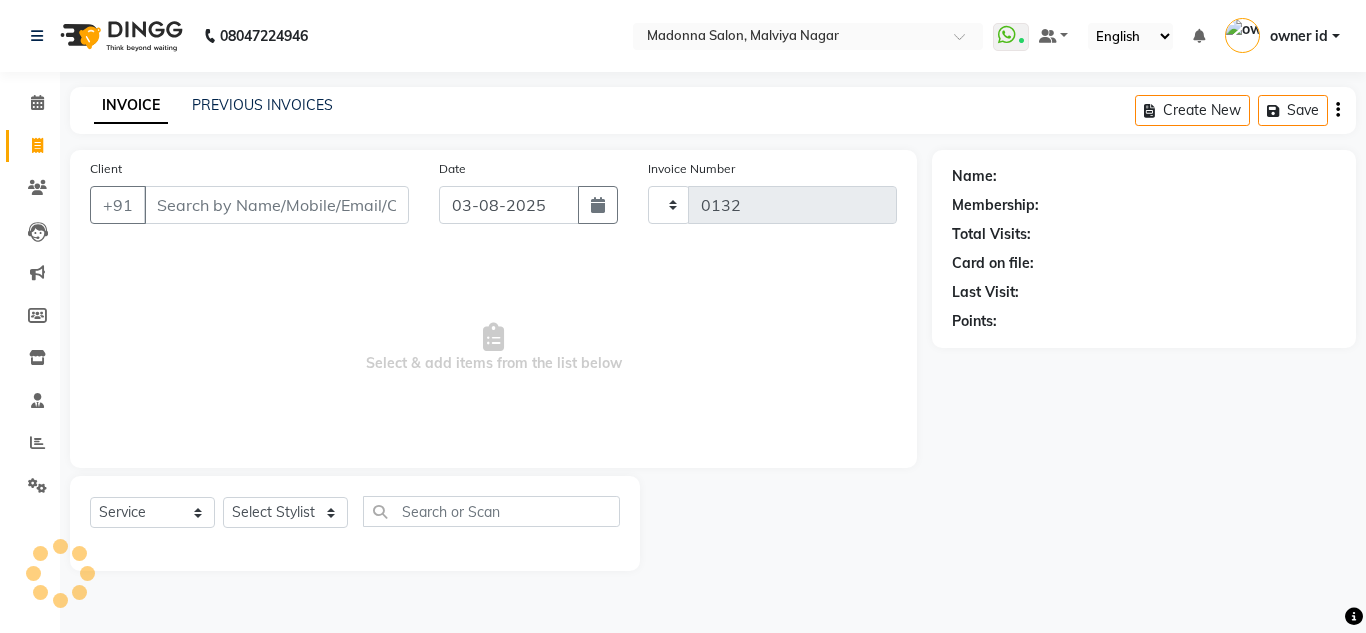 select on "8641" 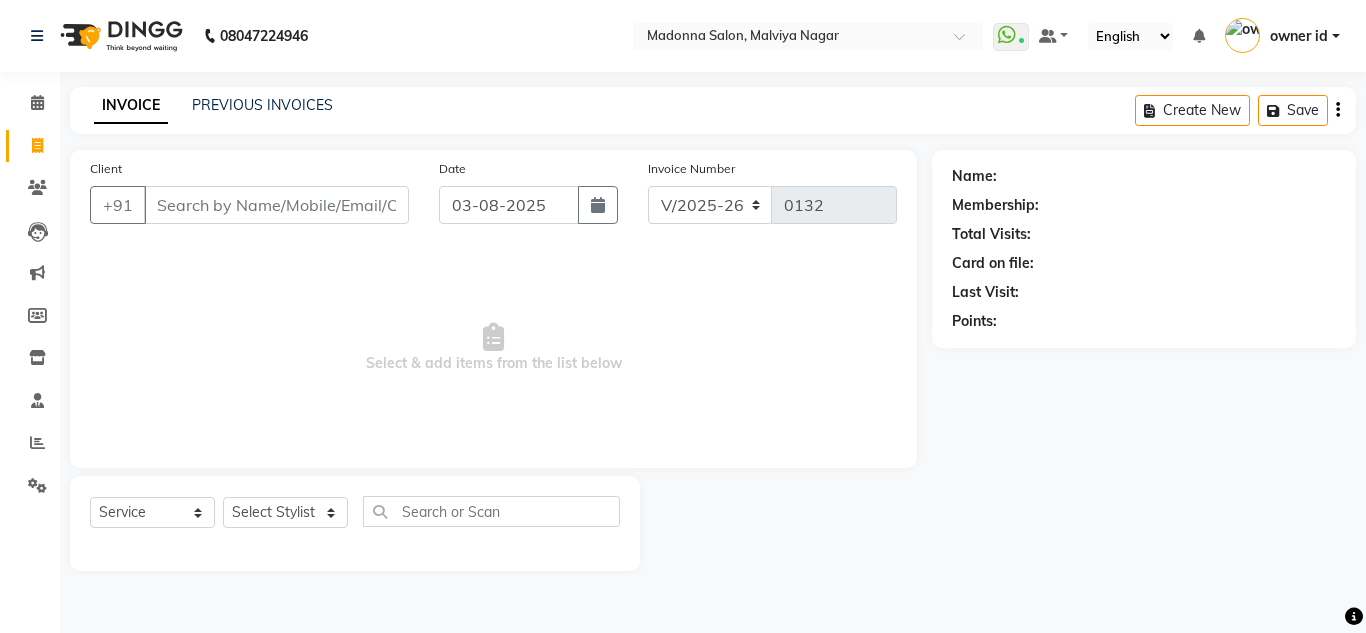 click on "Client" at bounding box center (276, 205) 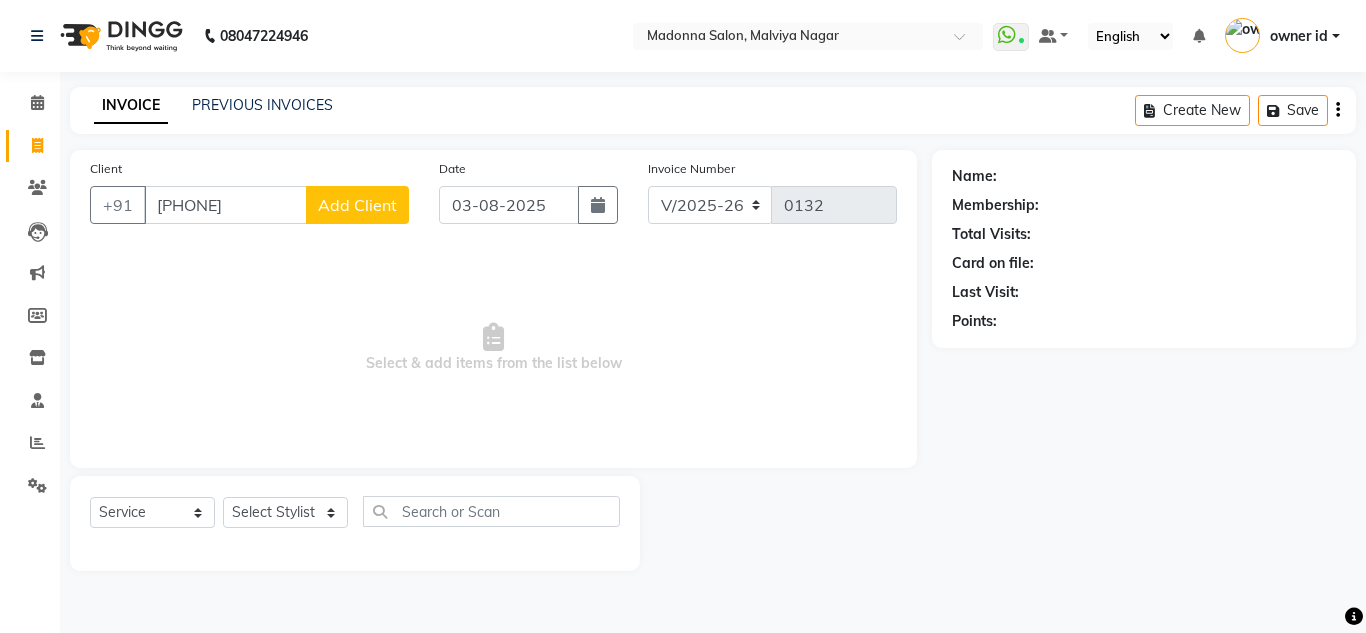 type on "[PHONE]" 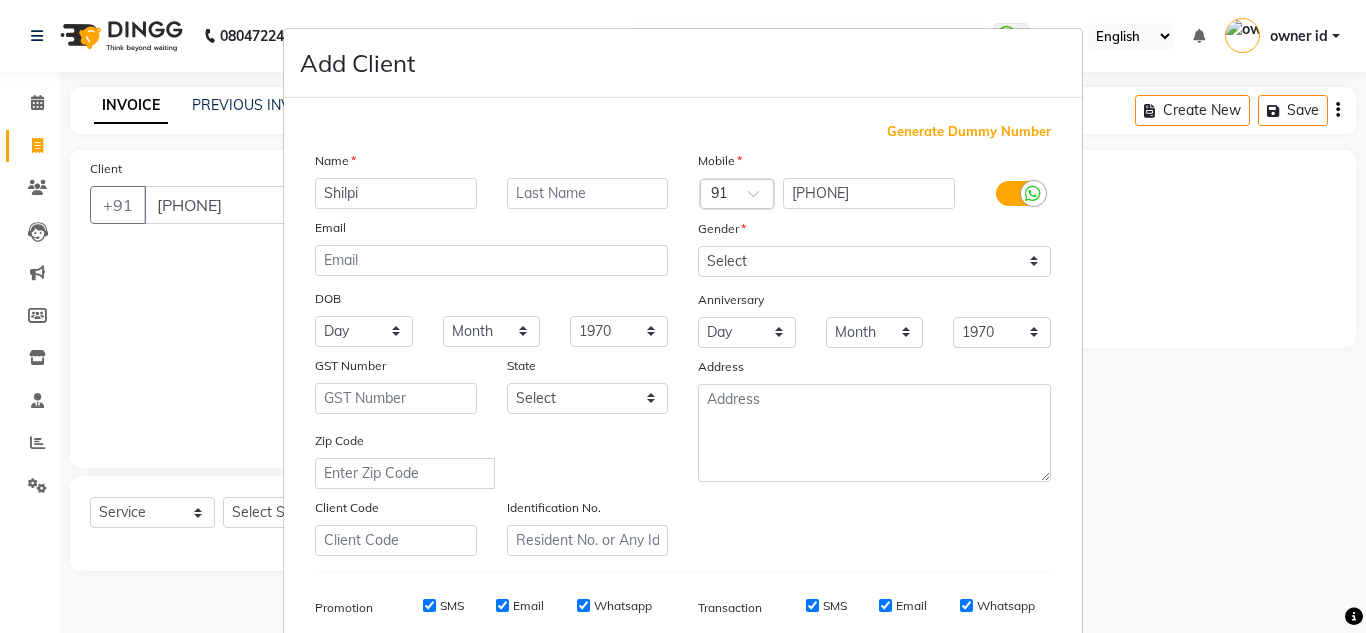 type on "Shilpi" 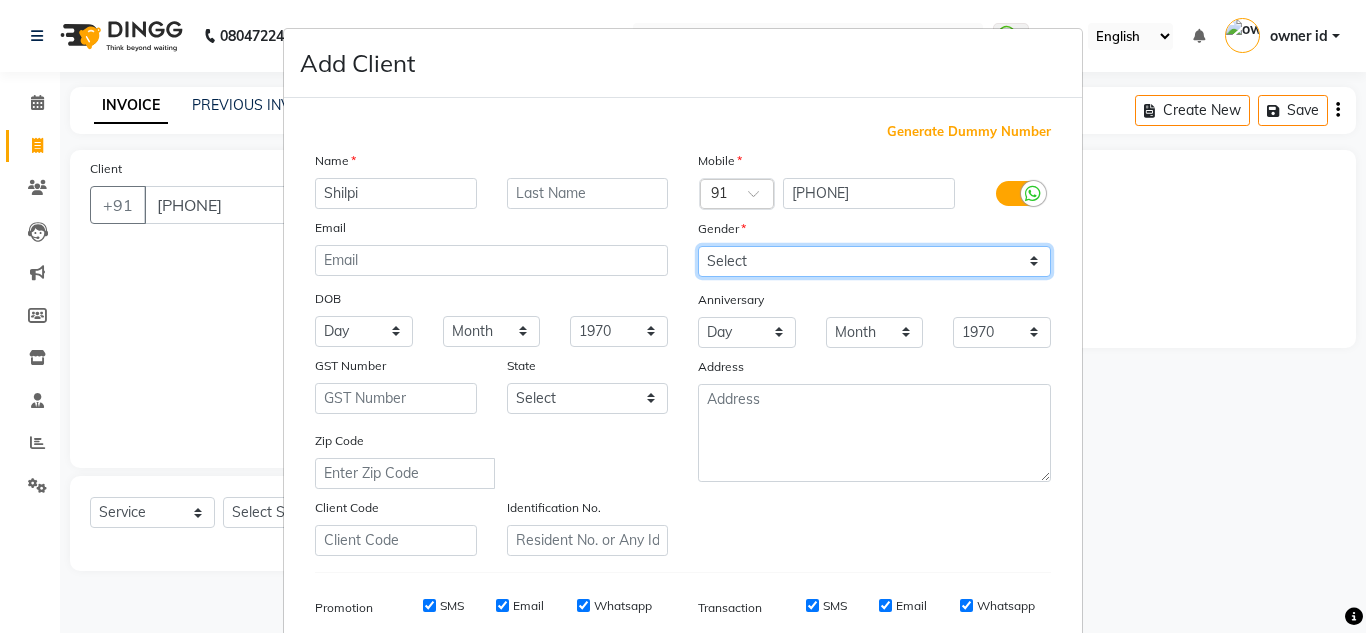 click on "Select Male Female Other Prefer Not To Say" at bounding box center [874, 261] 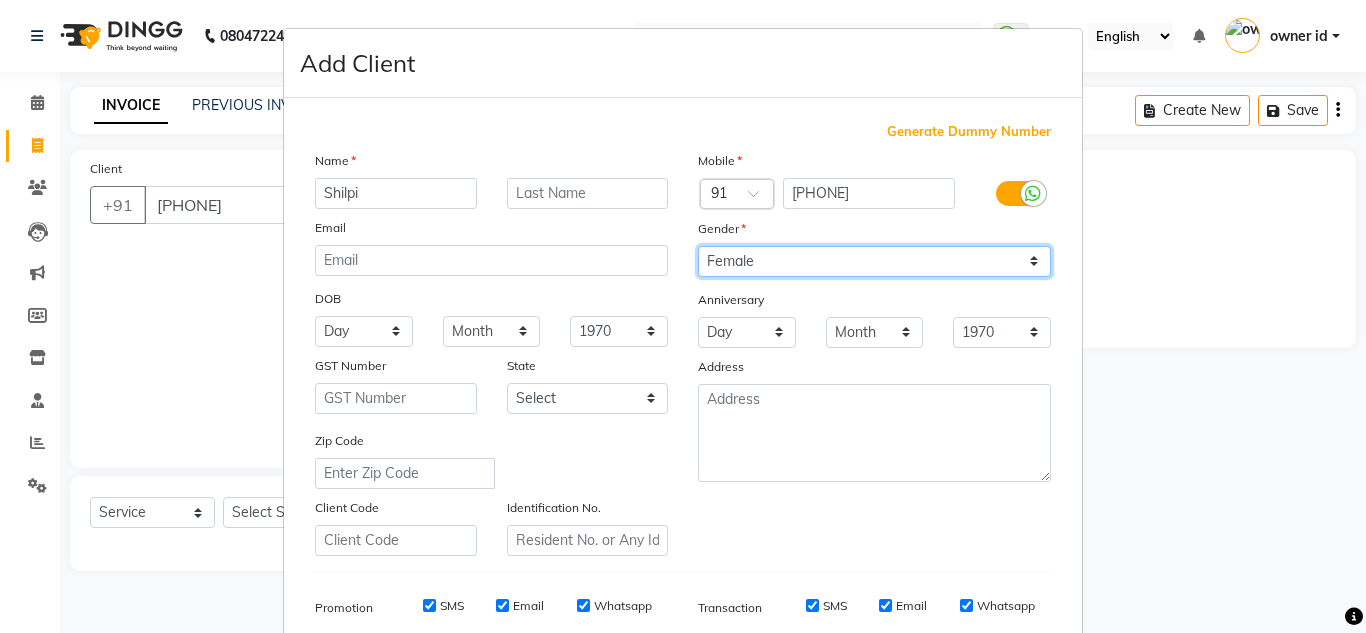 click on "Select Male Female Other Prefer Not To Say" at bounding box center [874, 261] 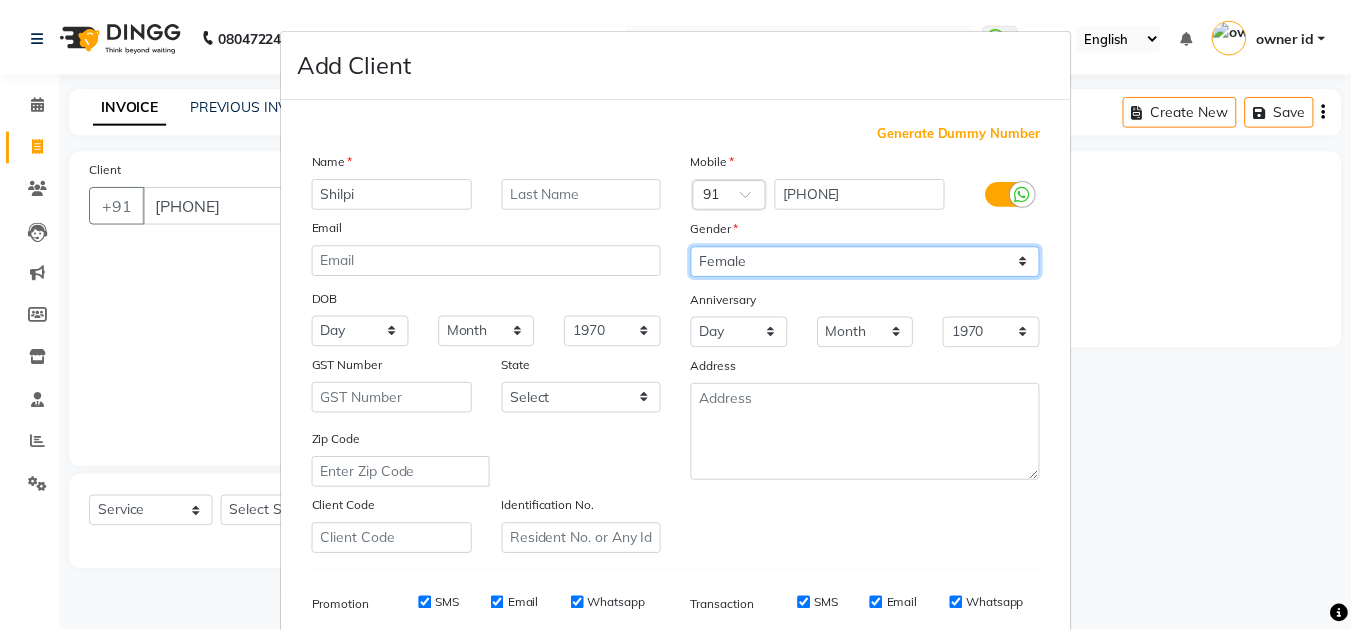 scroll, scrollTop: 290, scrollLeft: 0, axis: vertical 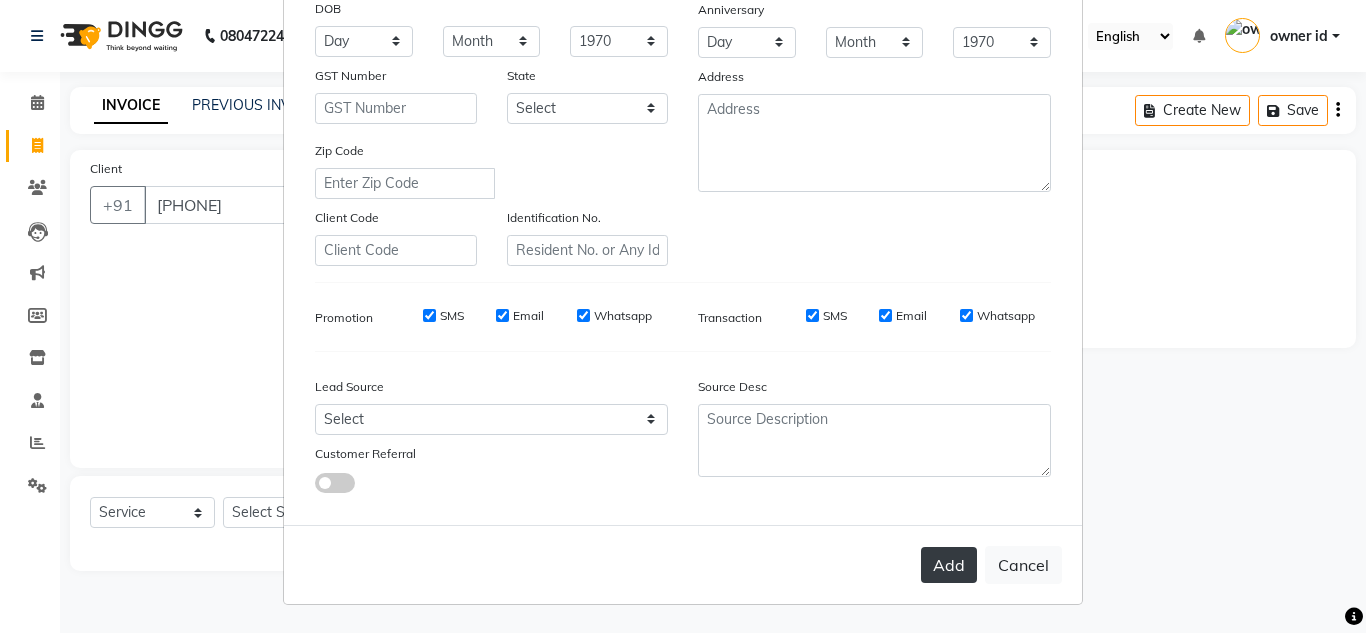 click on "Add" at bounding box center [949, 565] 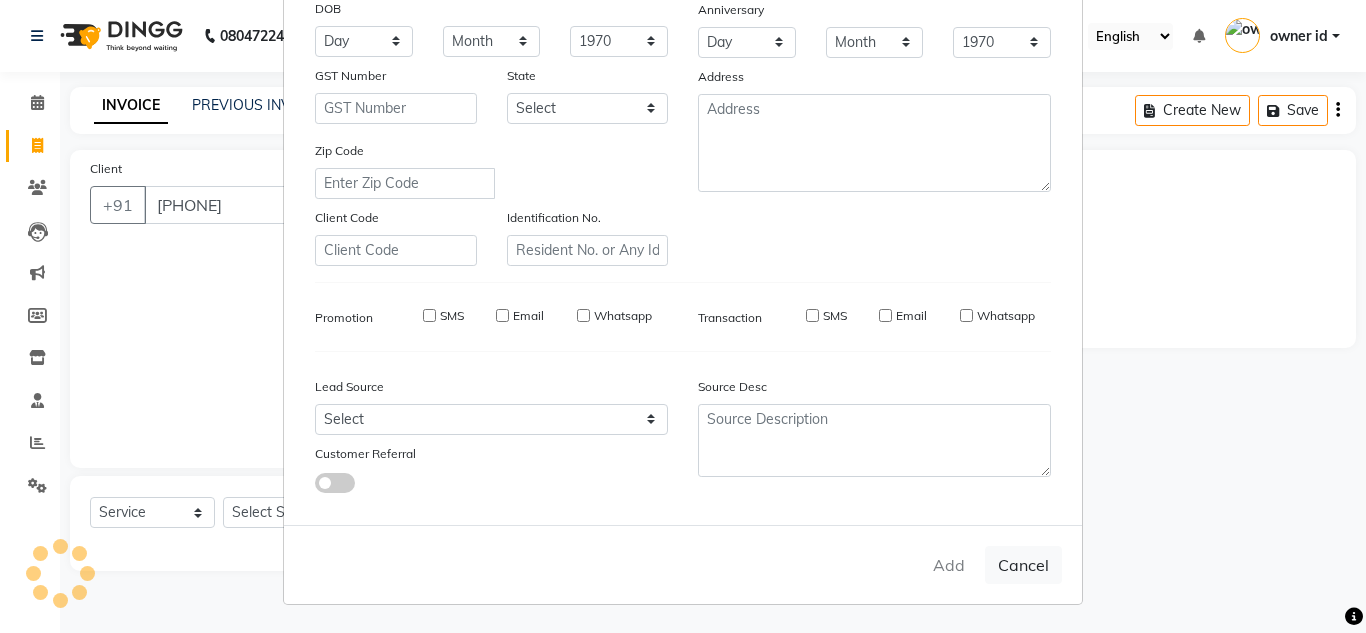 type 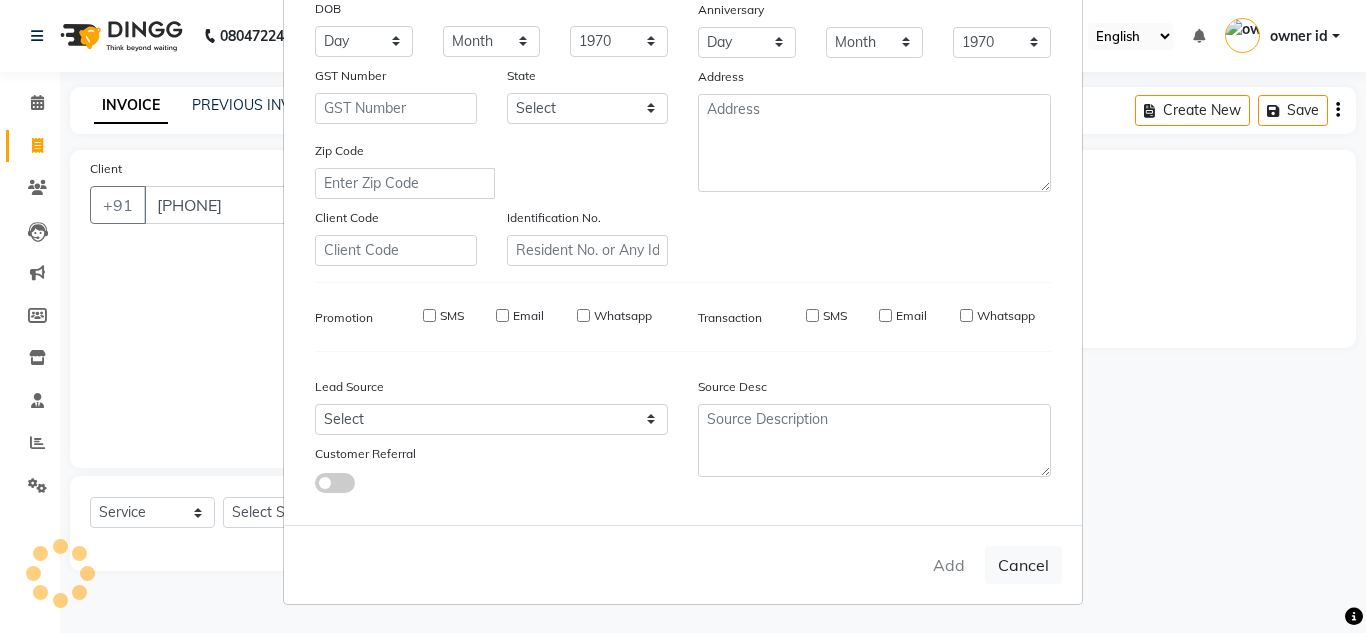 select 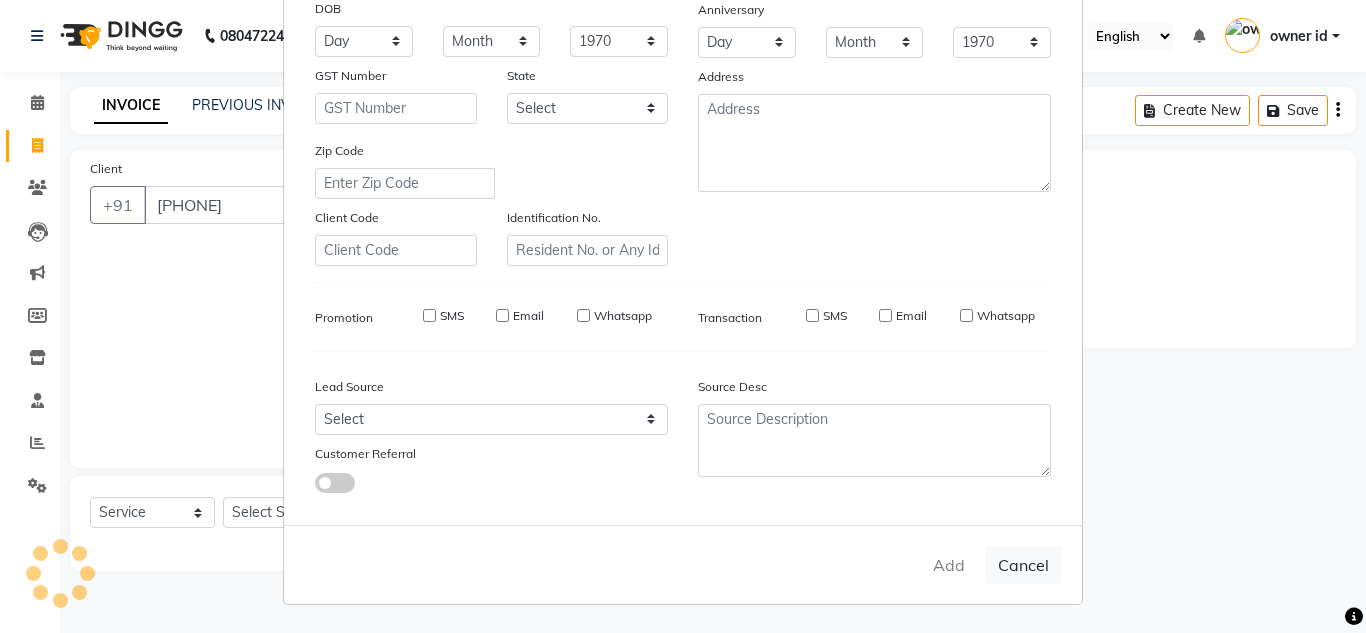 select 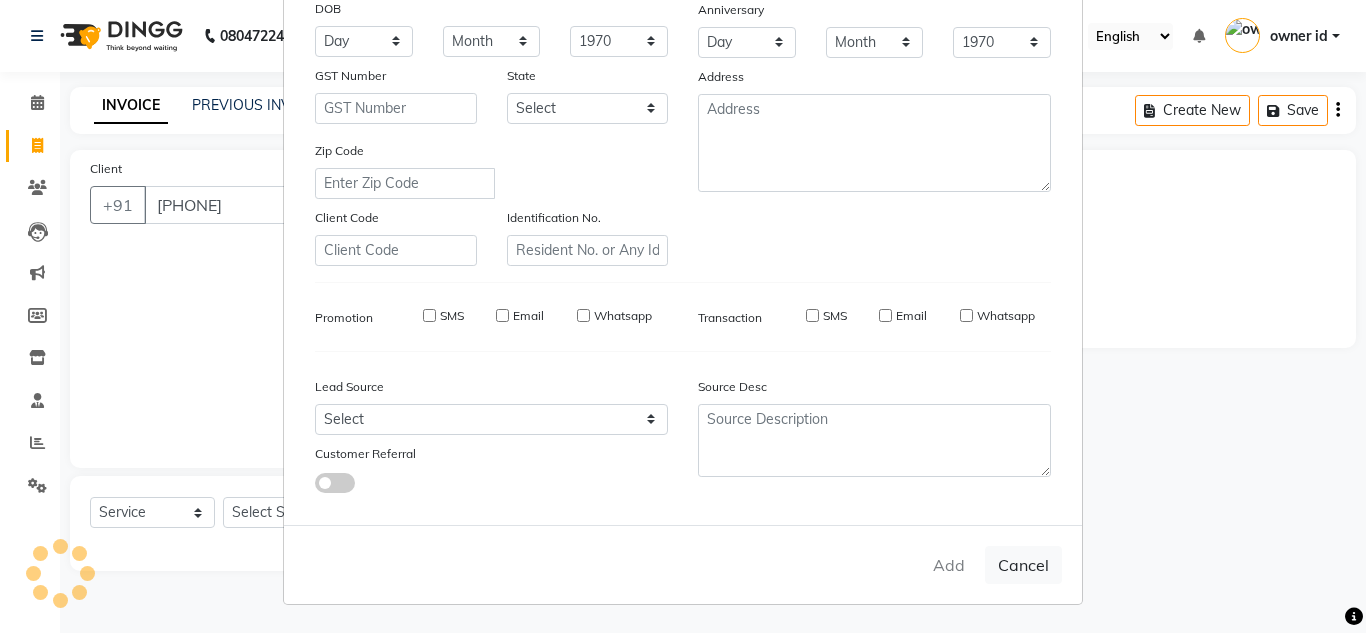 type 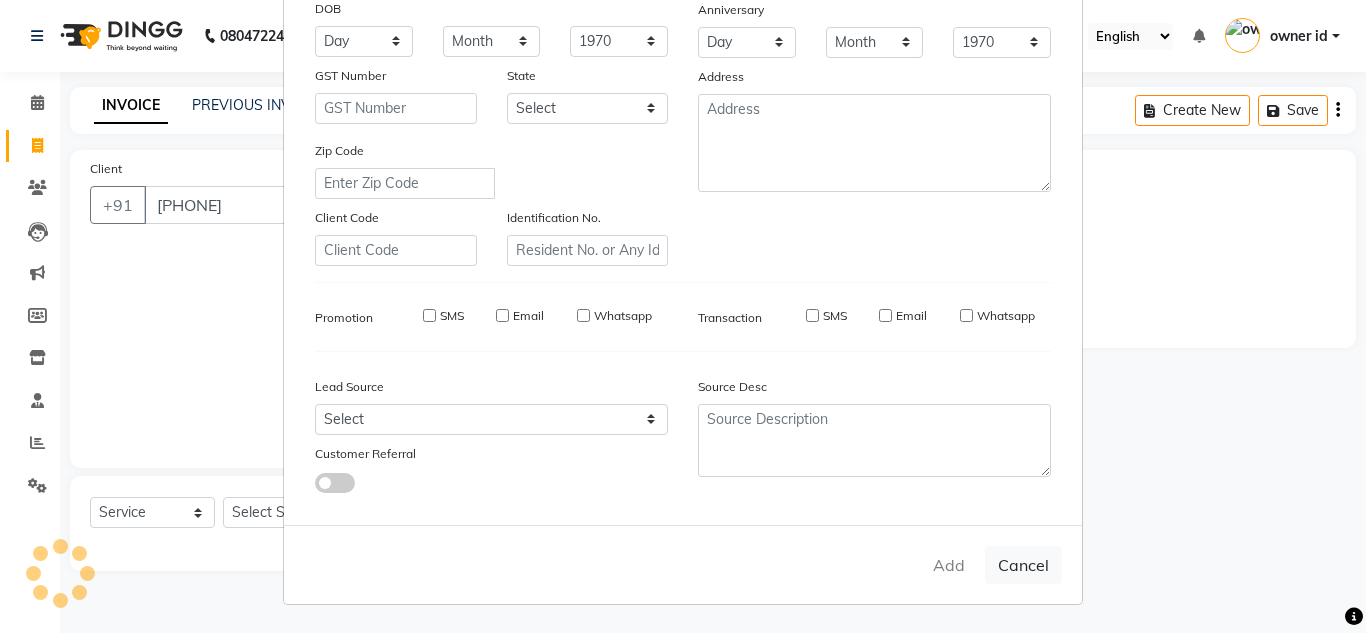 select 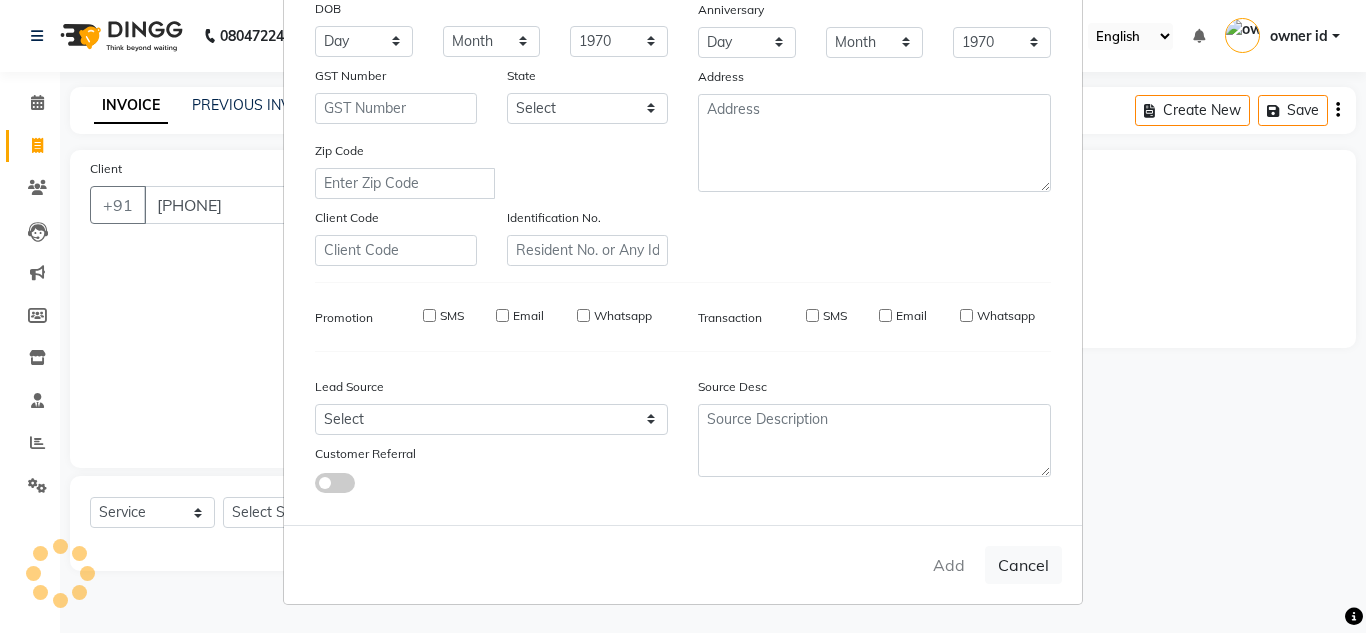 select 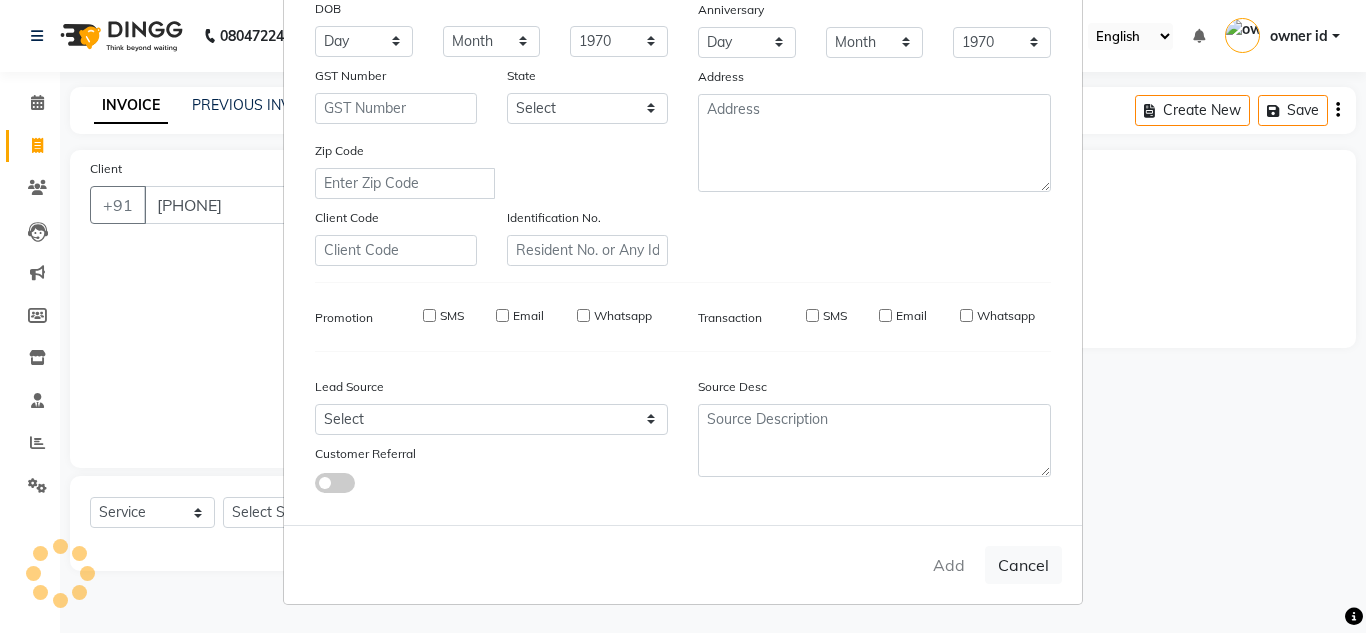 select 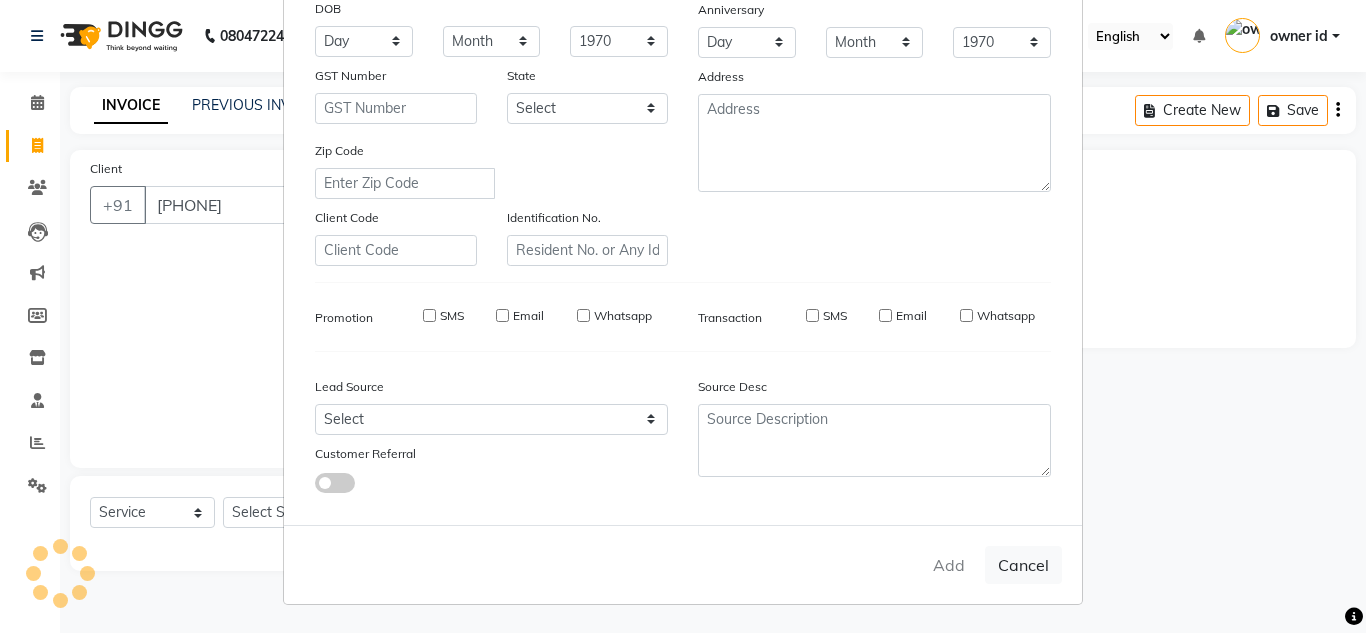 checkbox on "false" 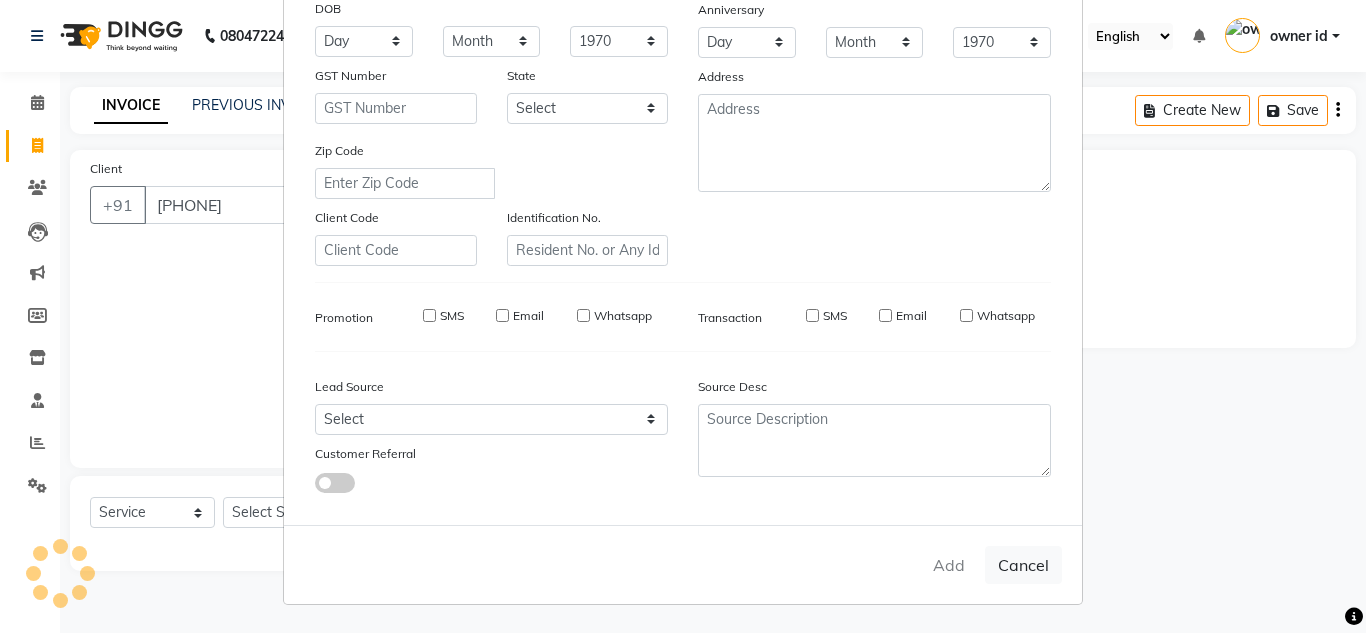 checkbox on "false" 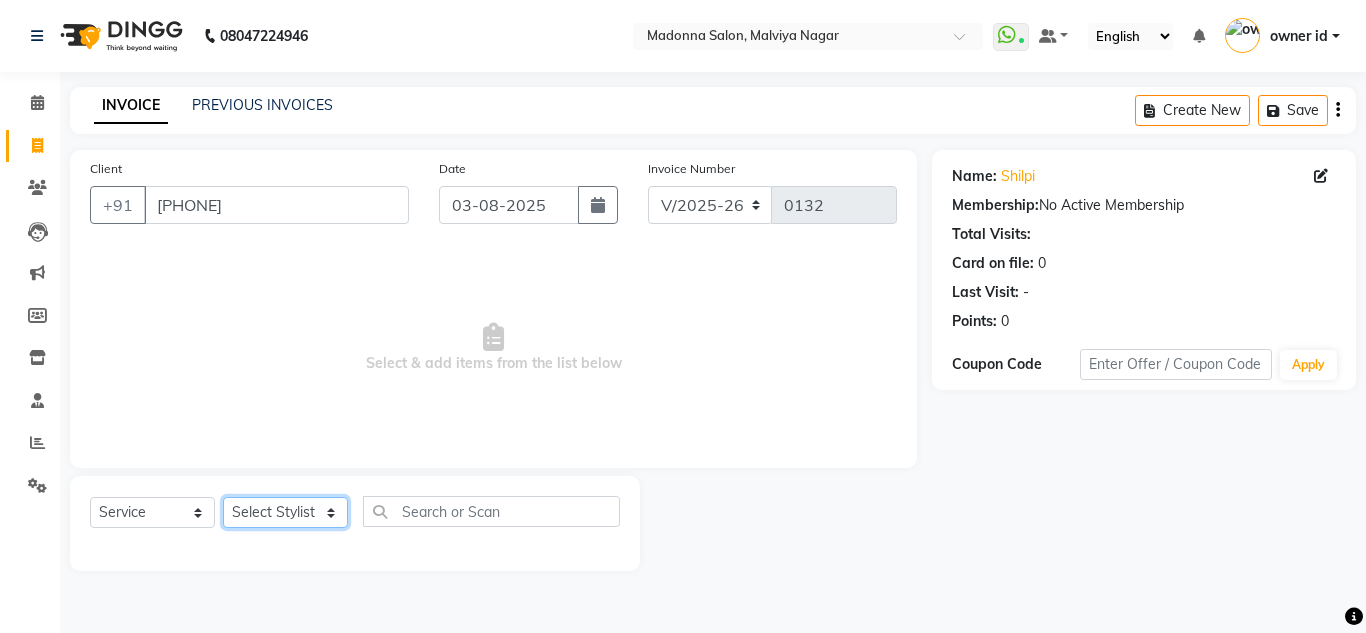 click on "Select Stylist Amit Bharti [NAME] Farman Harsh  [NAME] Manager Manoj Nitin Nails owner id Poonam Rihan" 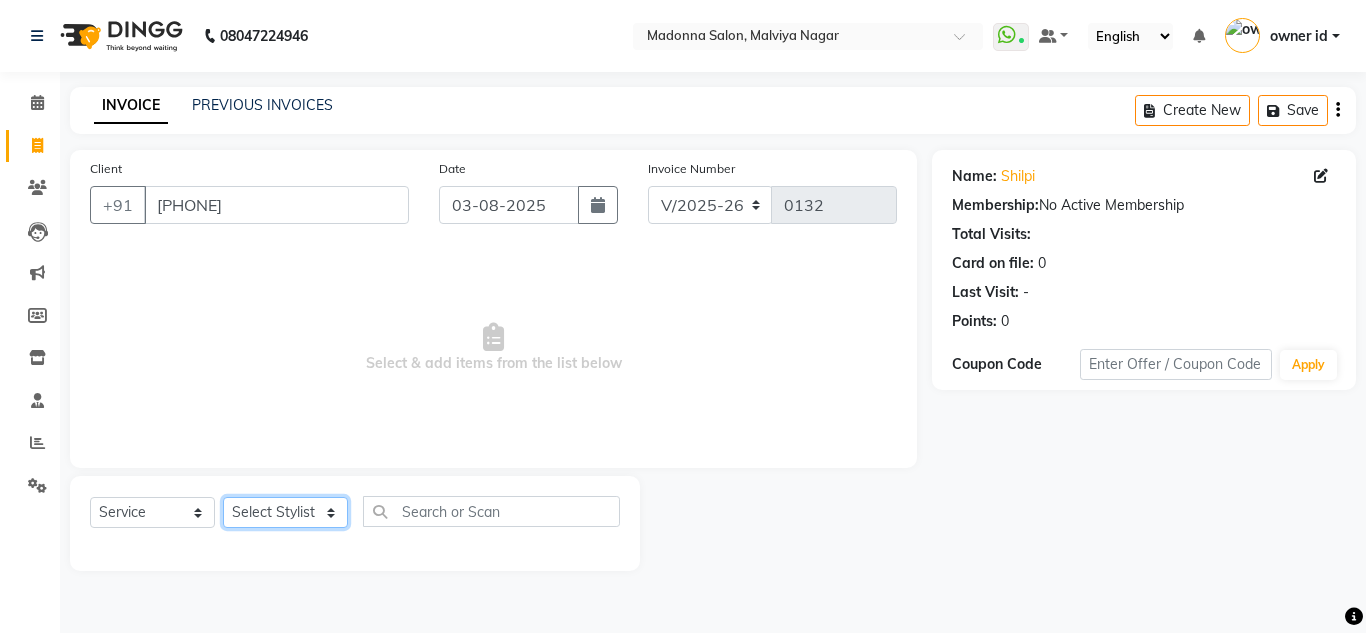 select on "[PHONE]" 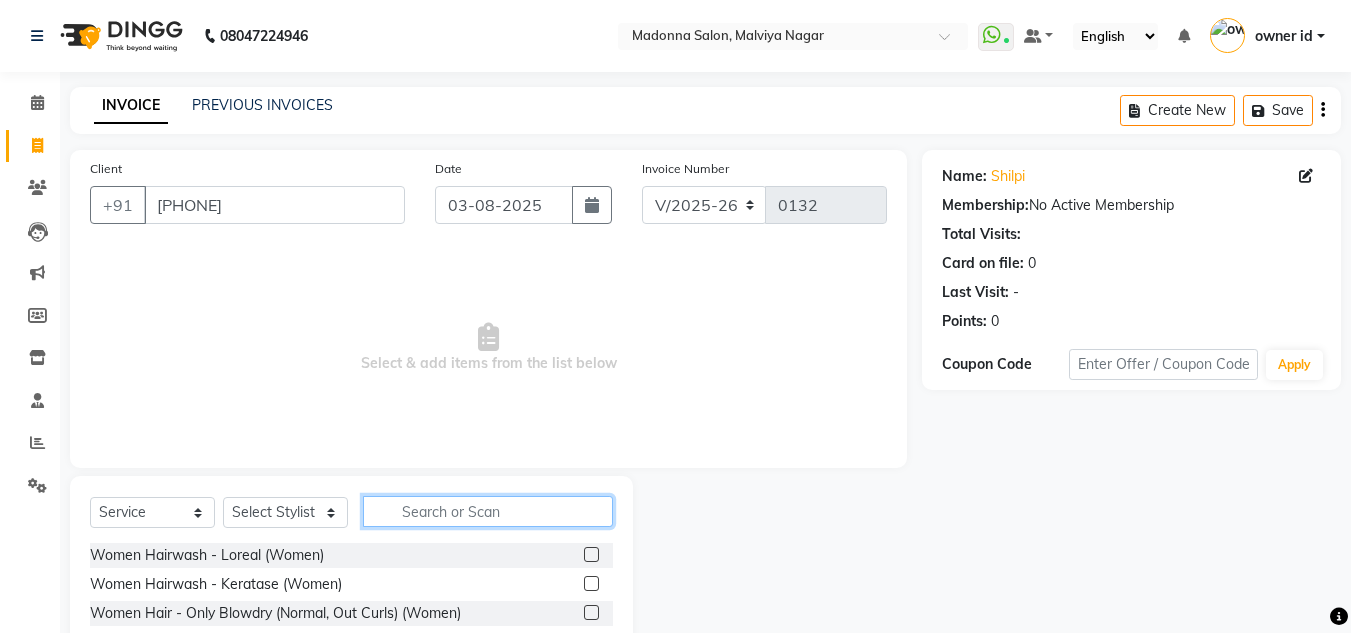 click 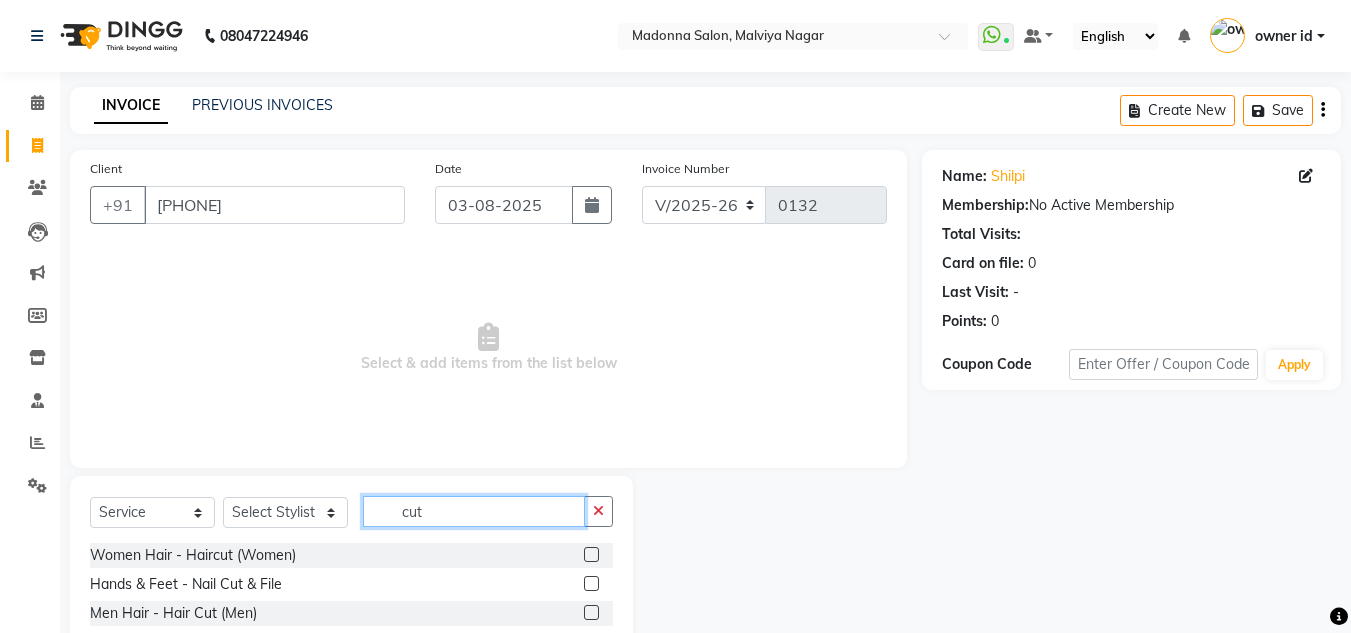 type on "cut" 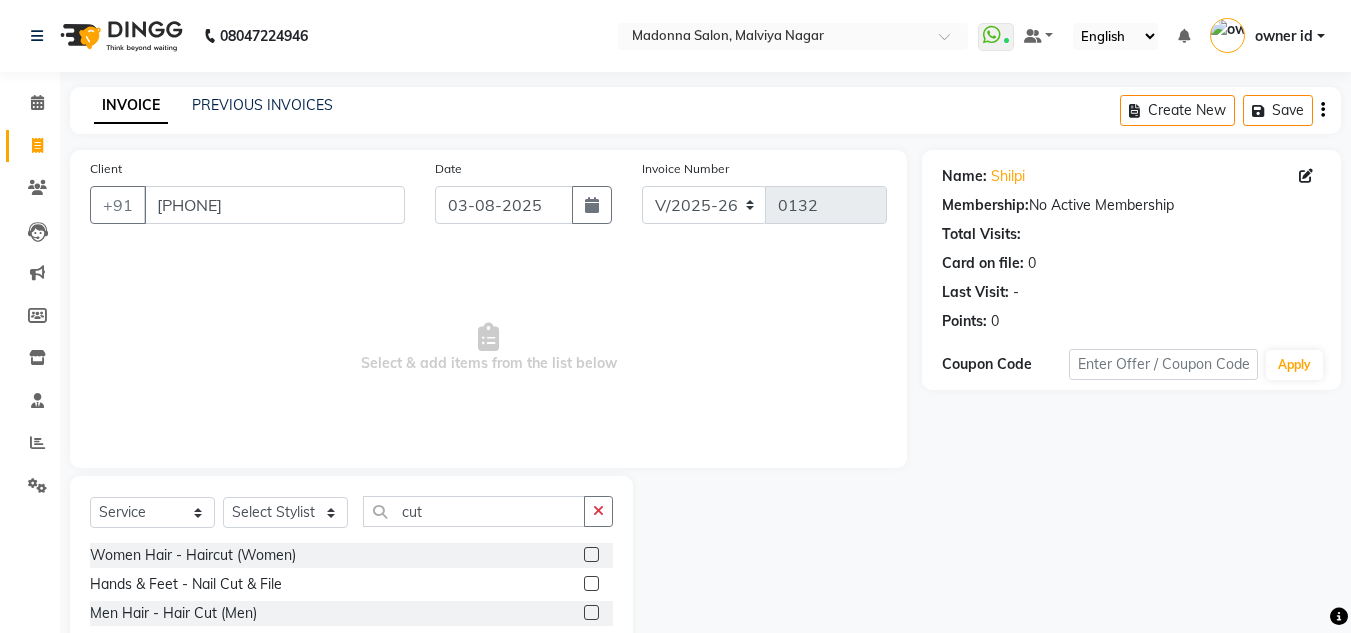 click 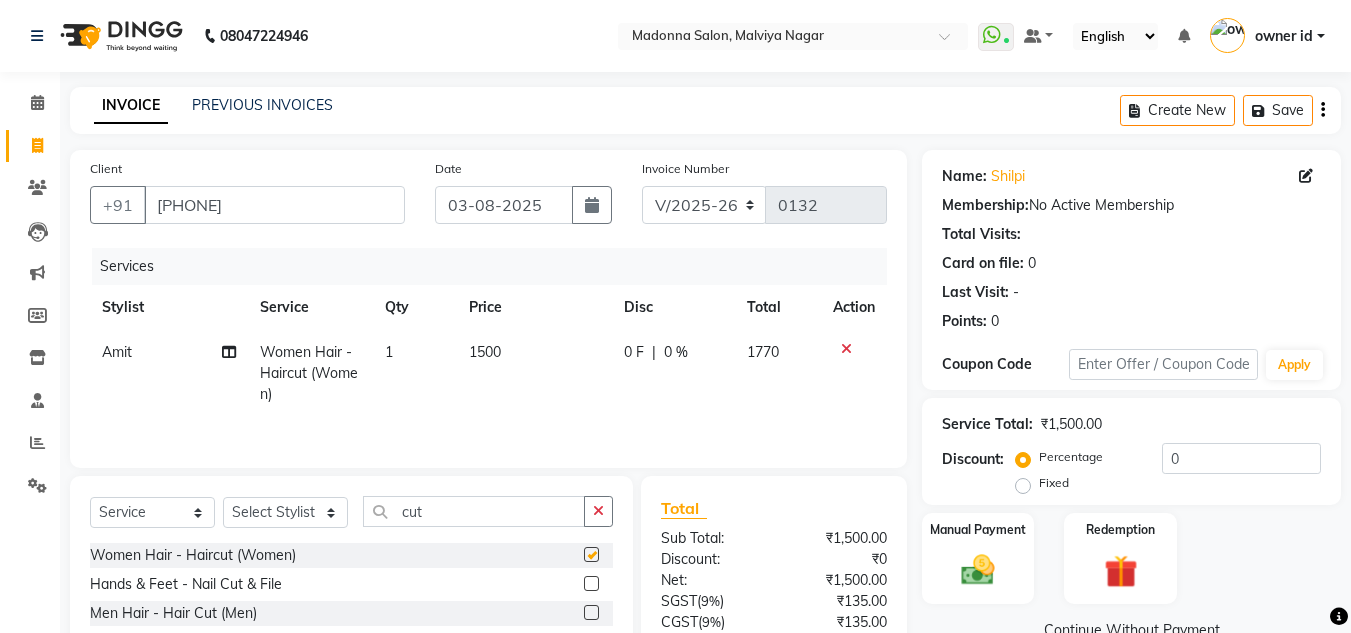 checkbox on "false" 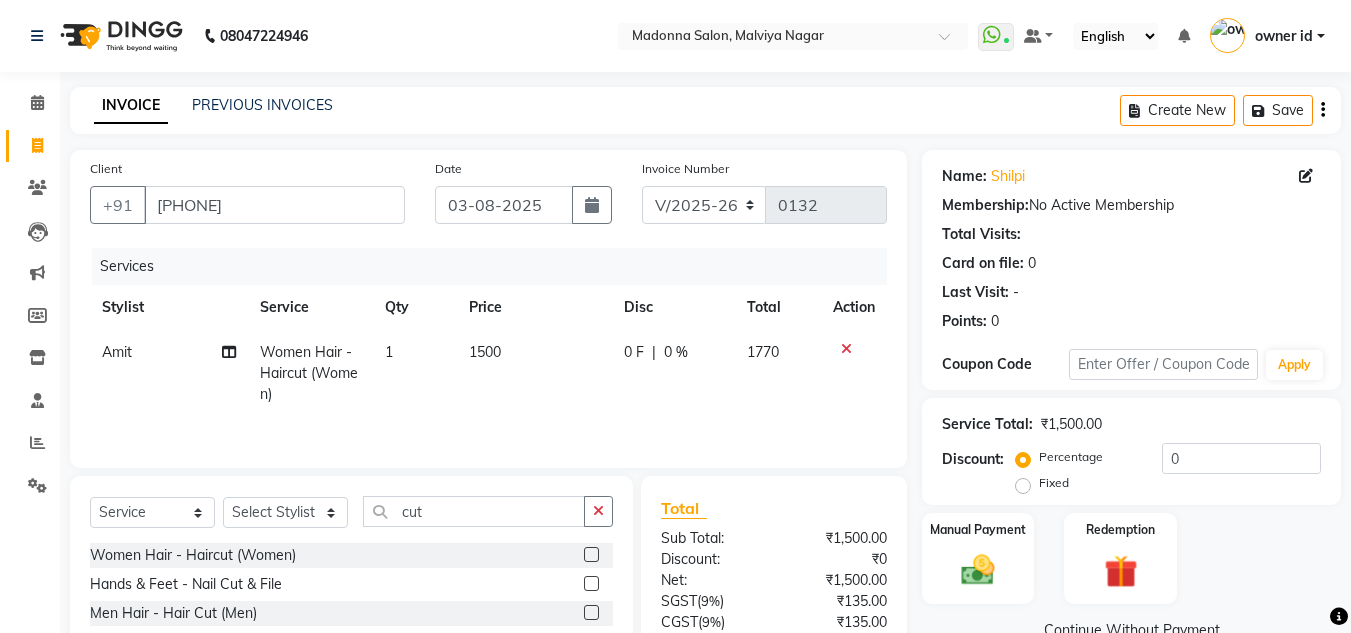 scroll, scrollTop: 167, scrollLeft: 0, axis: vertical 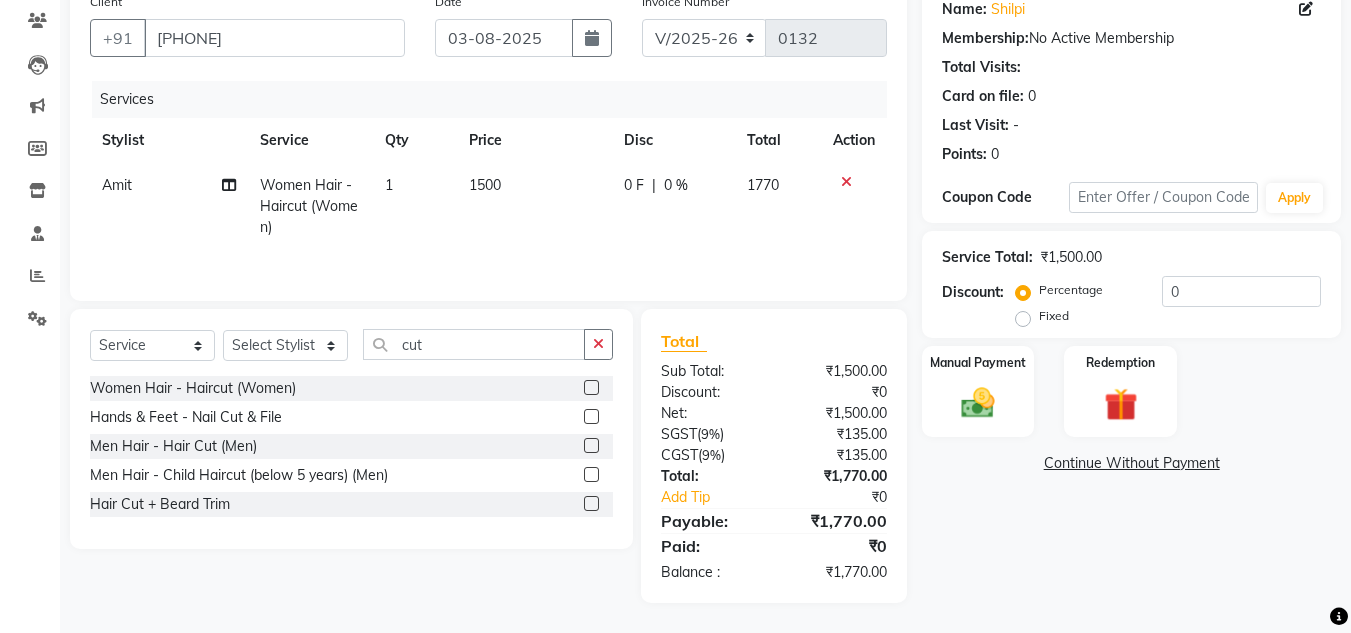 click on "1500" 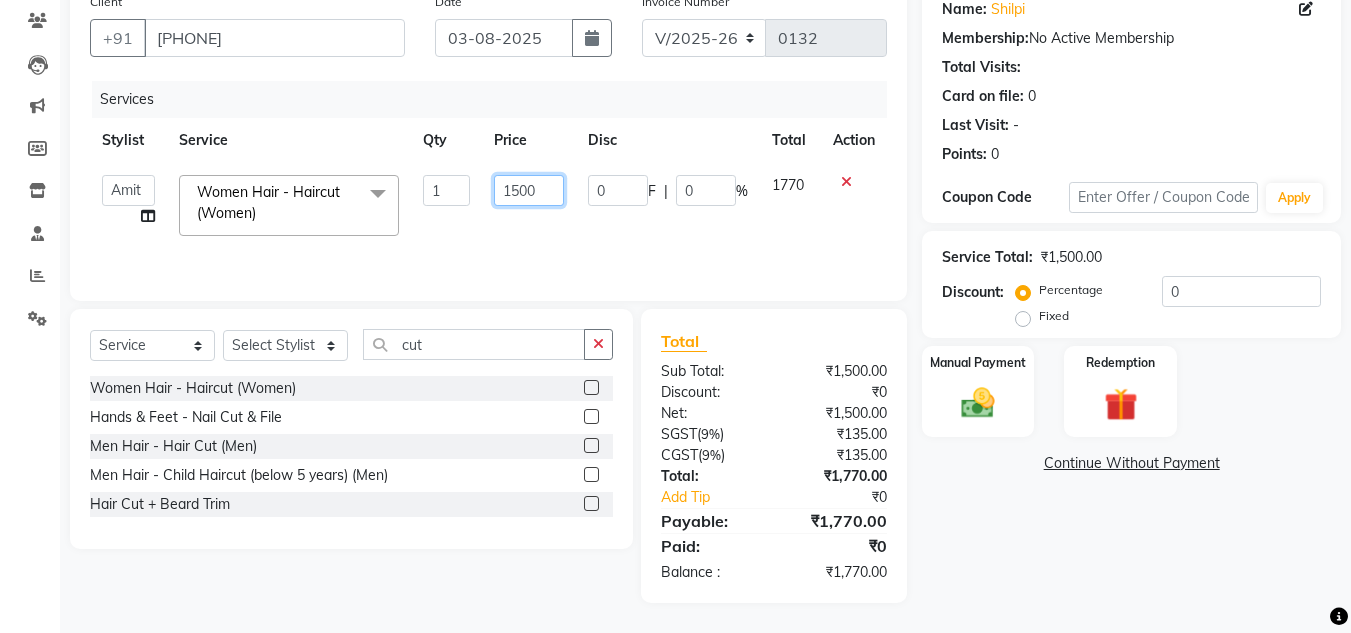 click on "1500" 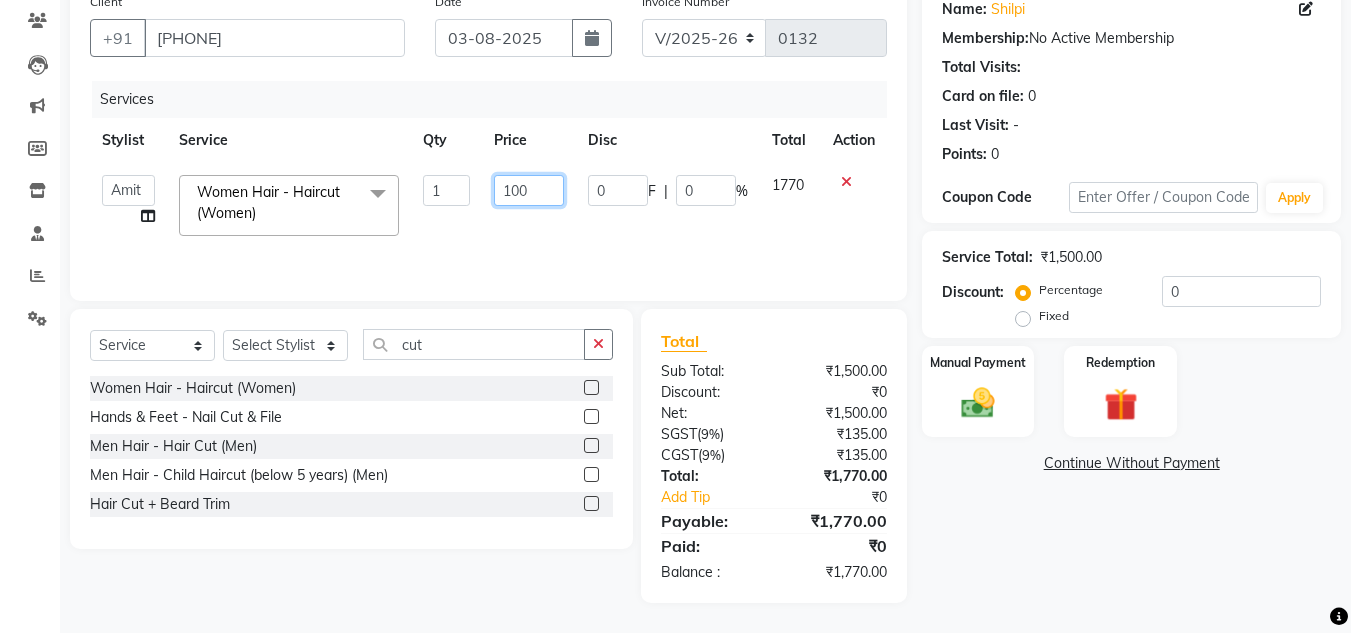 type on "1200" 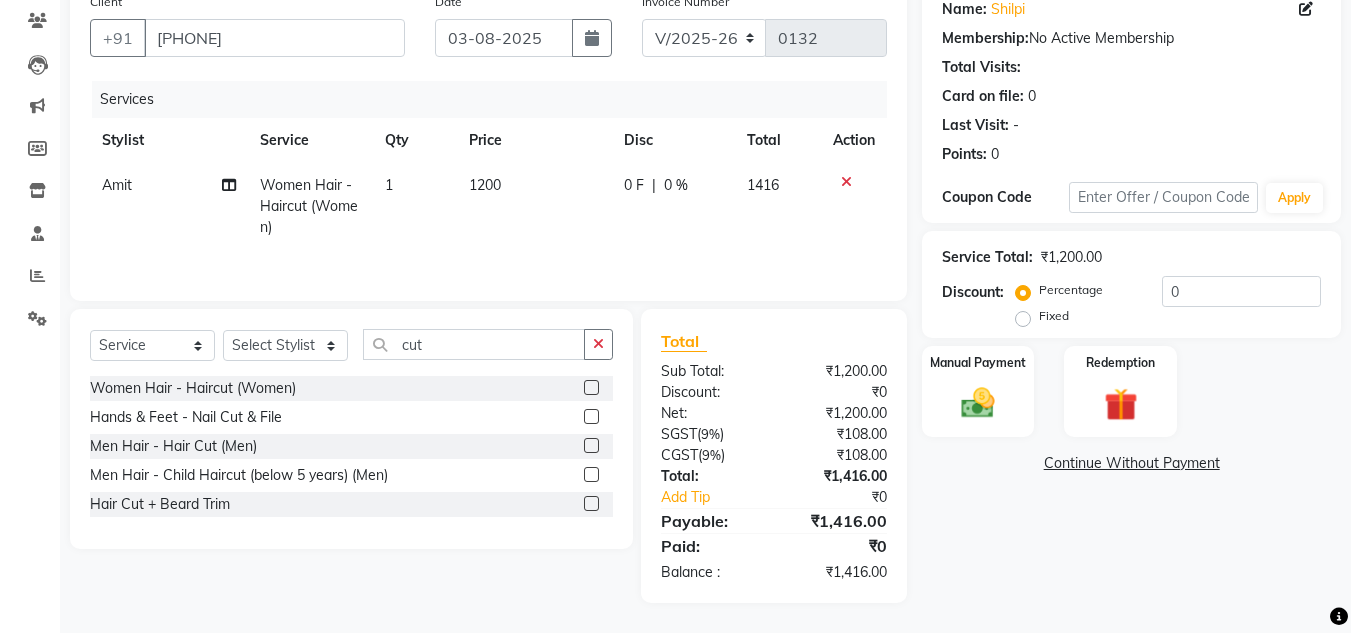 click on "0 F | 0 %" 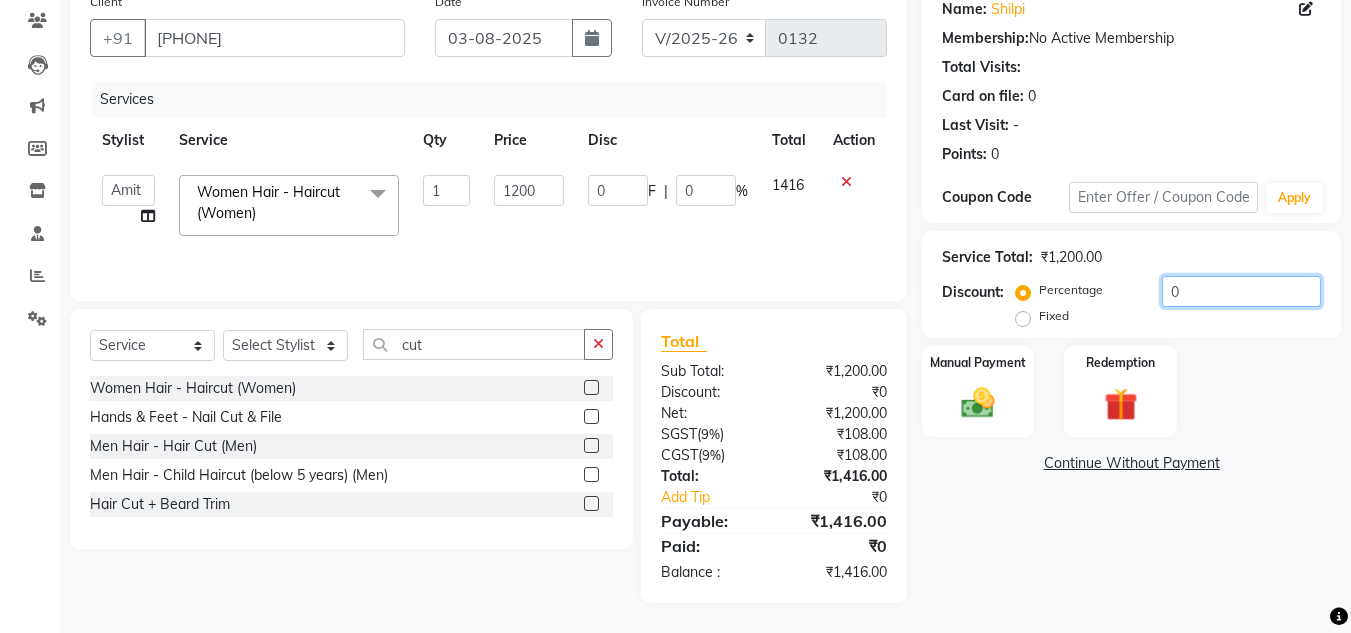 click on "0" 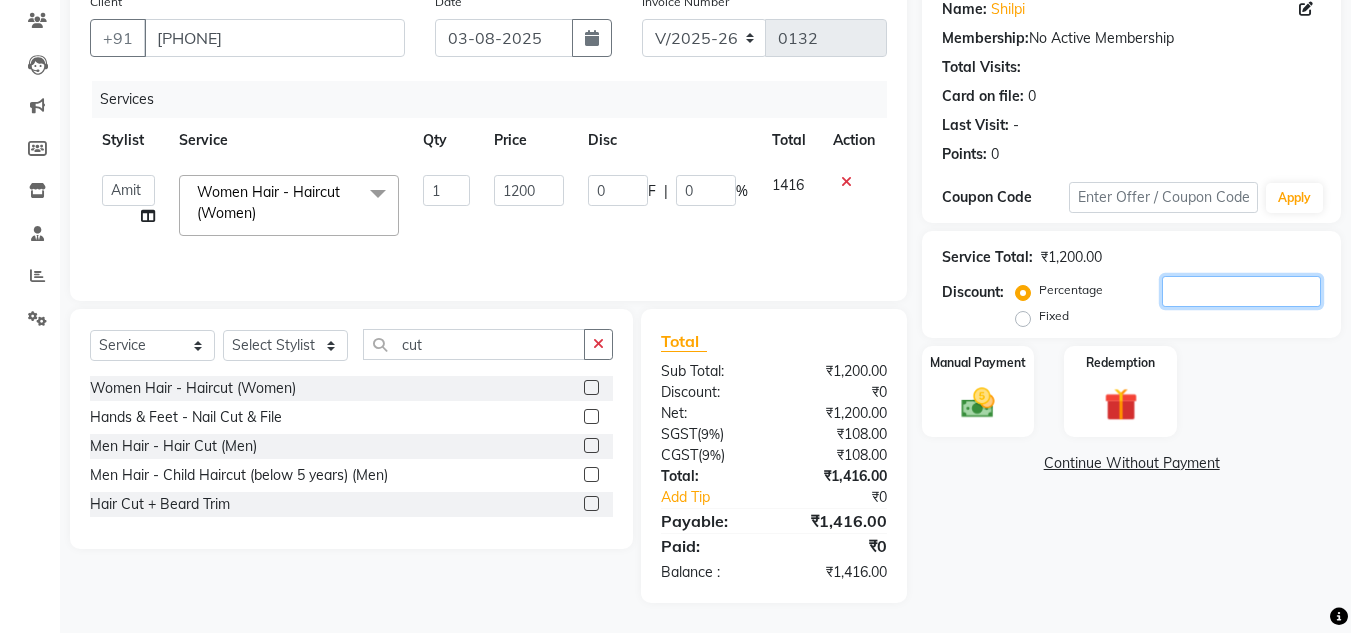 type on "2" 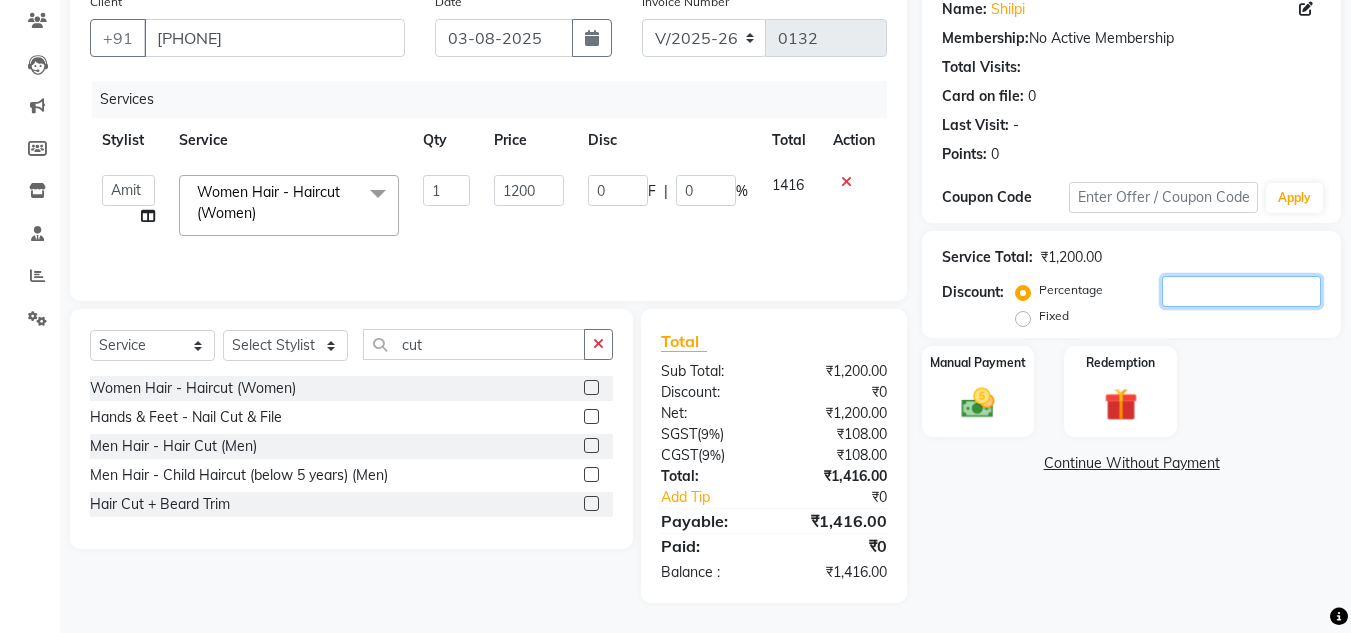 type on "24" 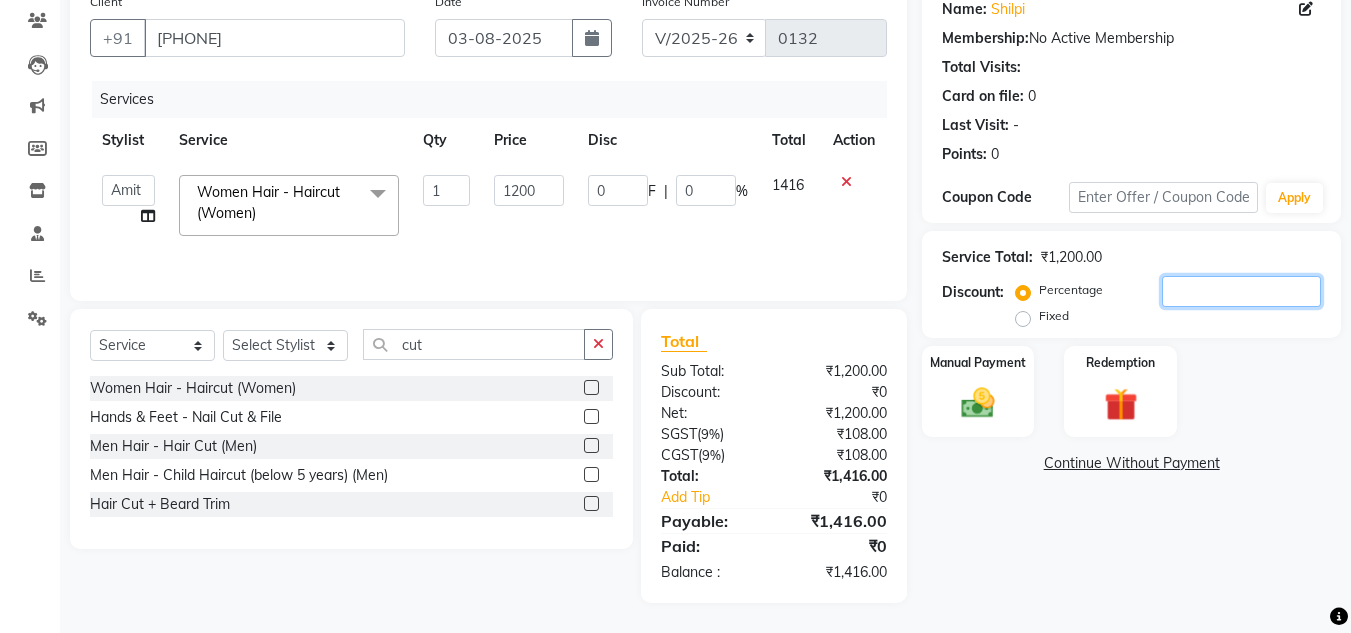 type on "2" 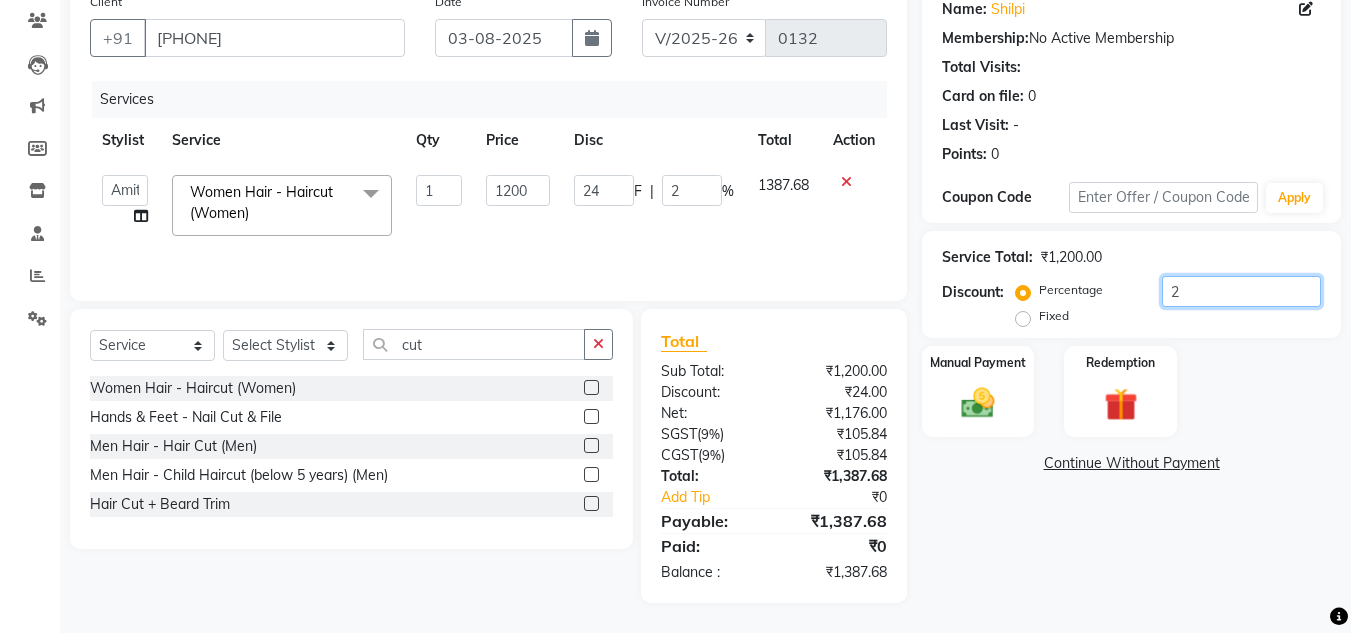 type on "20" 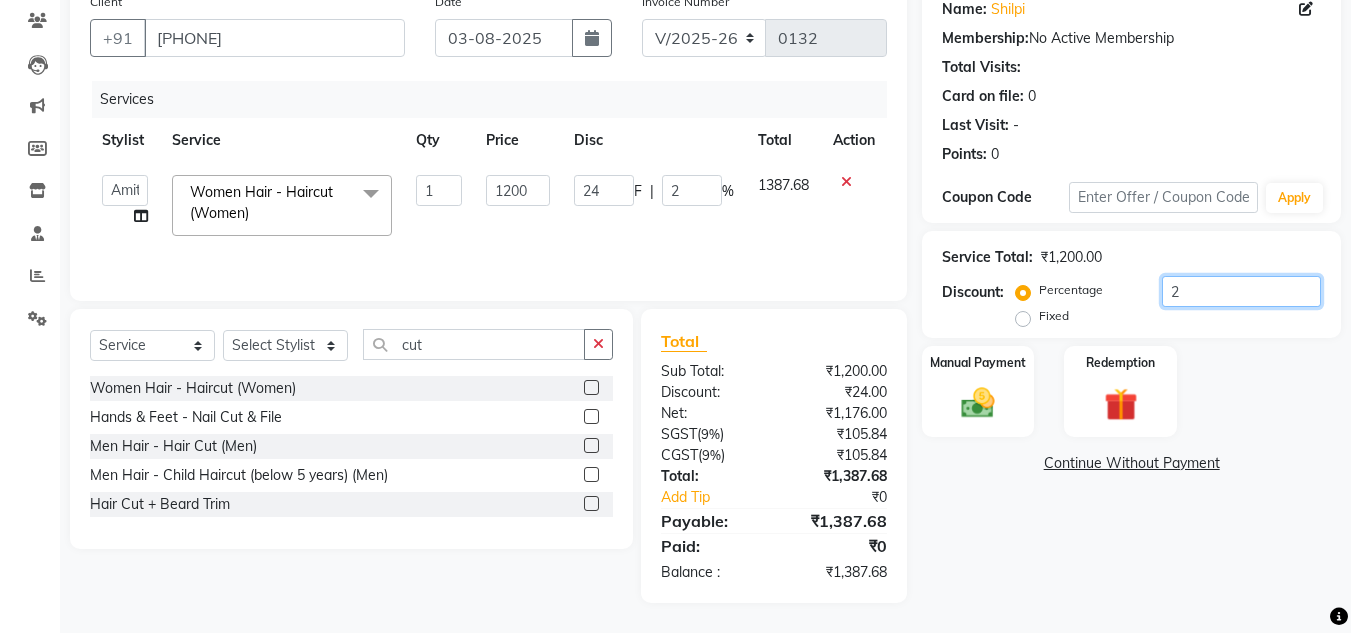 type on "240" 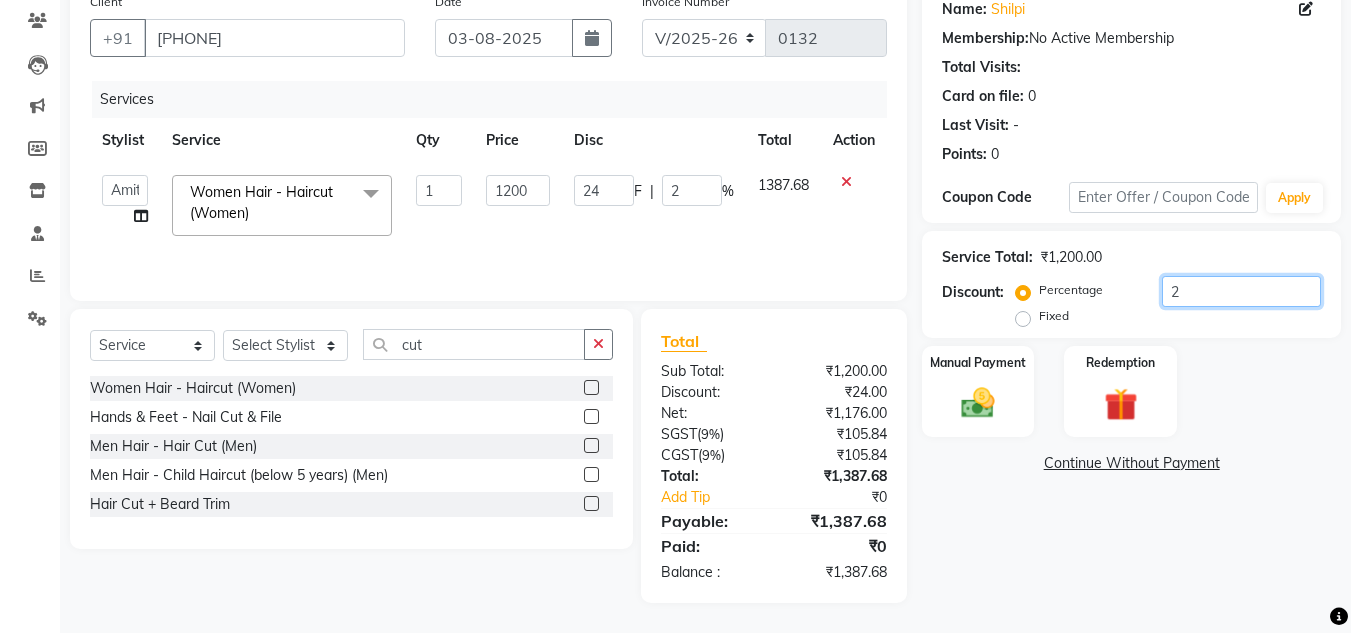 type on "20" 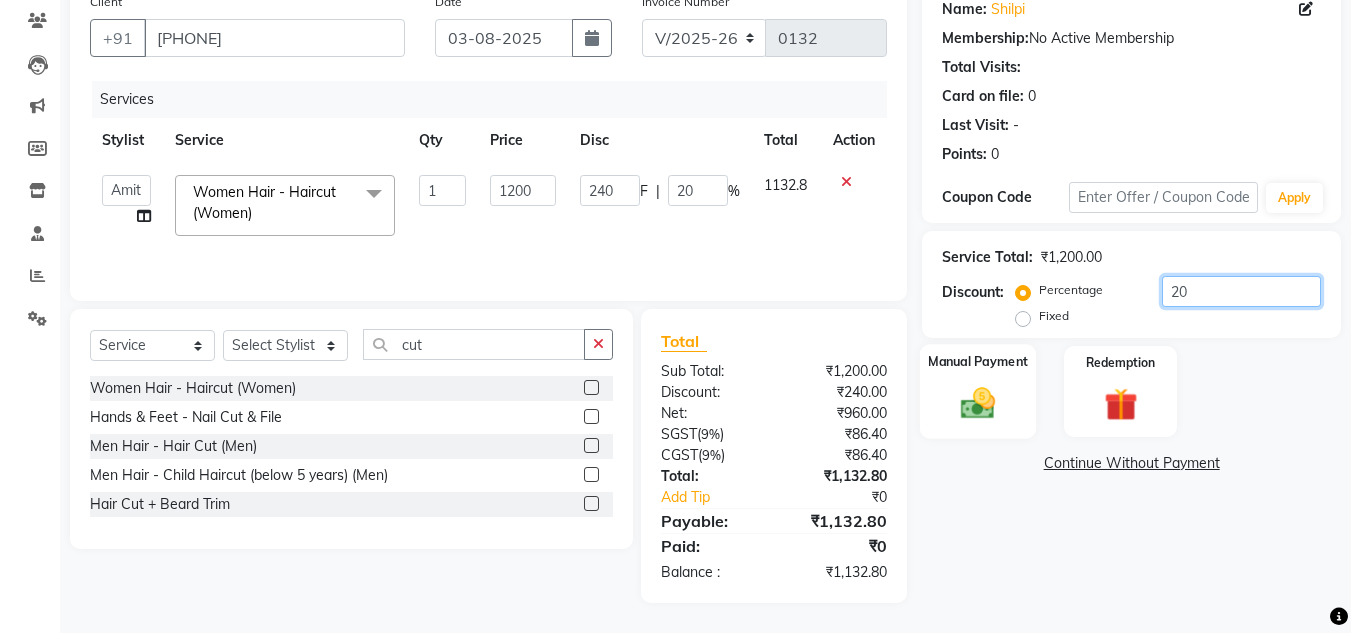 type on "20" 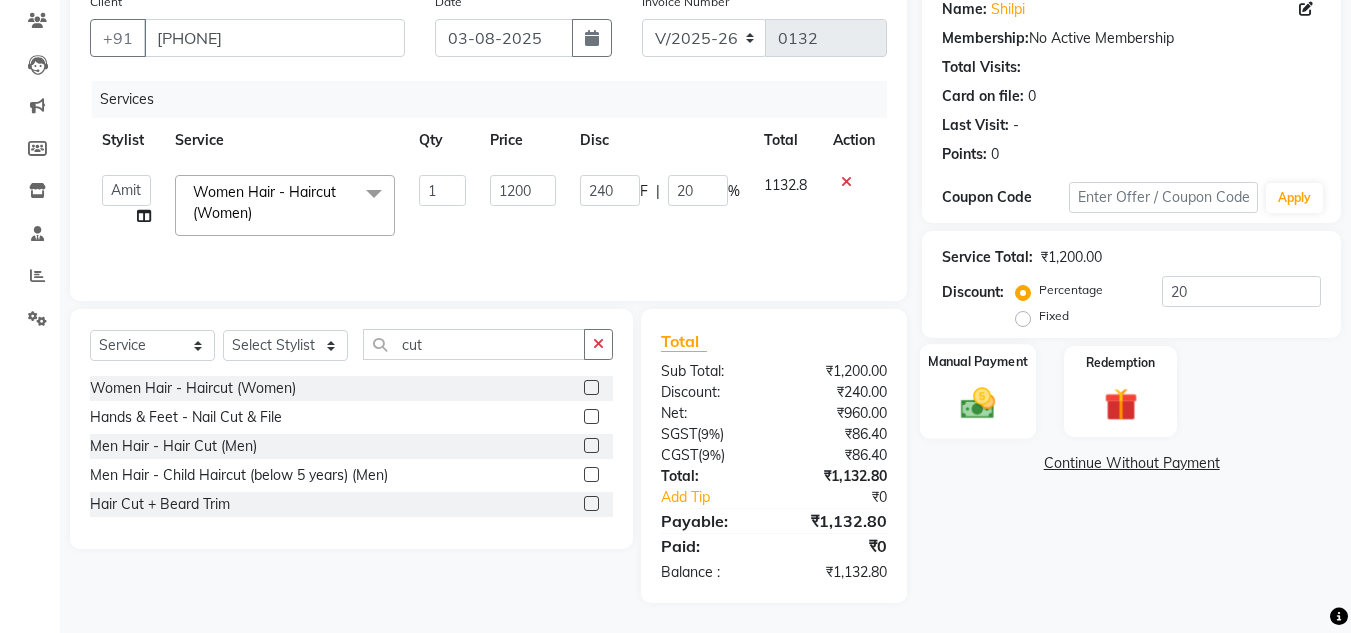 click 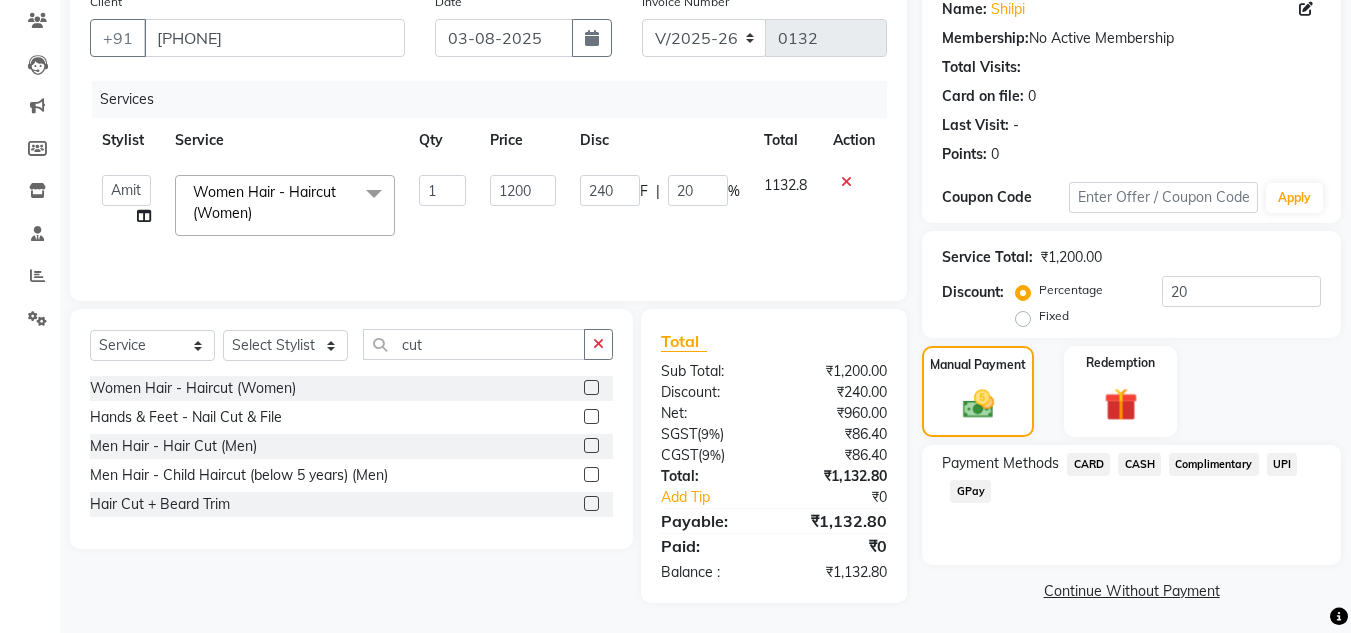 click on "UPI" 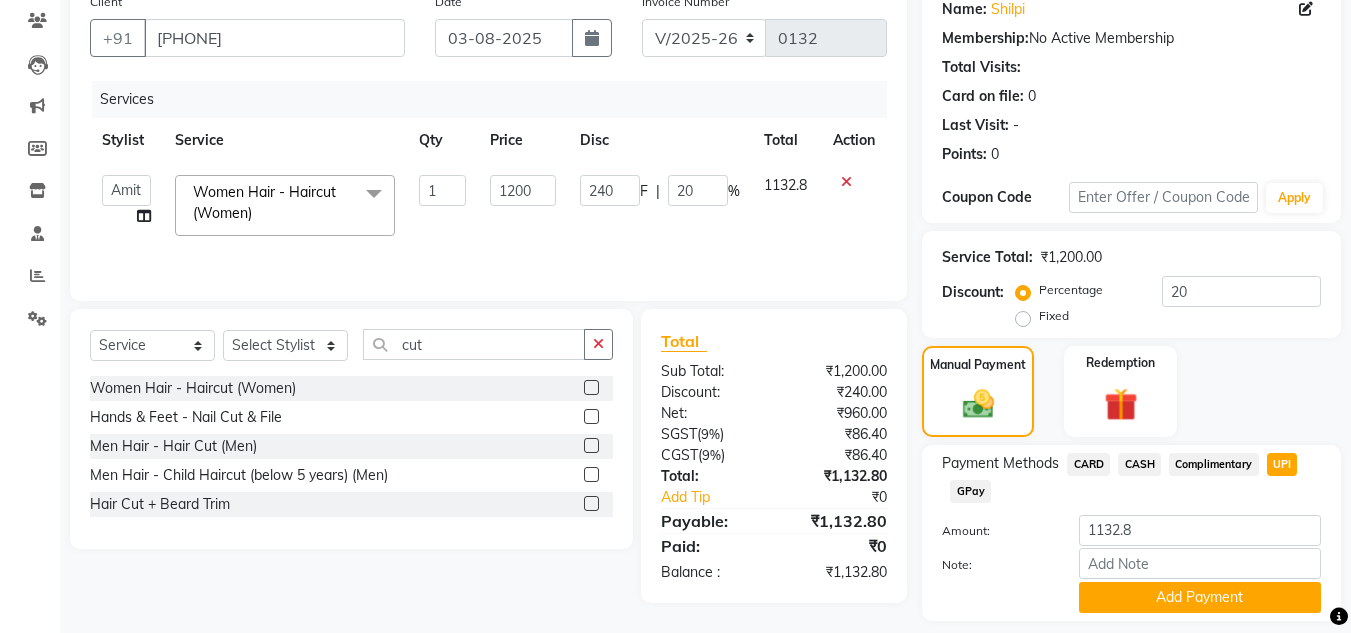 scroll, scrollTop: 226, scrollLeft: 0, axis: vertical 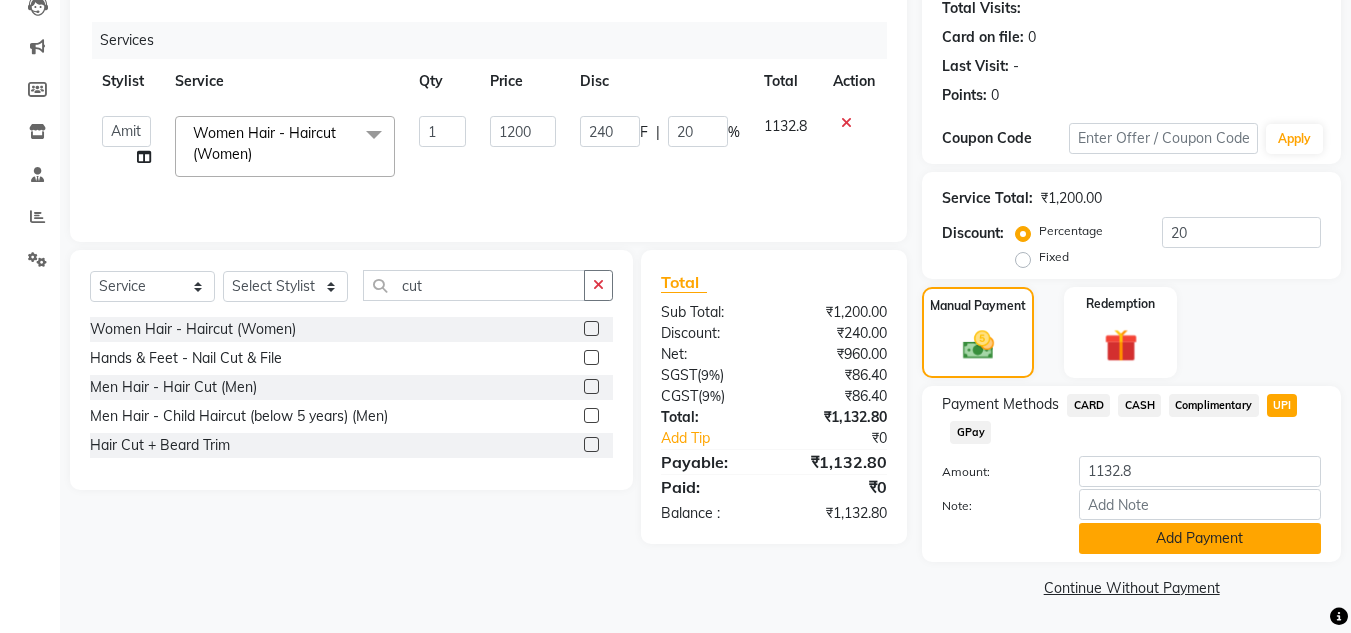 click on "Add Payment" 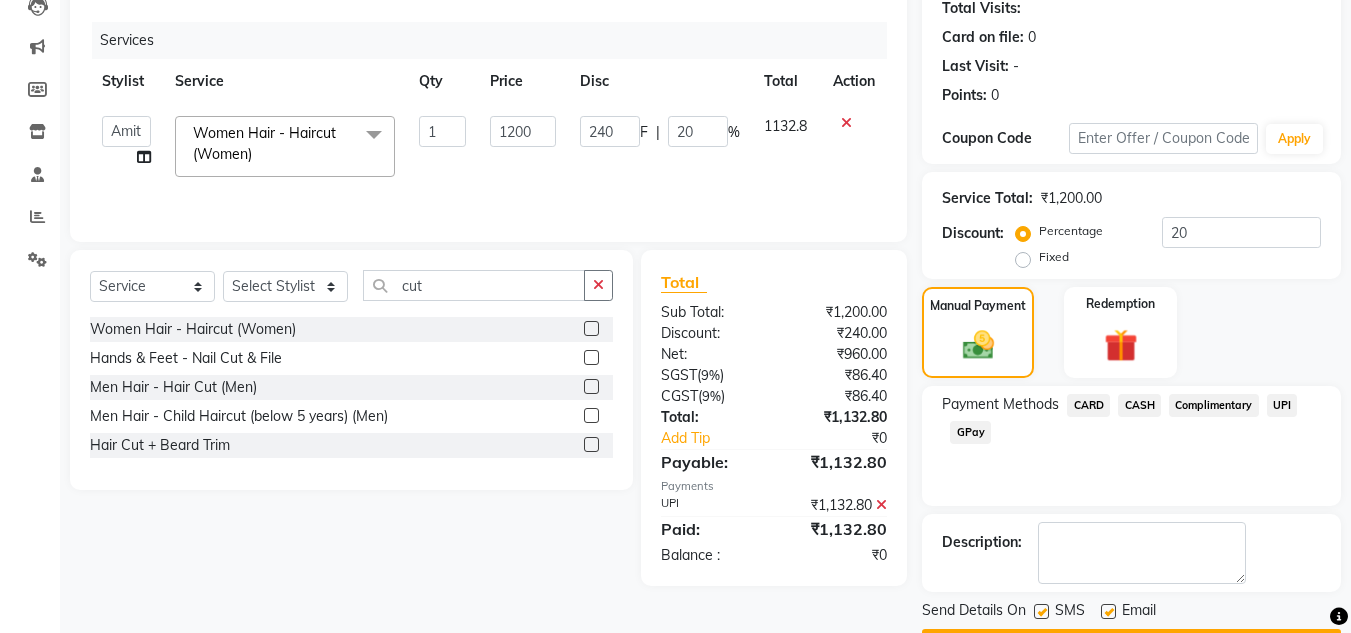 scroll, scrollTop: 283, scrollLeft: 0, axis: vertical 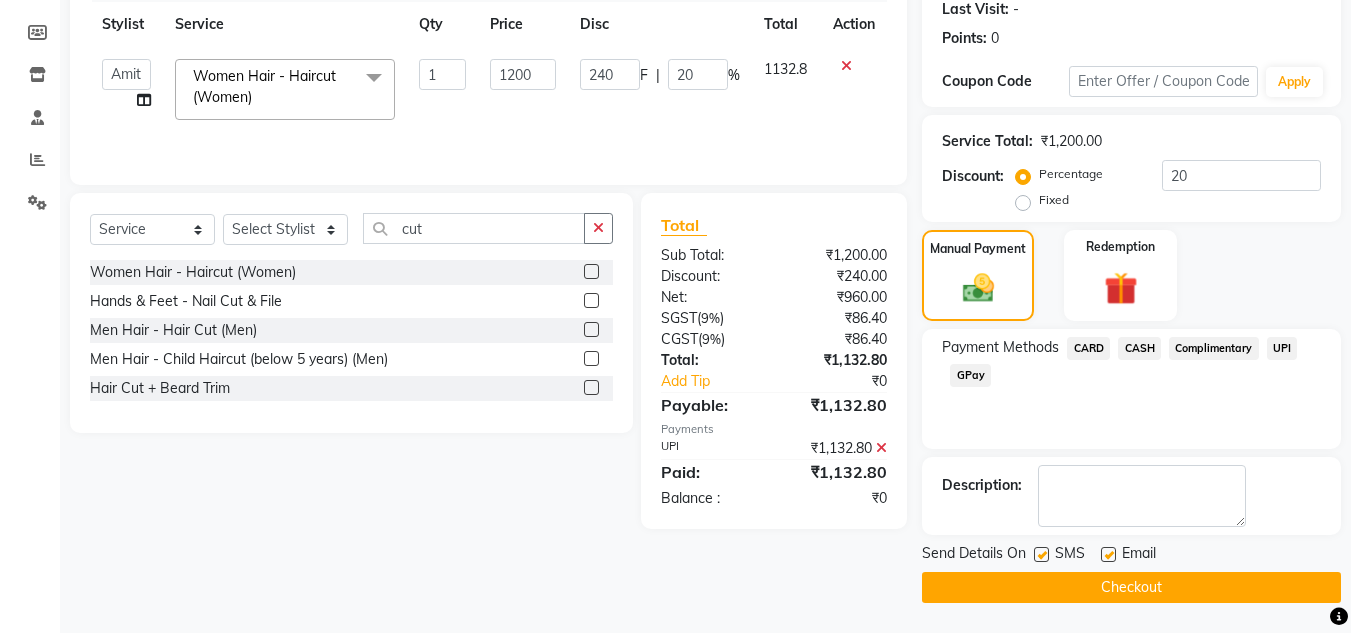 click on "Checkout" 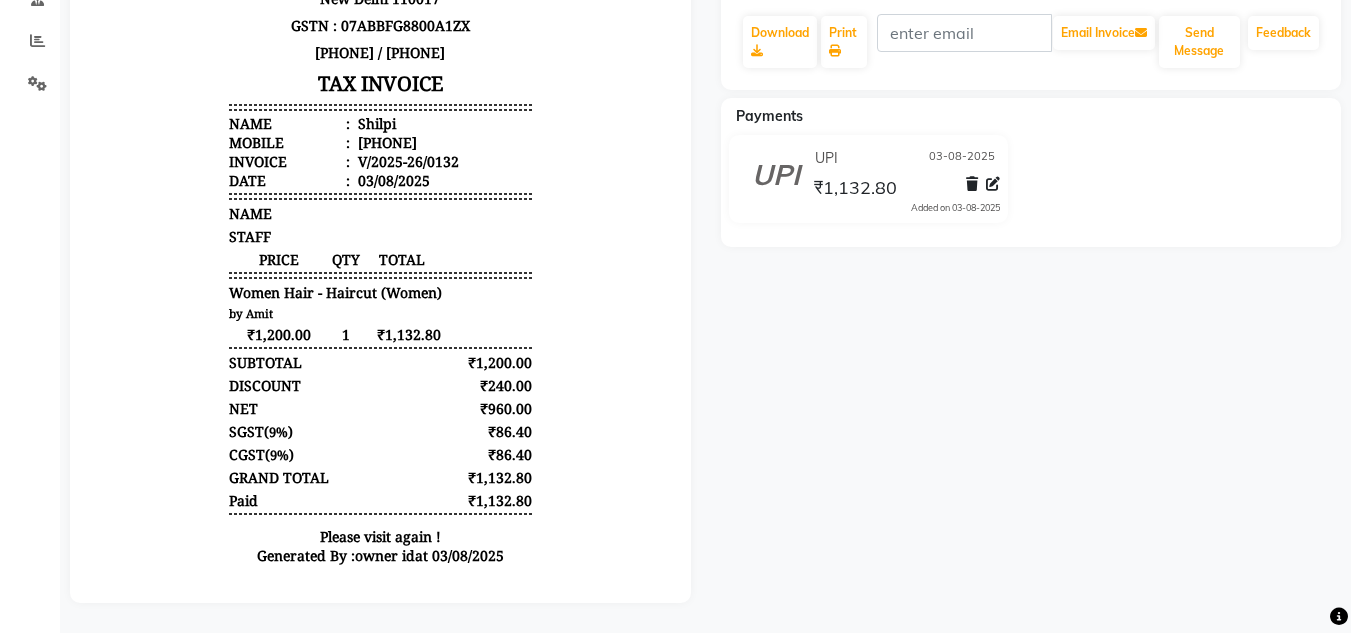 scroll, scrollTop: 0, scrollLeft: 0, axis: both 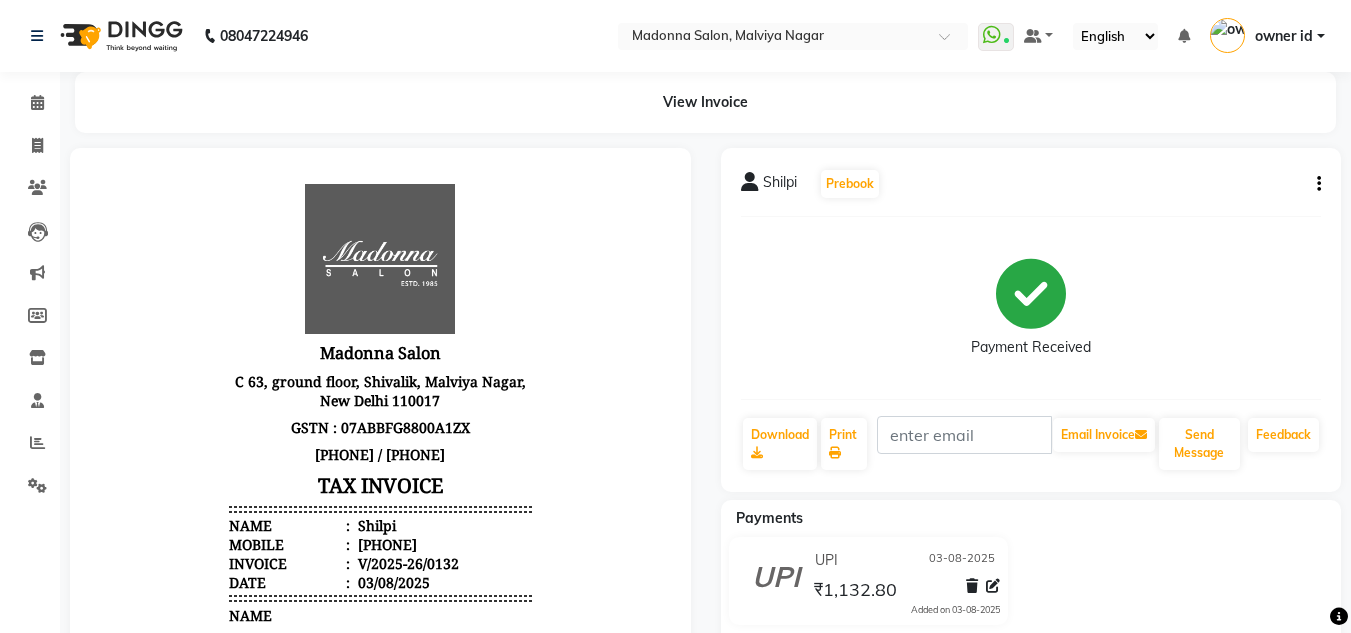 click 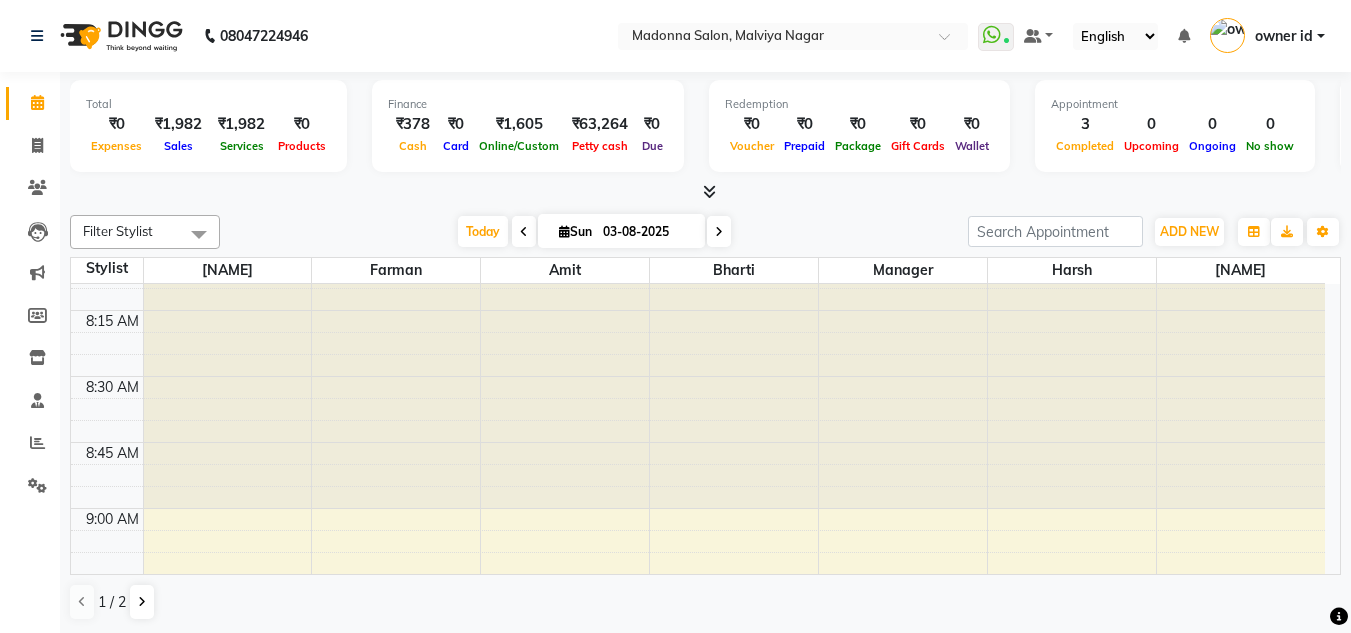 scroll, scrollTop: 0, scrollLeft: 0, axis: both 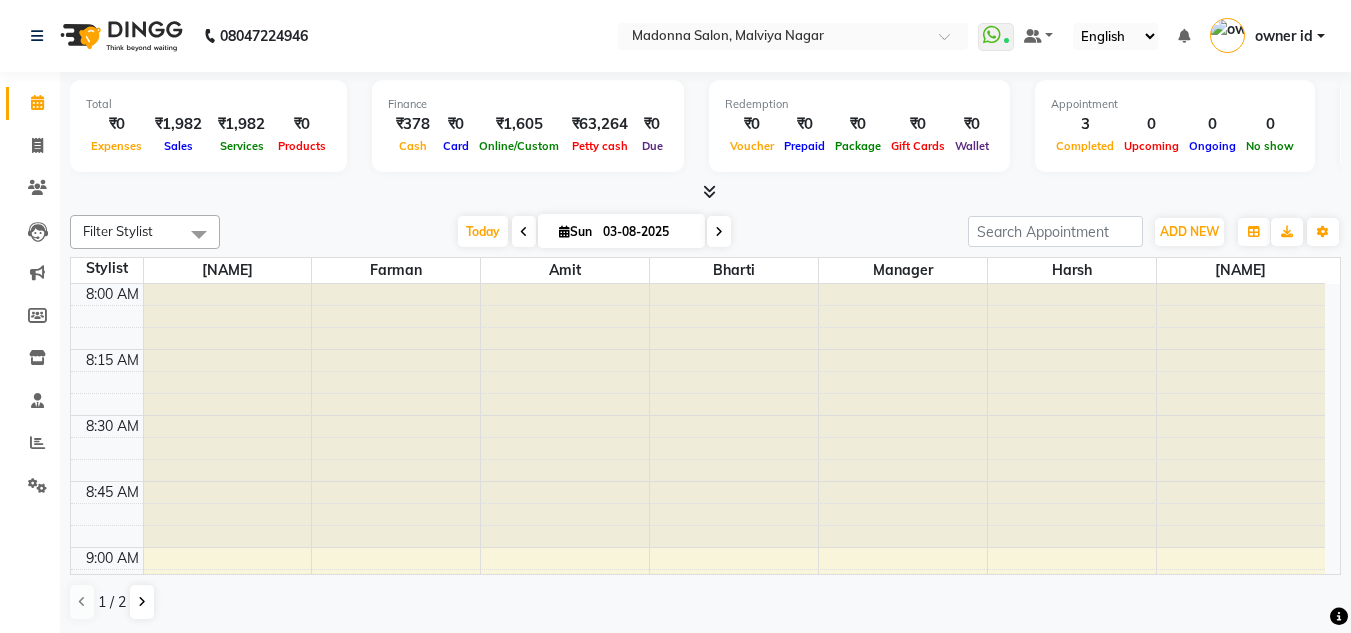 click at bounding box center (1072, 416) 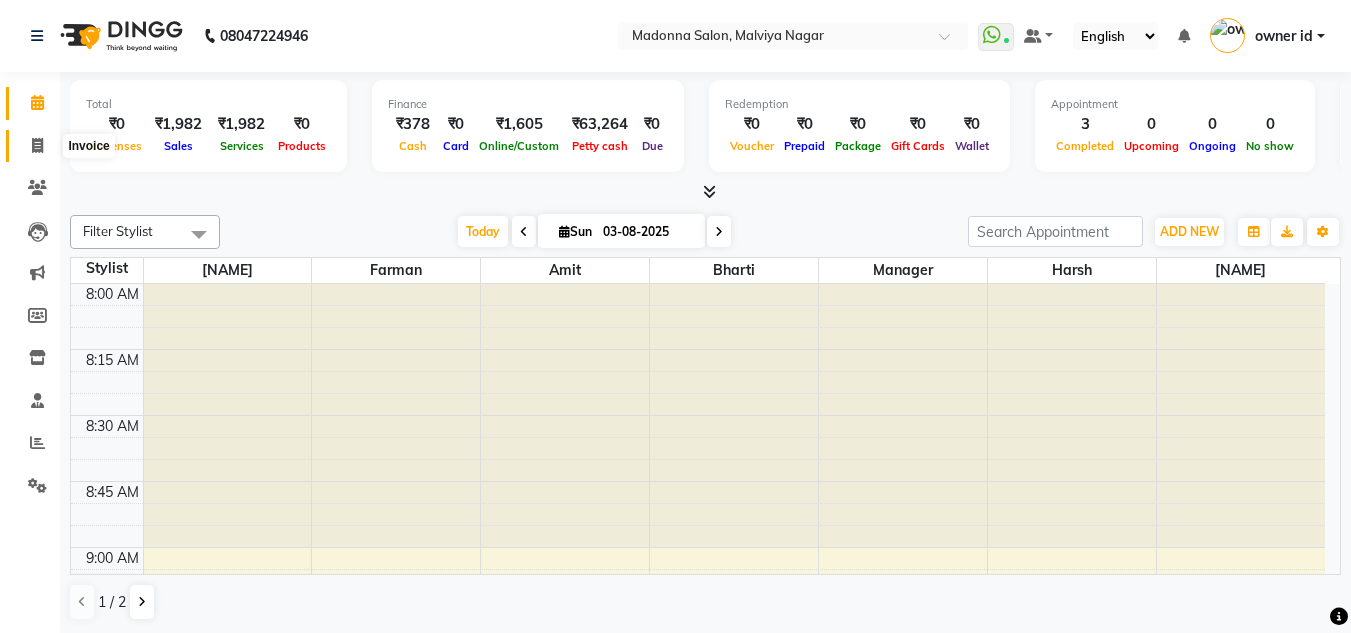 click 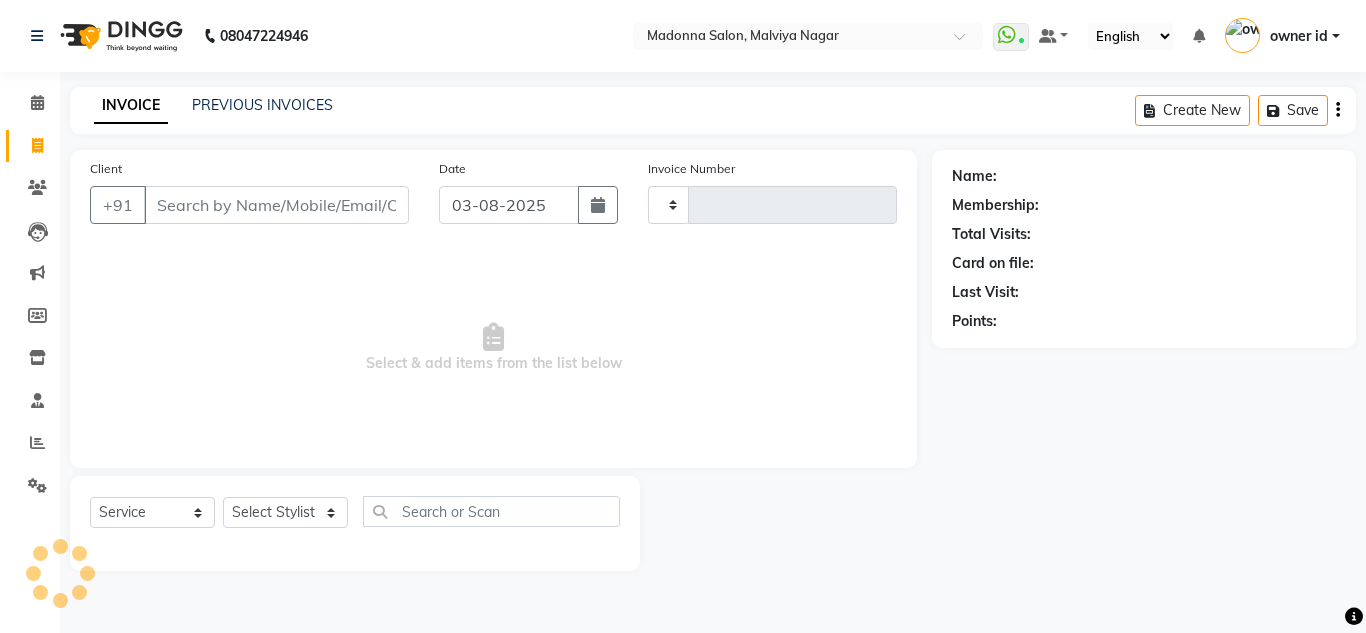 type on "0133" 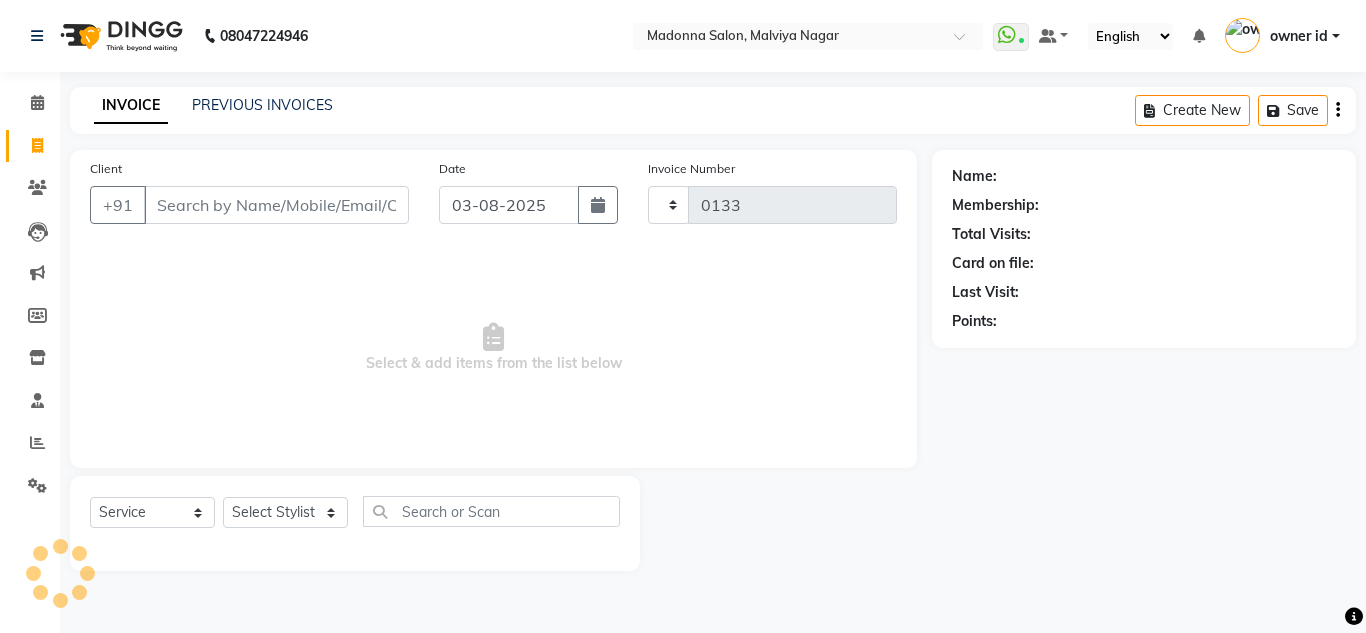 select on "8641" 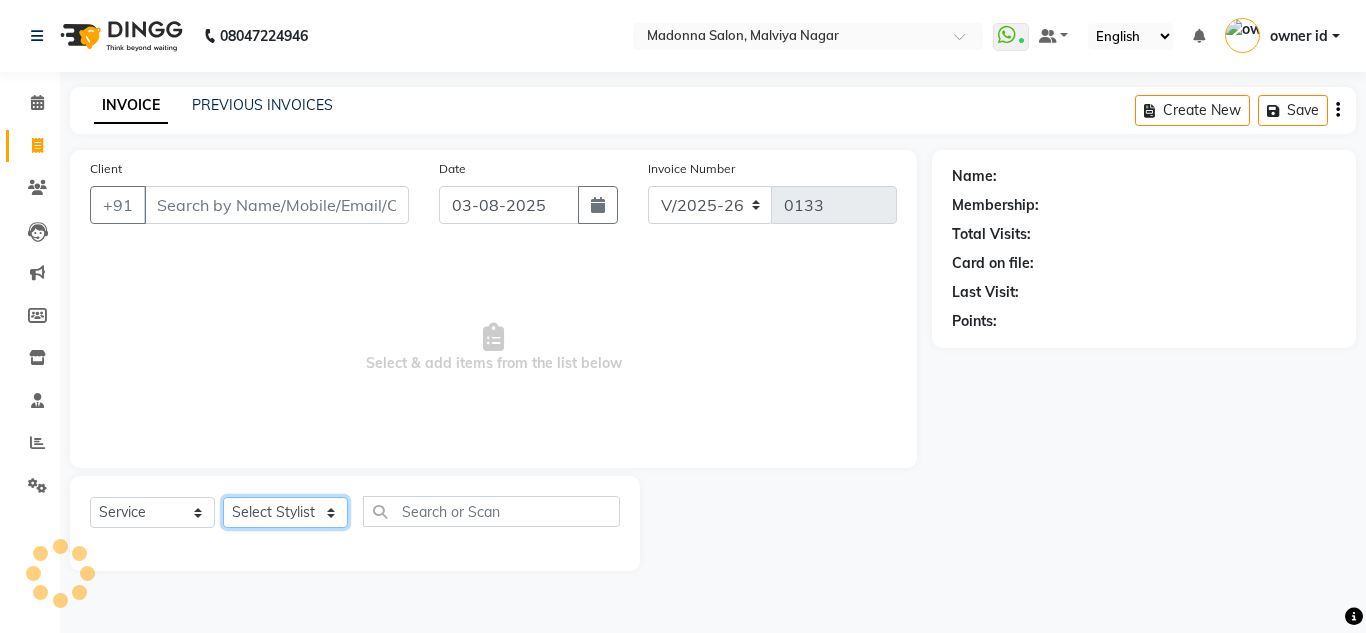 click on "Select Stylist" 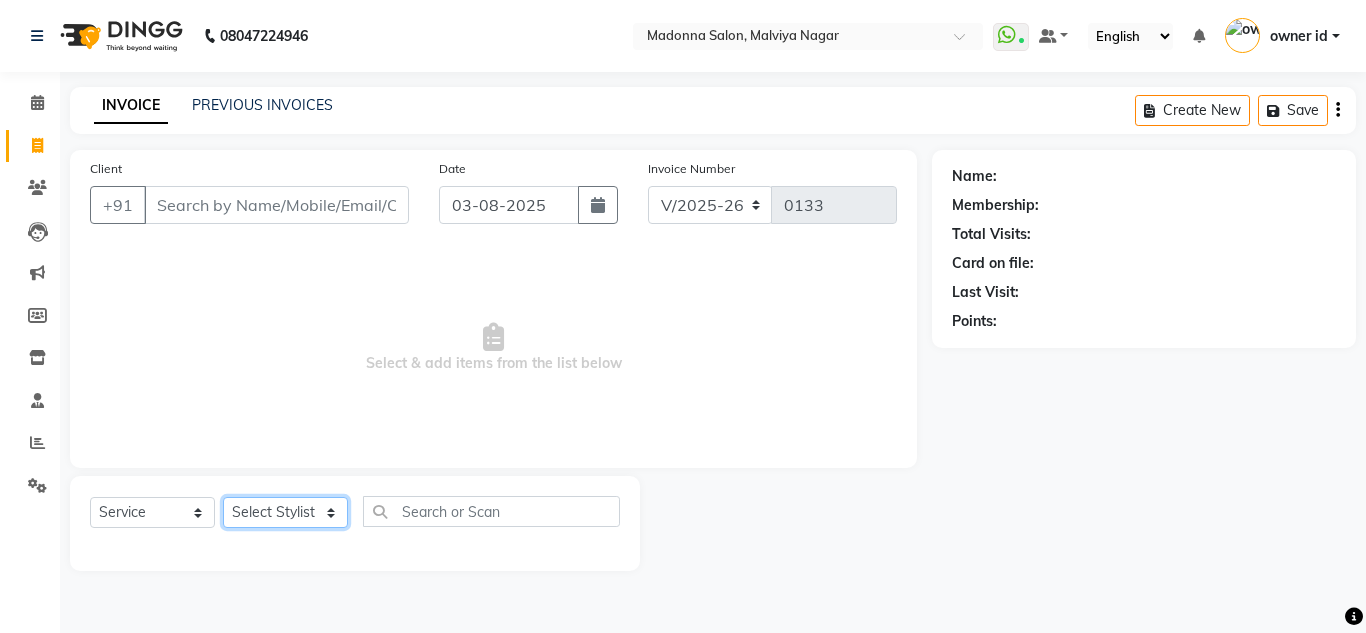 select on "[PHONE]" 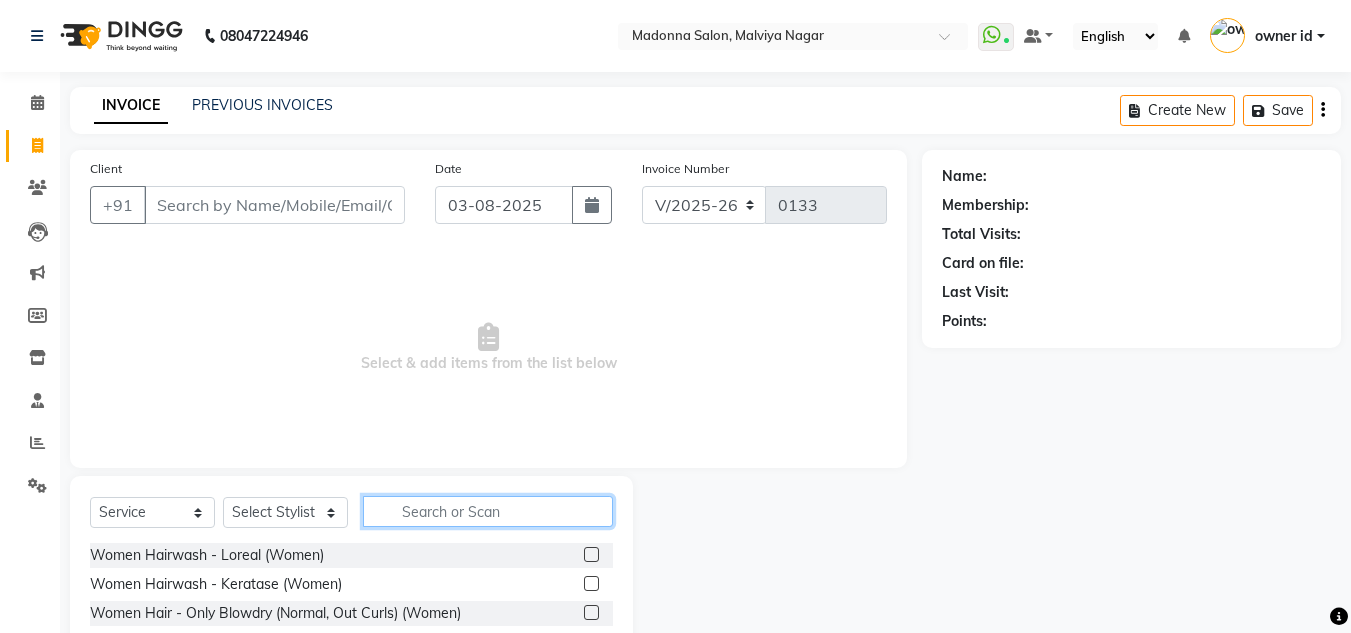 click 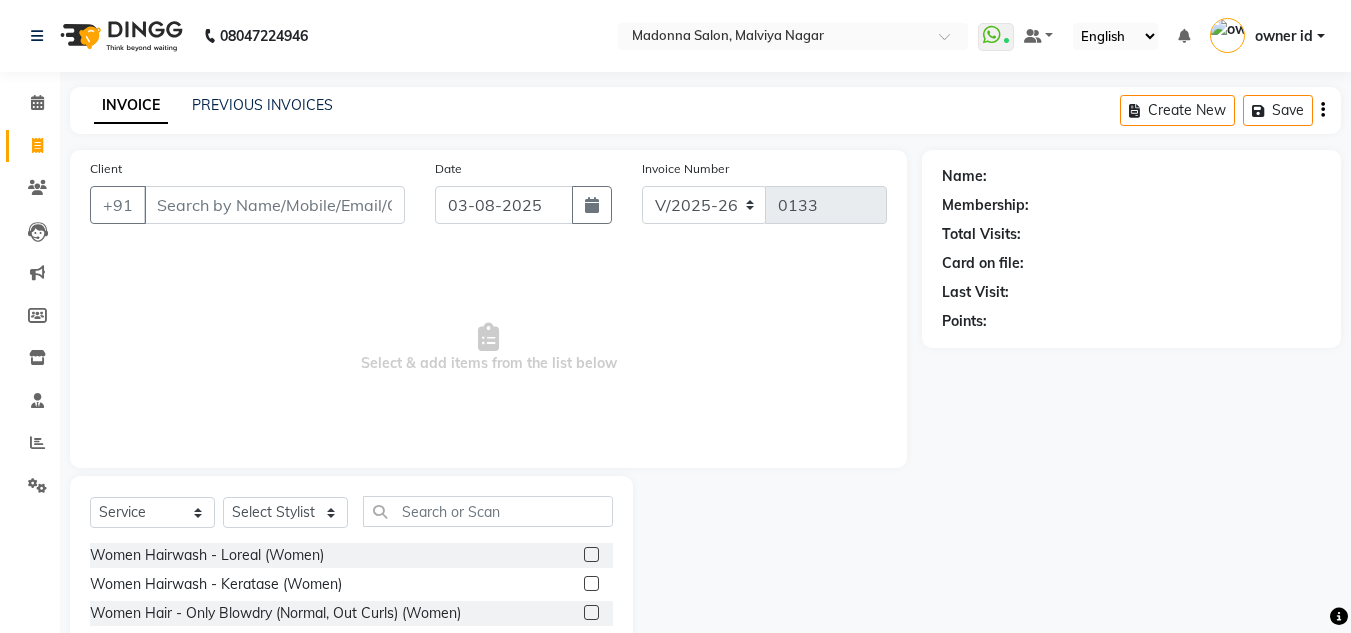 click 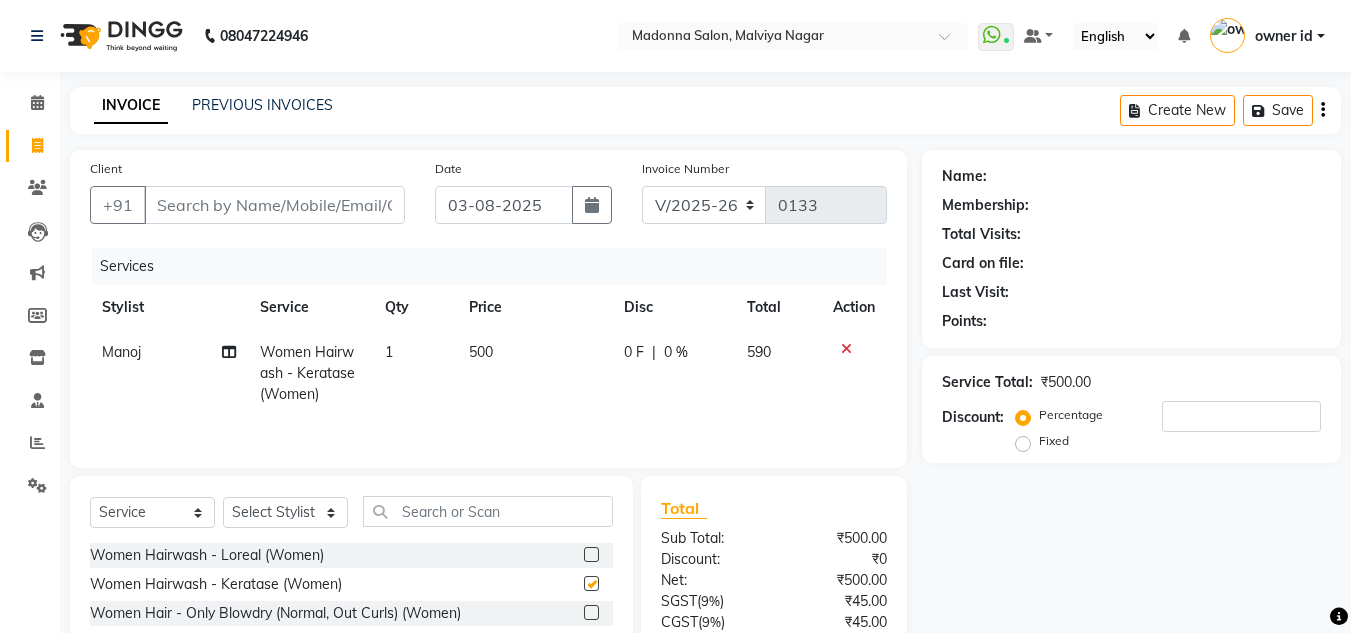 checkbox on "false" 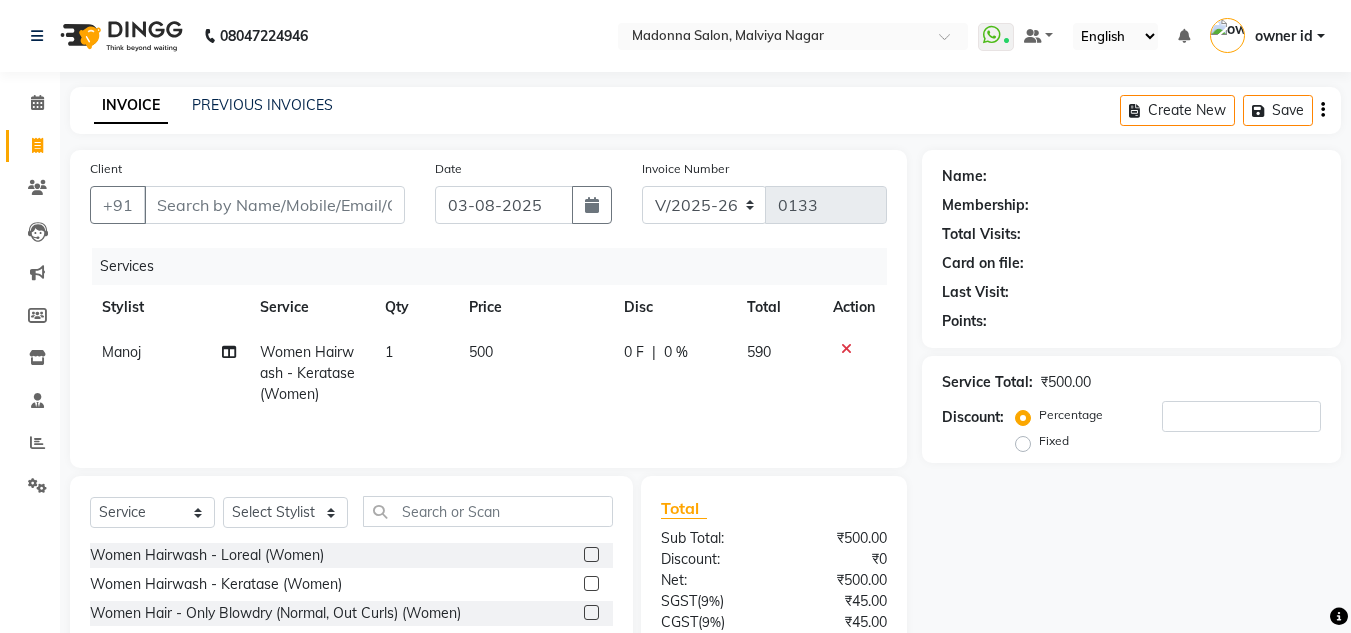 click 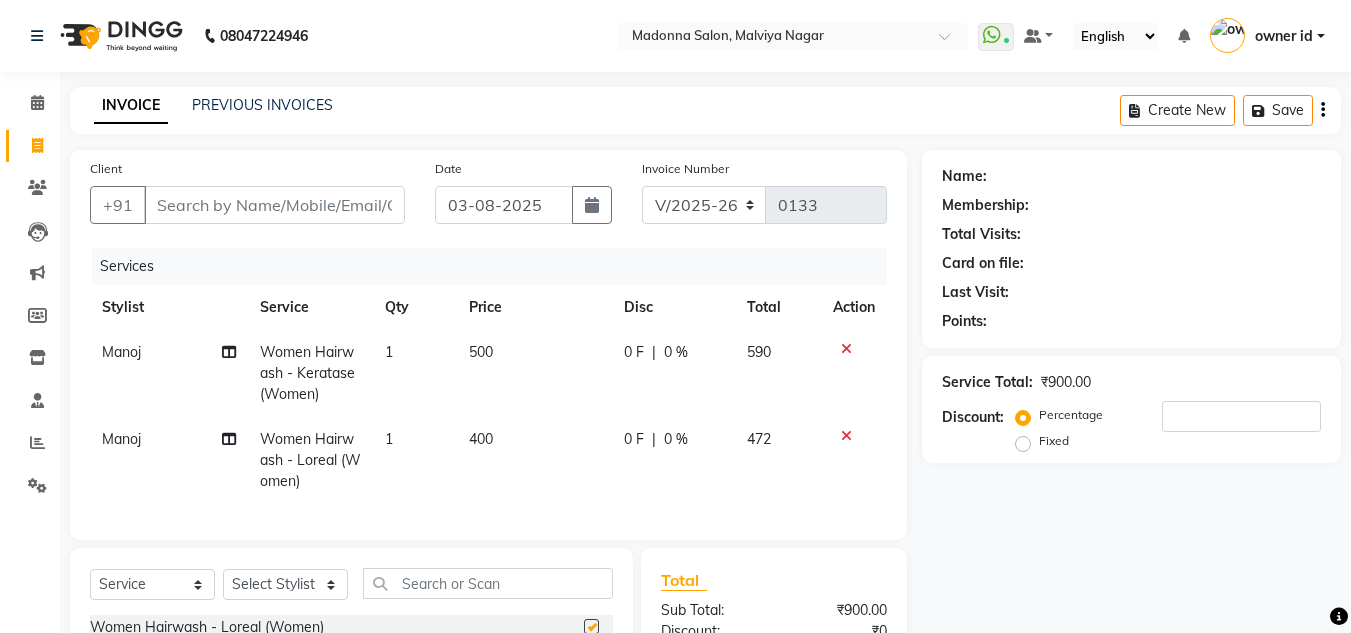 checkbox on "false" 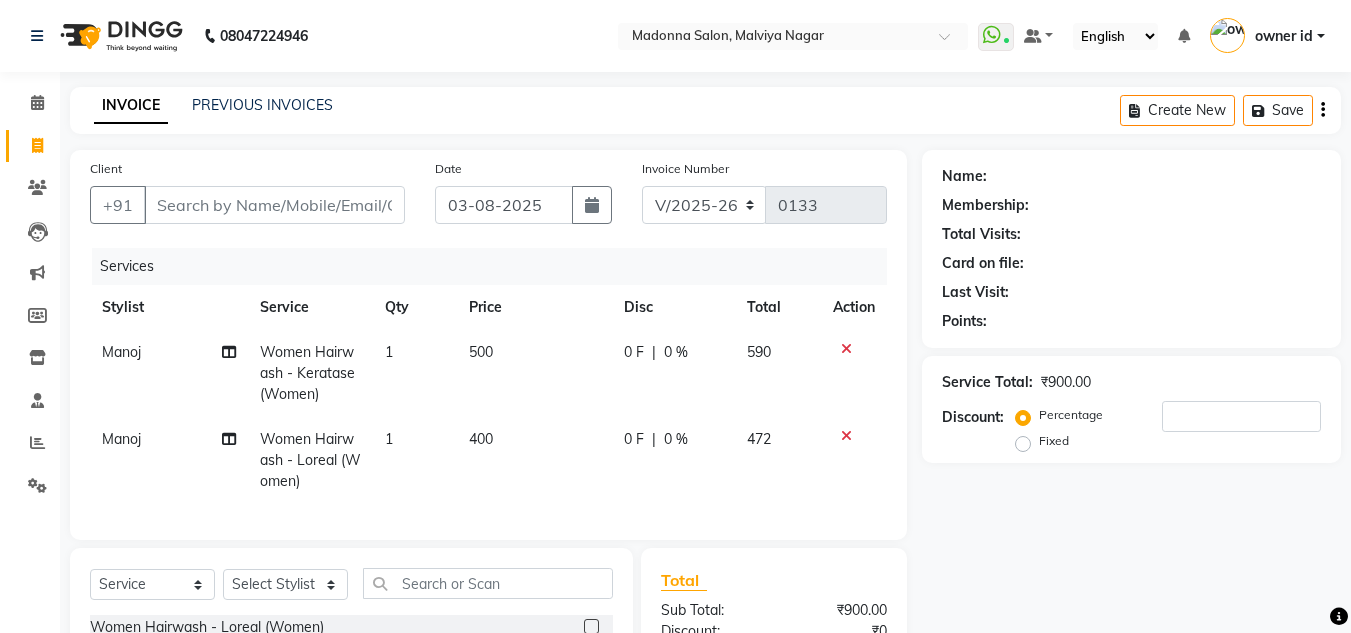click 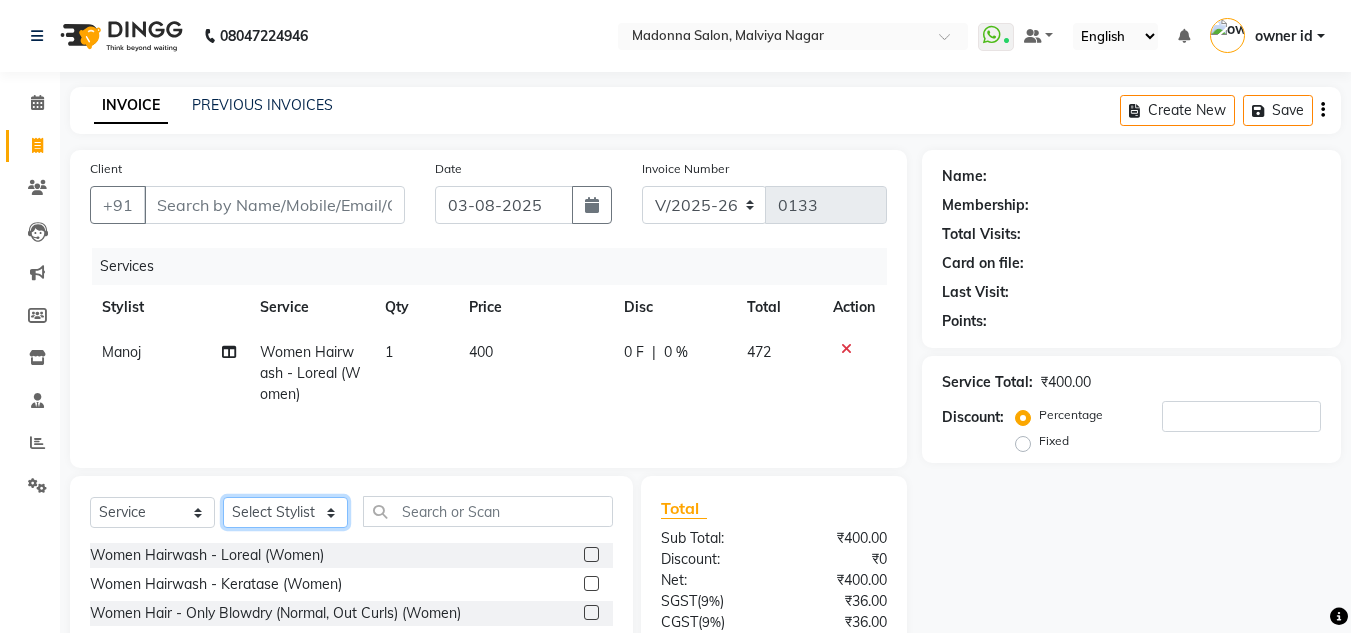 click on "Select Stylist Amit Bharti [NAME] Farman Harsh  [NAME] Manager Manoj Nitin Nails owner id Poonam Rihan" 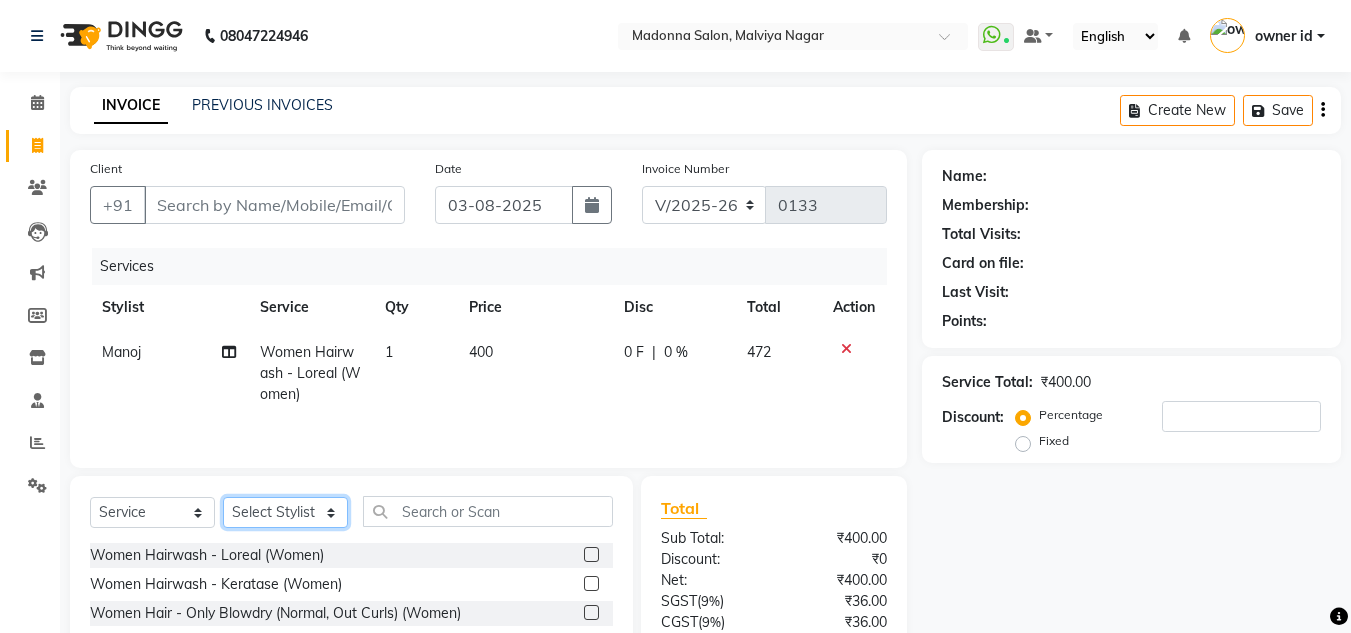 select on "[PHONE]" 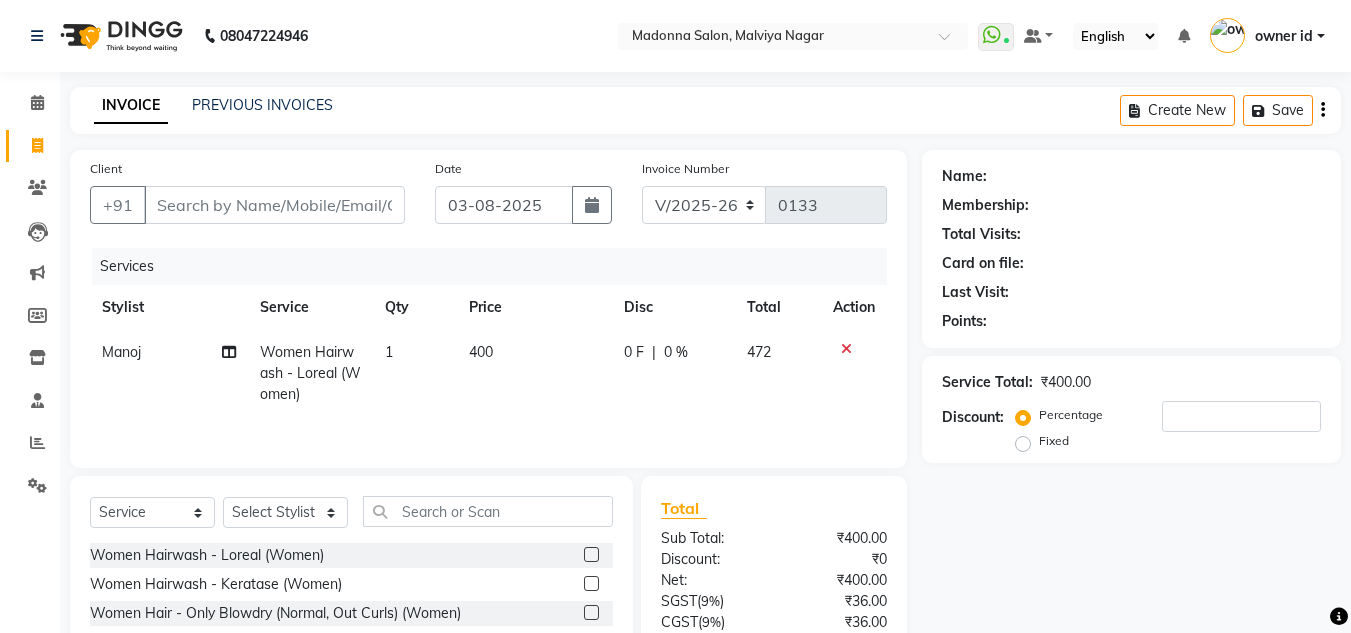 click 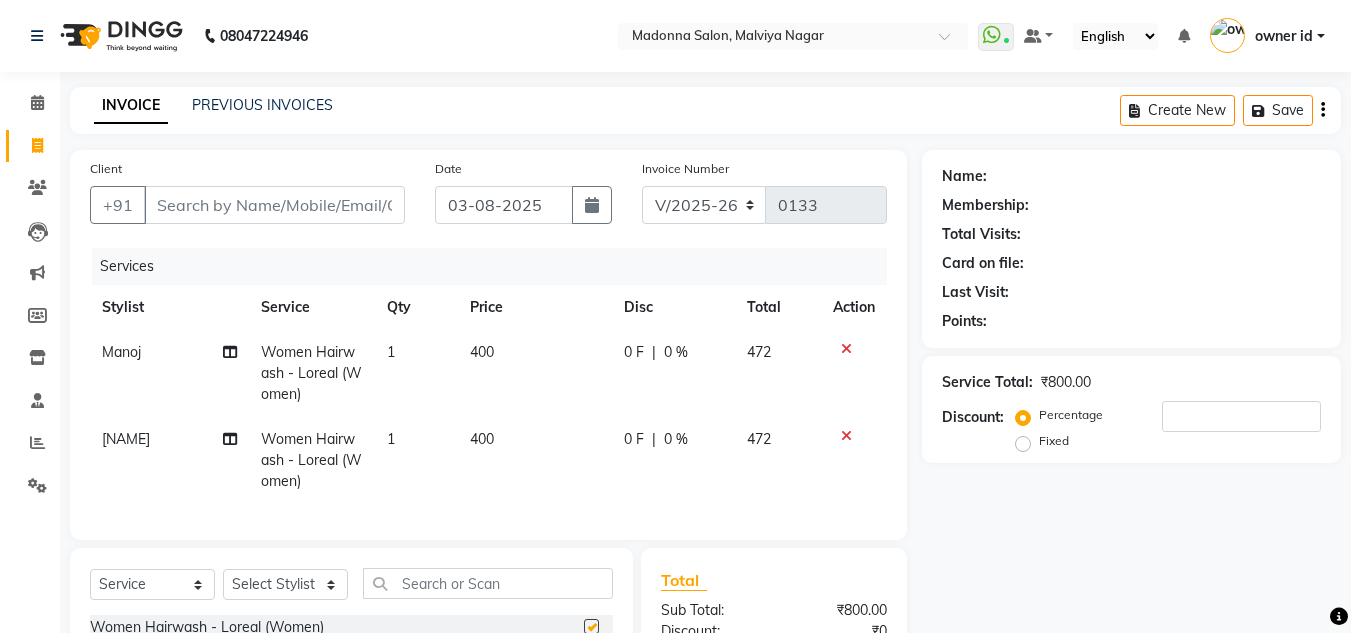 checkbox on "false" 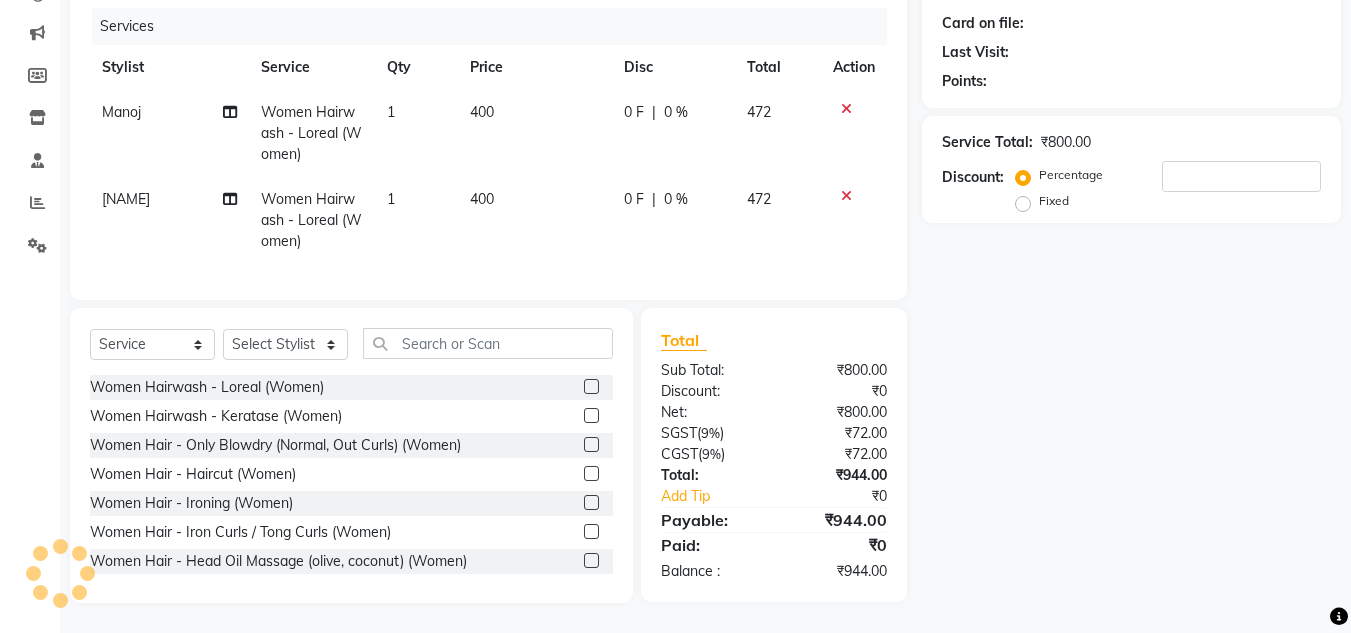scroll, scrollTop: 0, scrollLeft: 0, axis: both 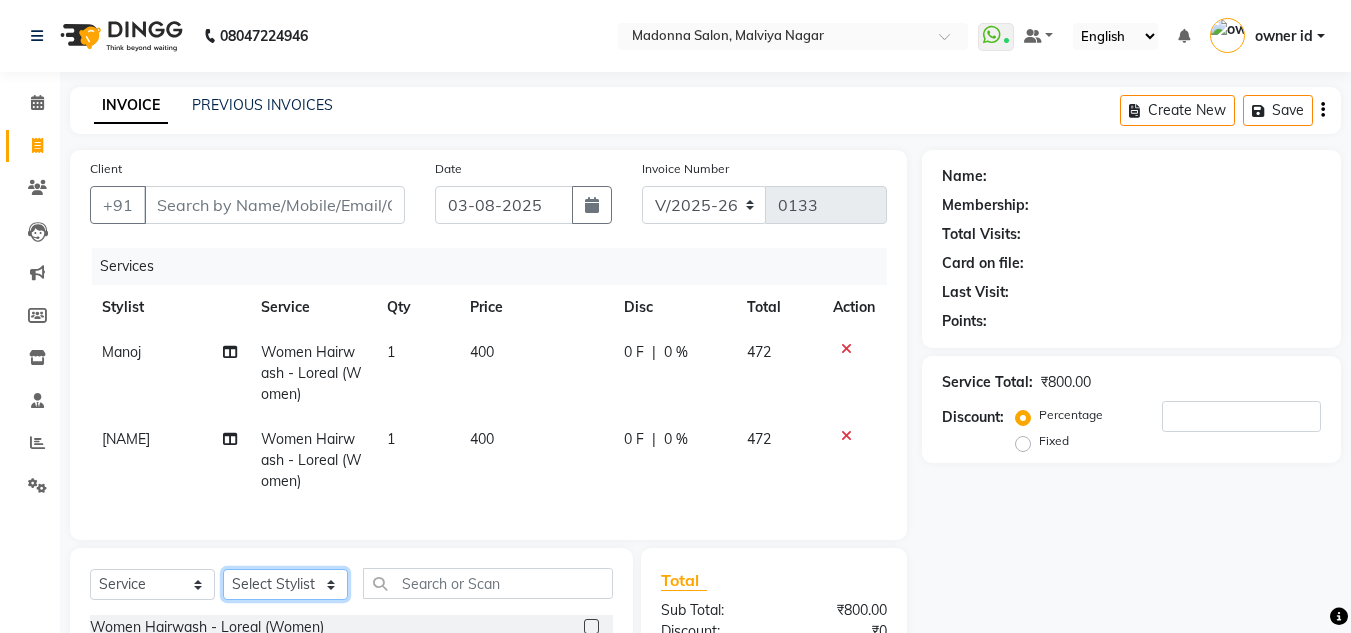 click on "Select Stylist Amit Bharti [NAME] Farman Harsh  [NAME] Manager Manoj Nitin Nails owner id Poonam Rihan" 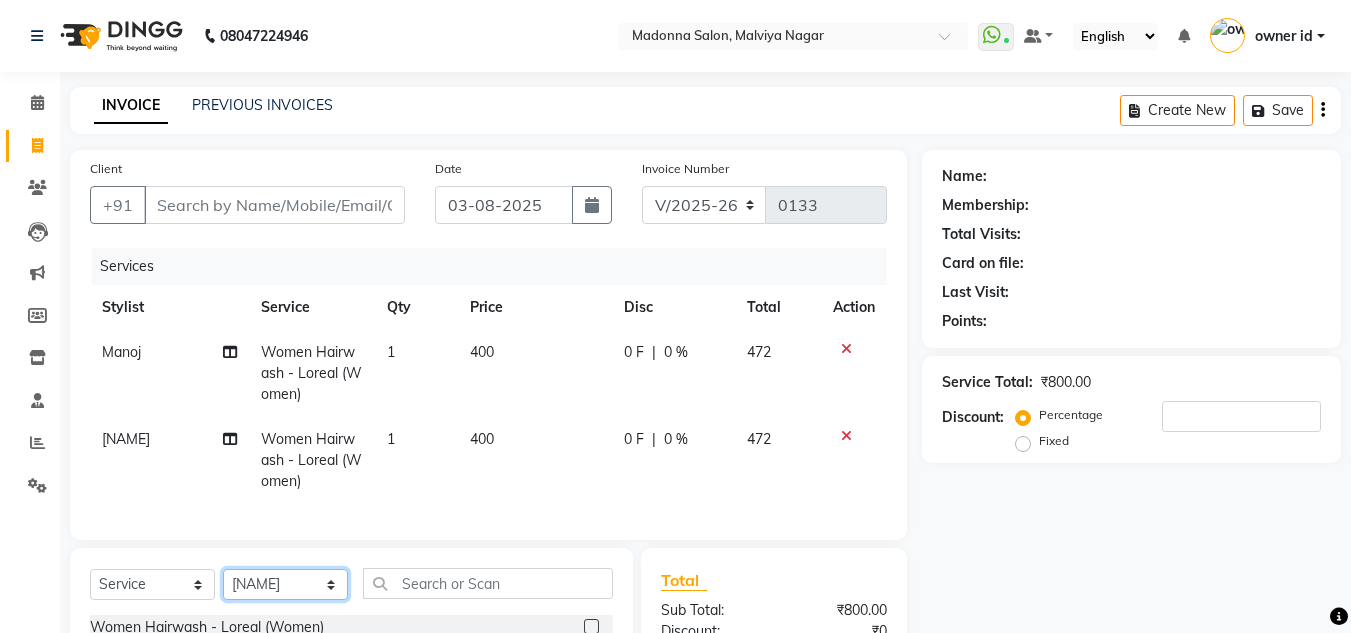 click on "Select Stylist Amit Bharti [NAME] Farman Harsh  [NAME] Manager Manoj Nitin Nails owner id Poonam Rihan" 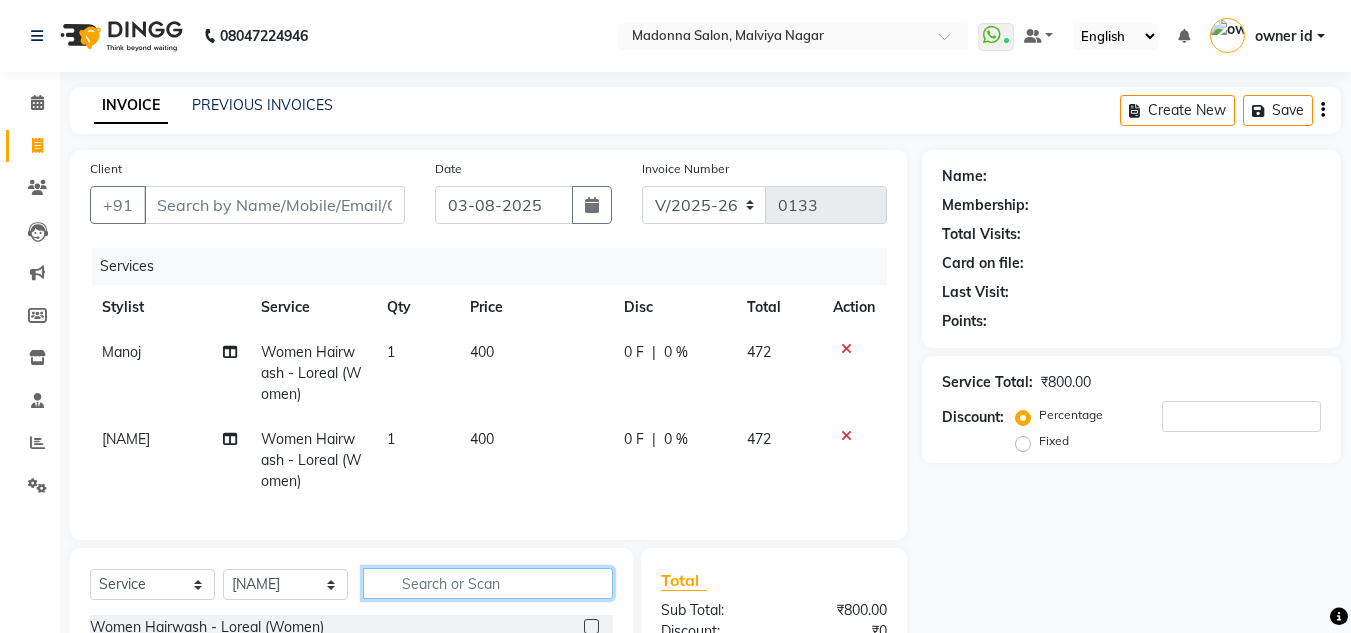 click 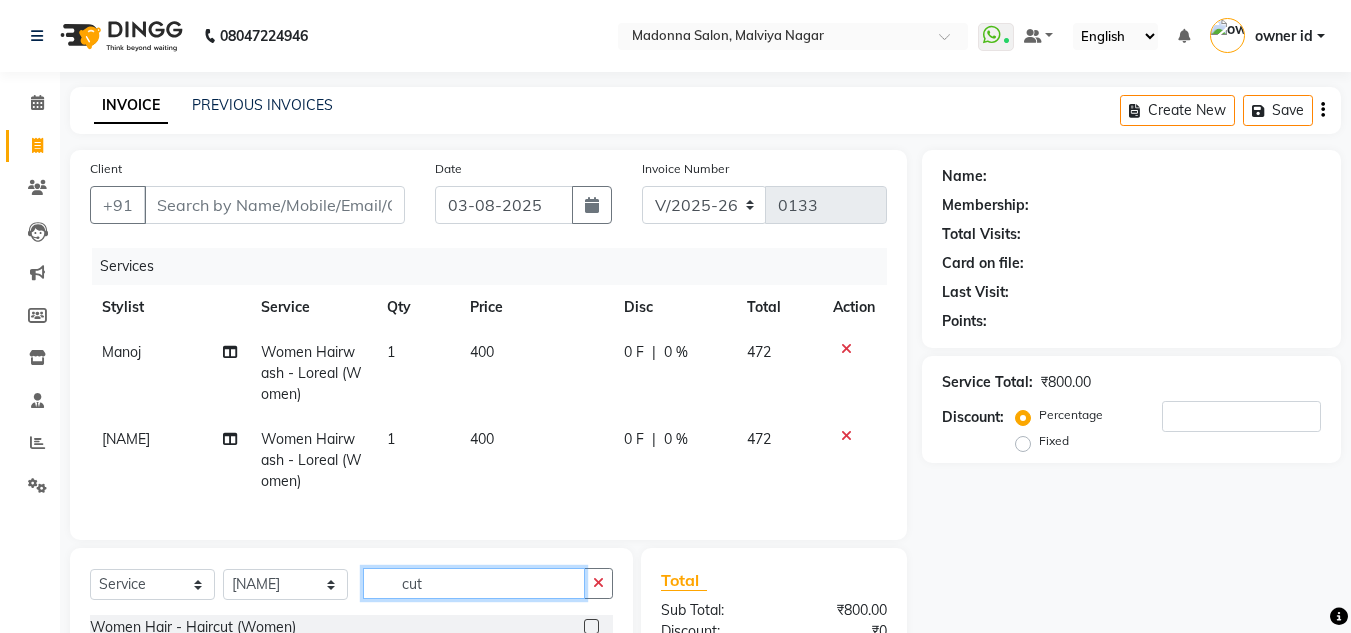 scroll, scrollTop: 254, scrollLeft: 0, axis: vertical 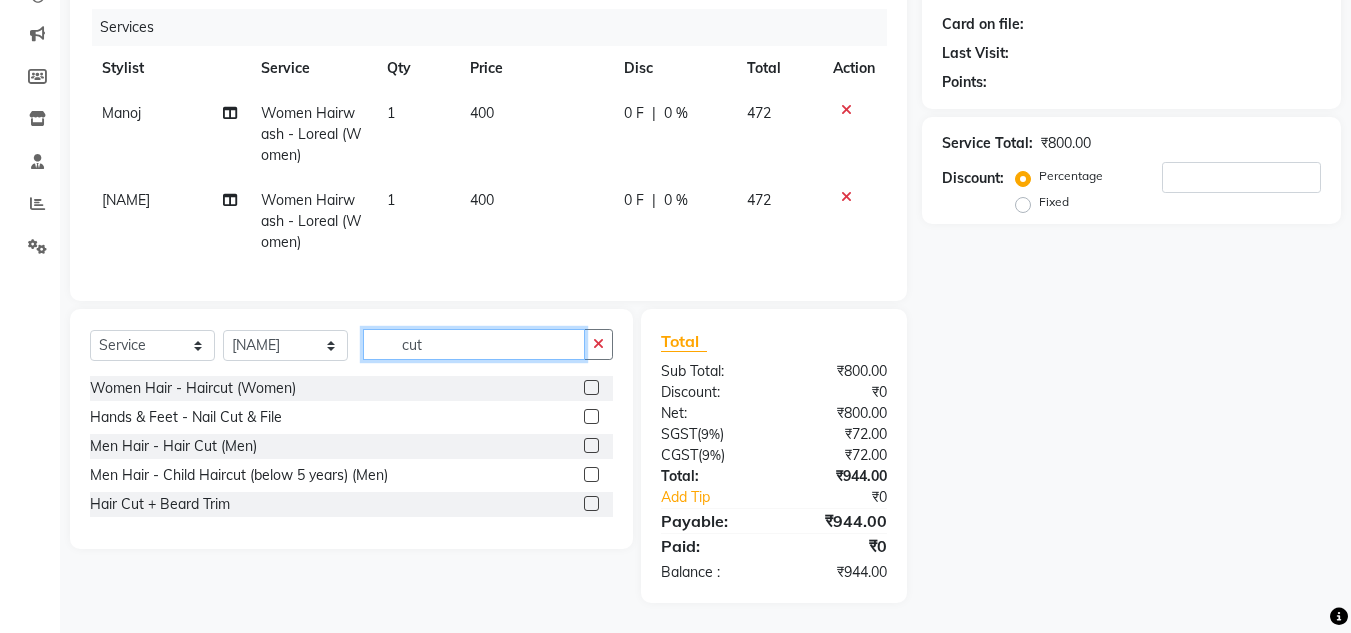 type on "cut" 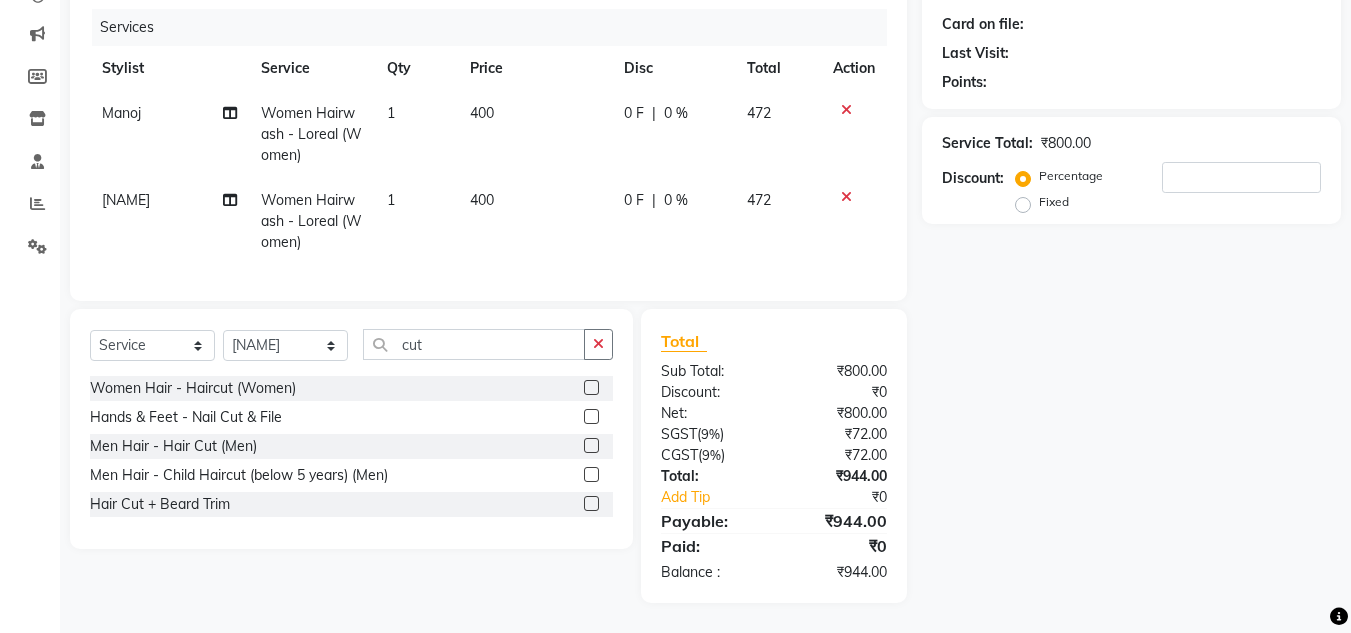 click 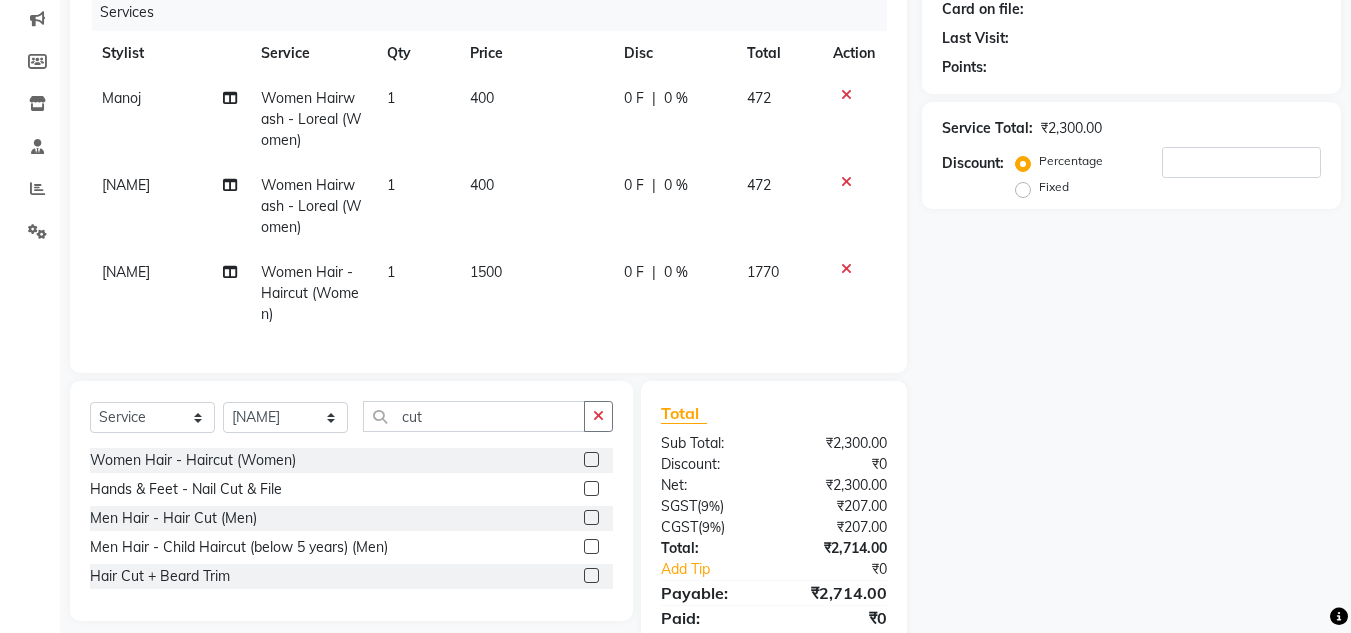 click 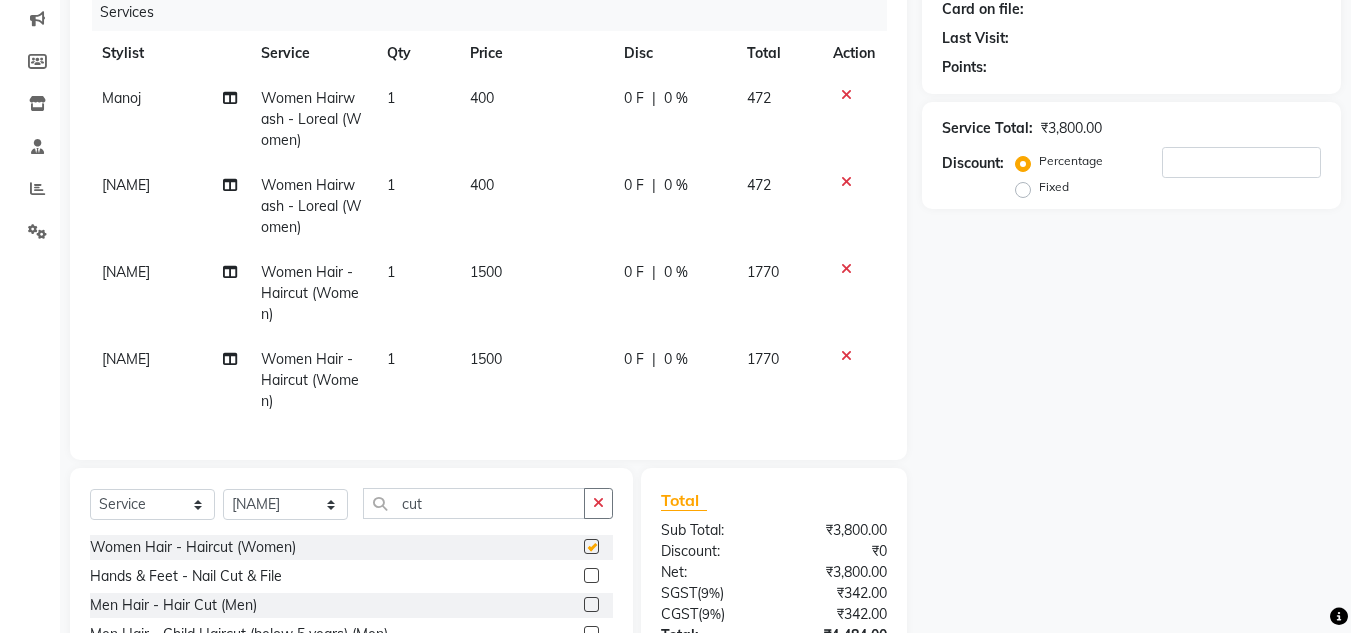 checkbox on "false" 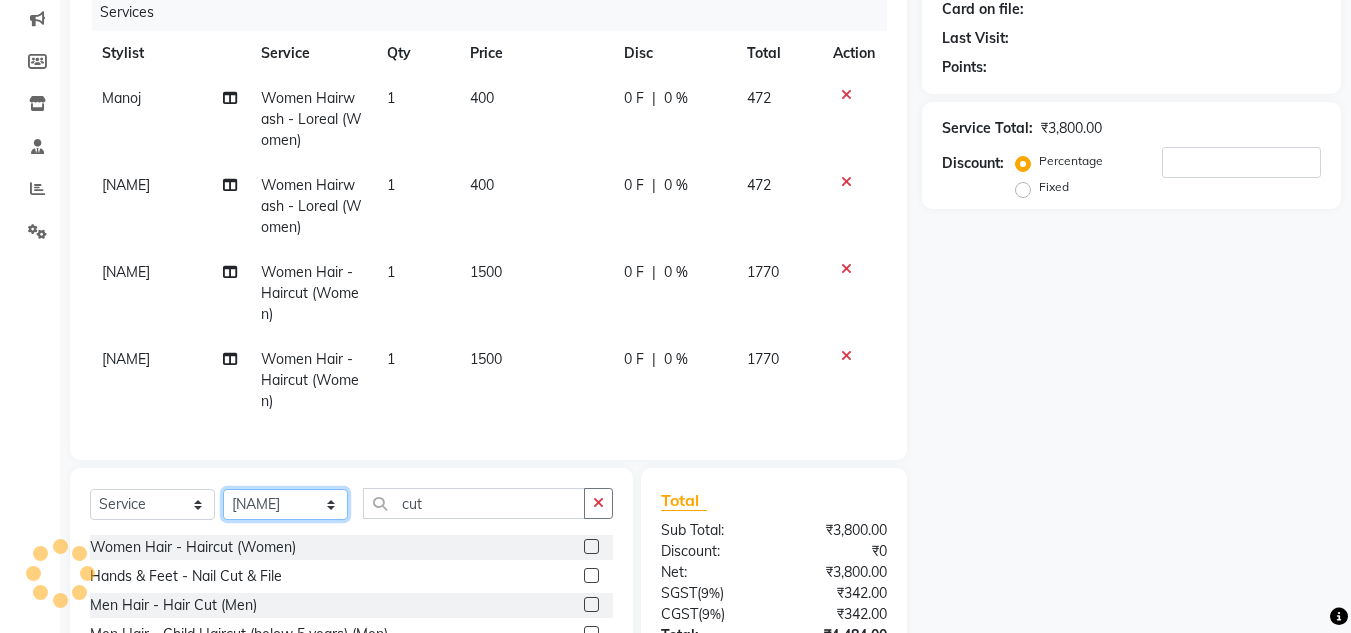 click on "Select Stylist Amit Bharti [NAME] Farman Harsh  [NAME] Manager Manoj Nitin Nails owner id Poonam Rihan" 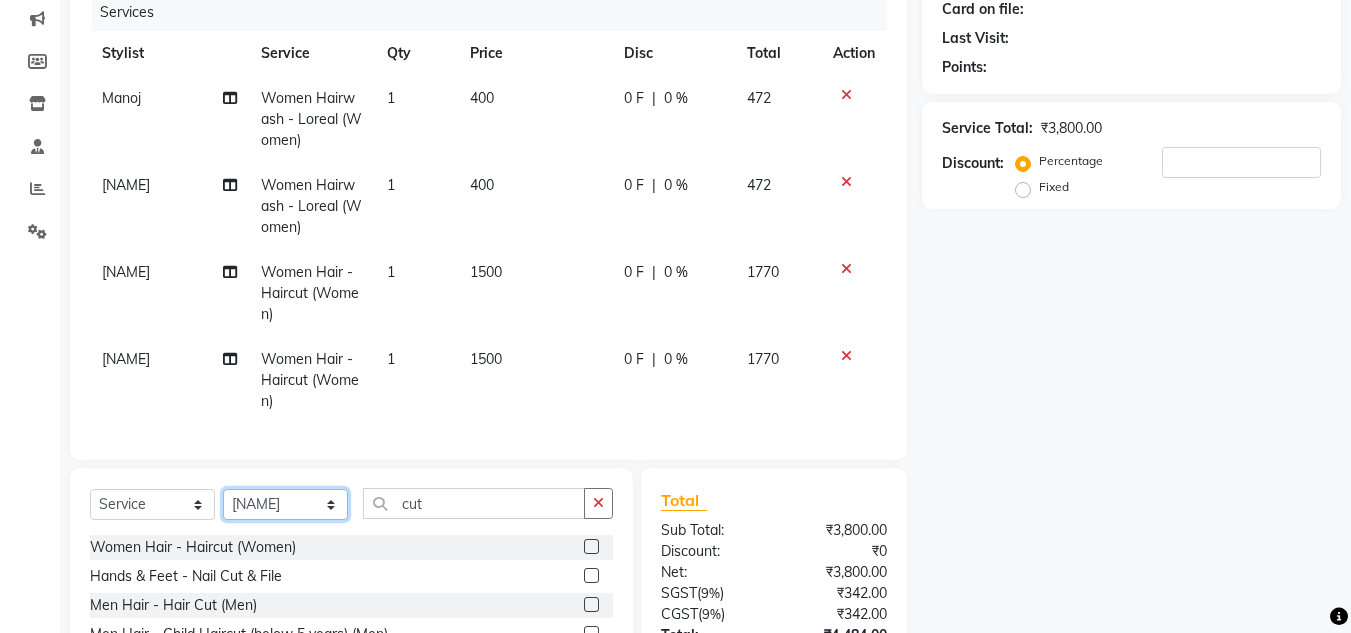select on "[PHONE]" 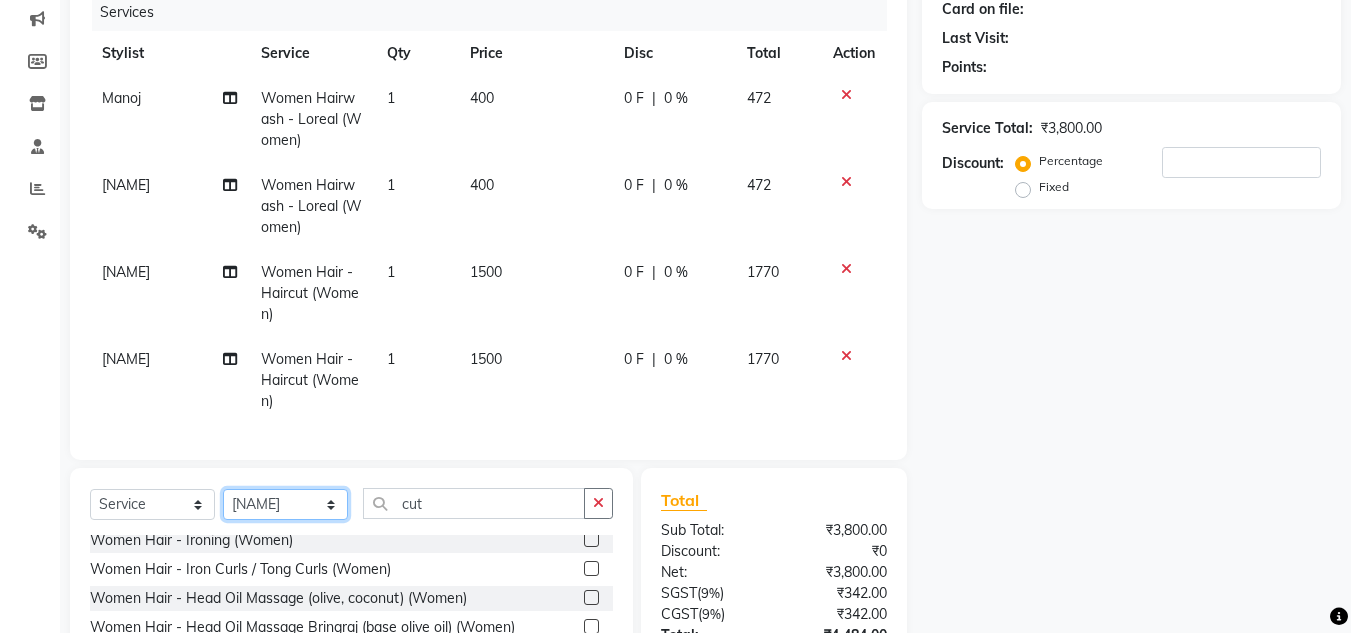 scroll, scrollTop: 124, scrollLeft: 0, axis: vertical 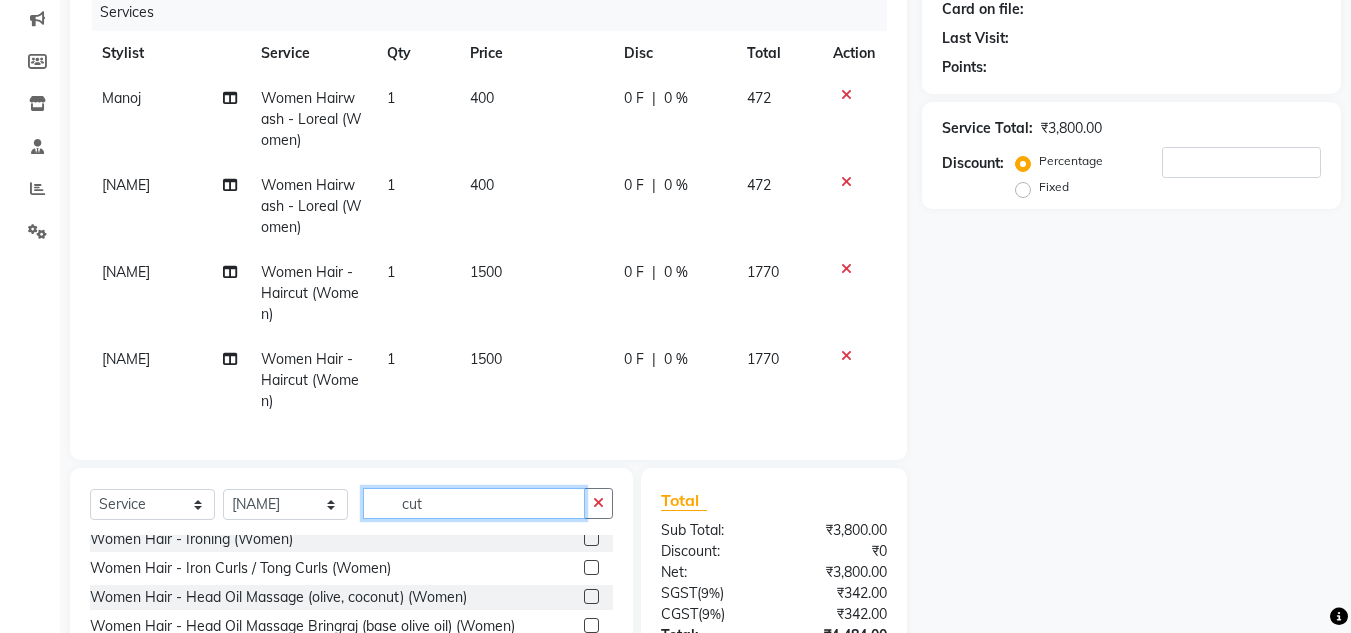 click on "cut" 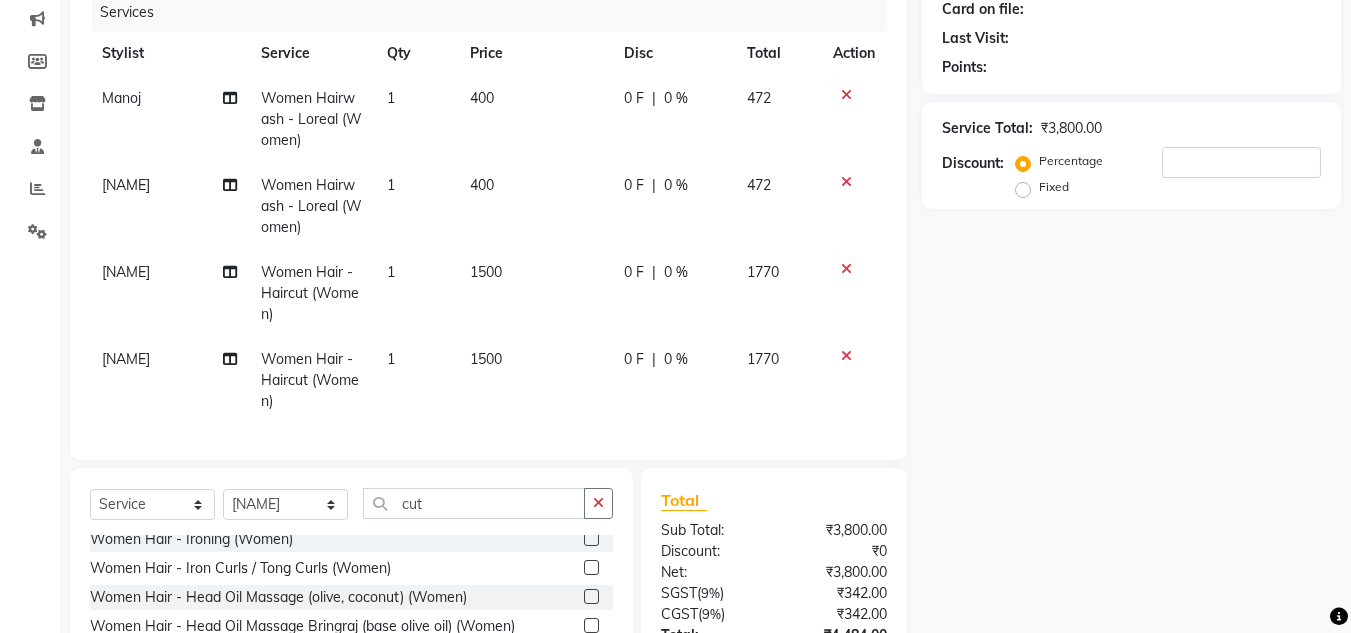 click 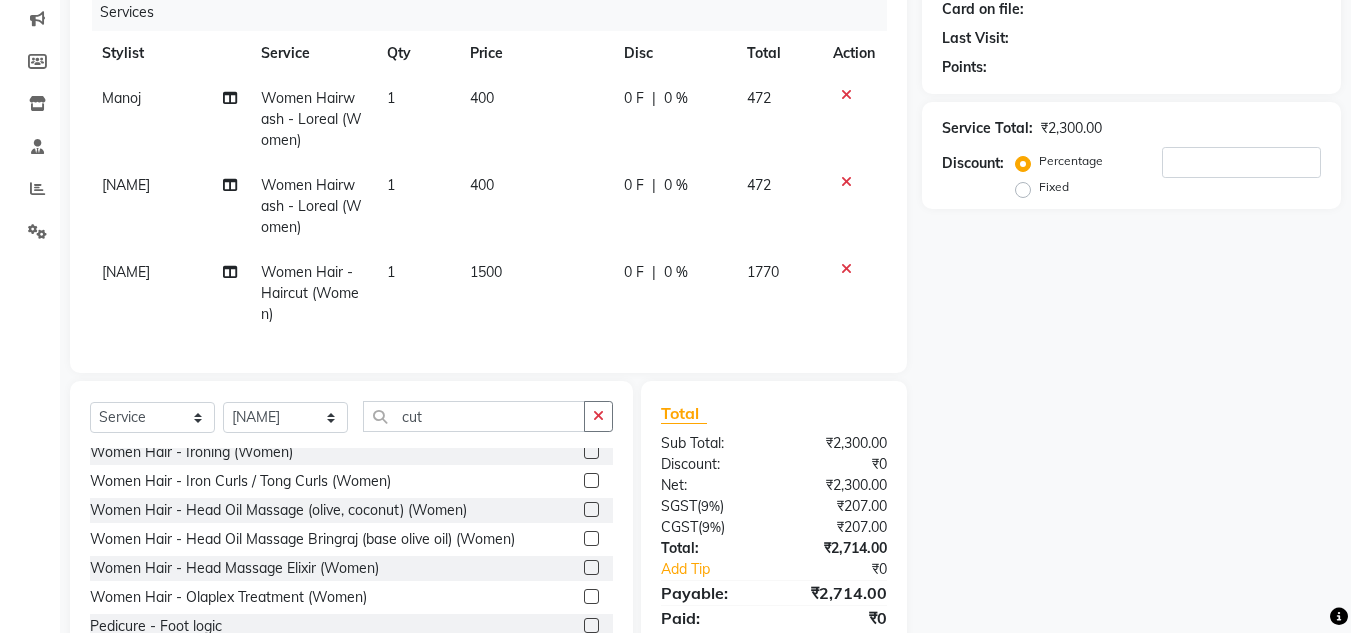 click on "1500" 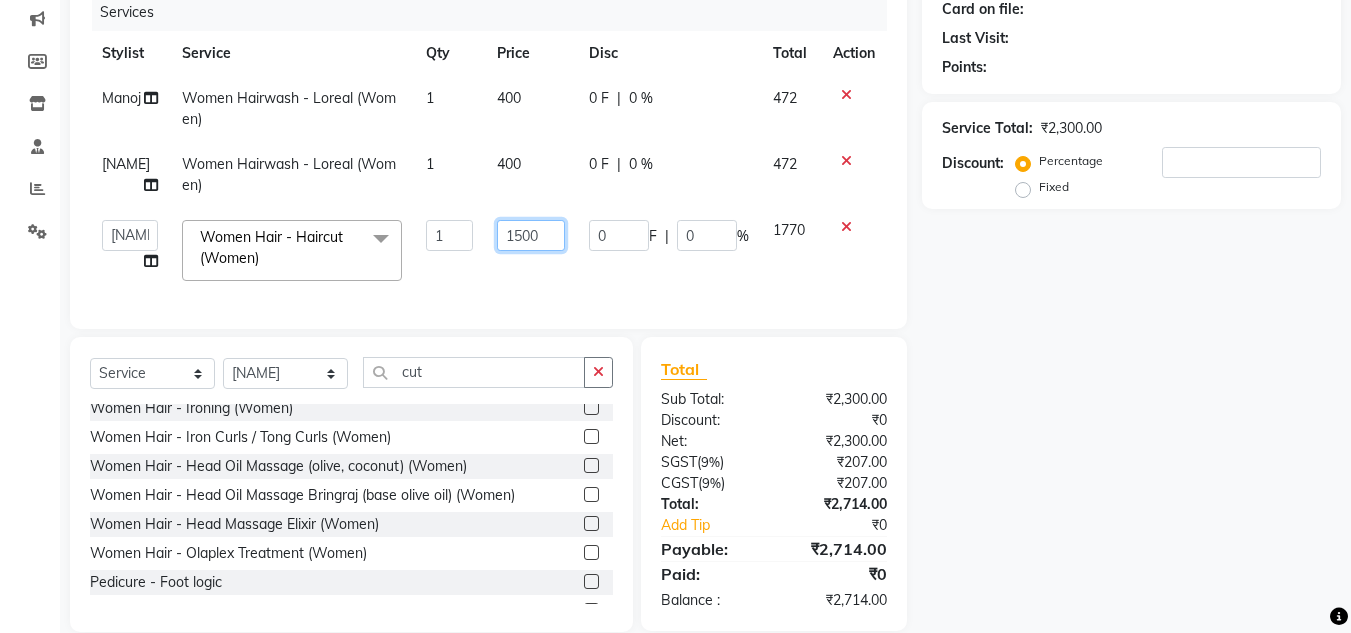 click on "1500" 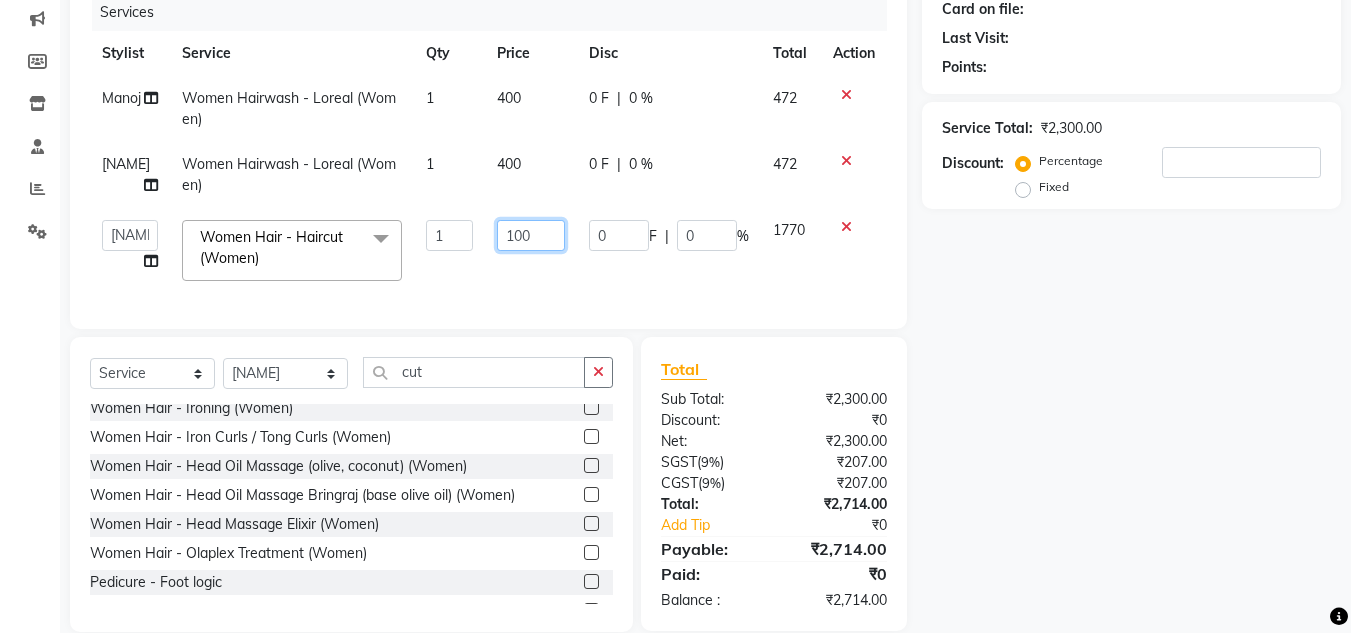 type on "1000" 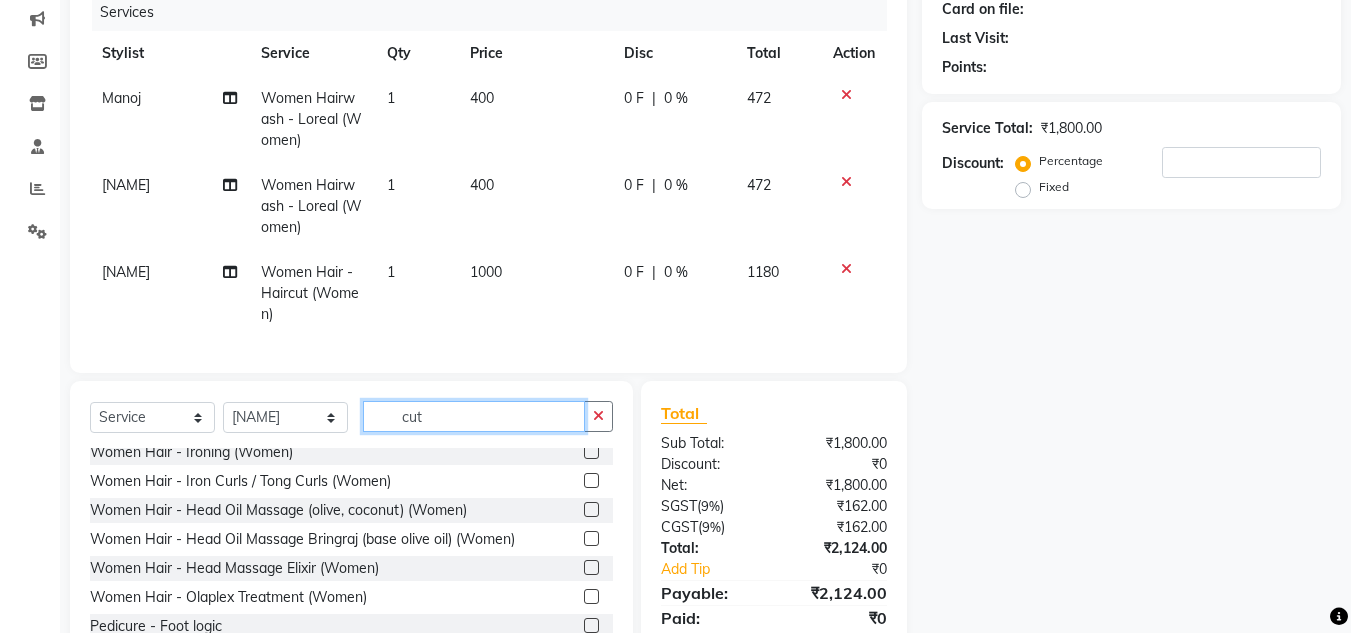 click on "Client +91 Date 03-08-2025 Invoice Number V/2025 V/2025-26 0133 Services Stylist Service Qty Price Disc Total Action [NAME] Women Hairwash  - Loreal  (Women)  1 400 0 F | 0 % 472 [NAME] Women Hairwash  - Loreal  (Women)  1 400 0 F | 0 % 472 [NAME] Women Hair  - Haircut (Women)  1 1000 0 F | 0 % 1180 Select  Service  Product  Membership  Package Voucher Prepaid Gift Card  Select Stylist Amit Bharti [NAME] Farman Harsh  [NAME] Manager Manoj Nitin Nails owner id Poonam Rihan cut Women Hairwash  - Loreal  (Women)  Women Hairwash - Keratase  (Women)  Women Hair  - Only Blowdry (Normal, Out Curls) (Women)  Women Hair  - Haircut (Women)  Women Hair  - Ironing (Women)  Women Hair  - Iron Curls / Tong Curls (Women)  Women Hair  - Head Oil Massage (olive, coconut) (Women)  Women Hair  - Head Oil Massage Bringraj (base olive oil) (Women)  Women Hair  - Head Massage Elixir  (Women)  Women Hair  - Olaplex Treatment (Women)  Pedicure - Foot logic  Menicure - Foot logic  Women Hairwash - Redken  (Women)  NIL  Ola plex  Total" 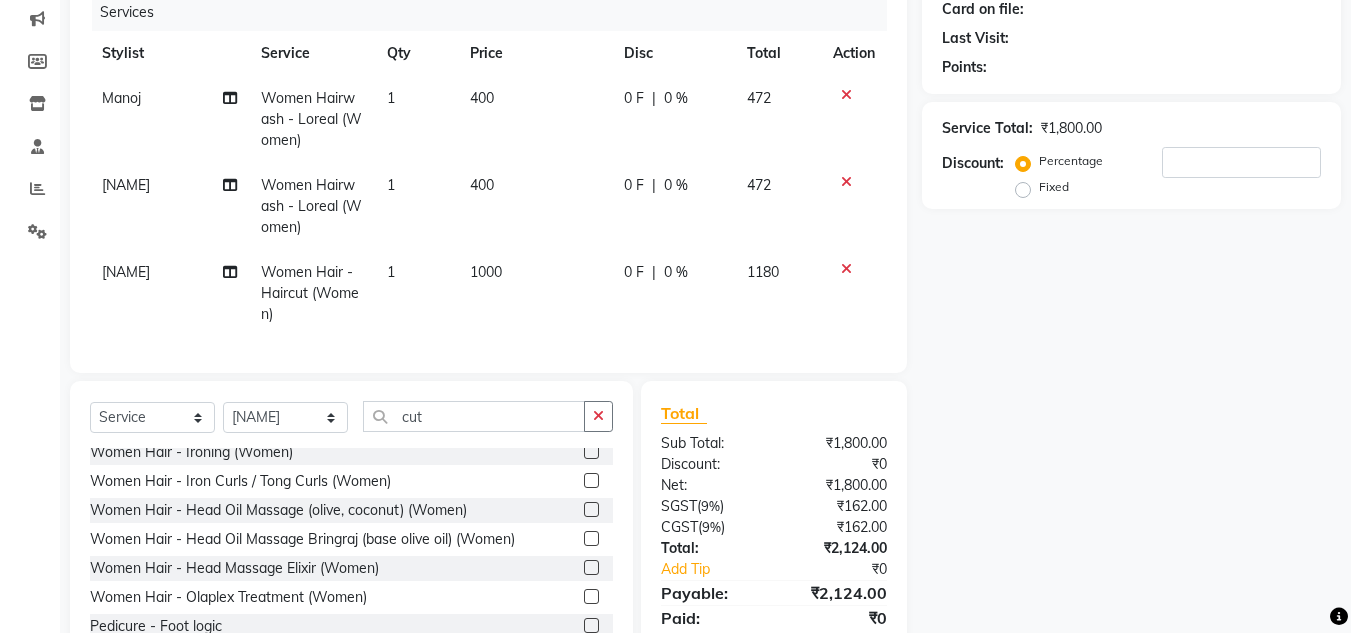 click 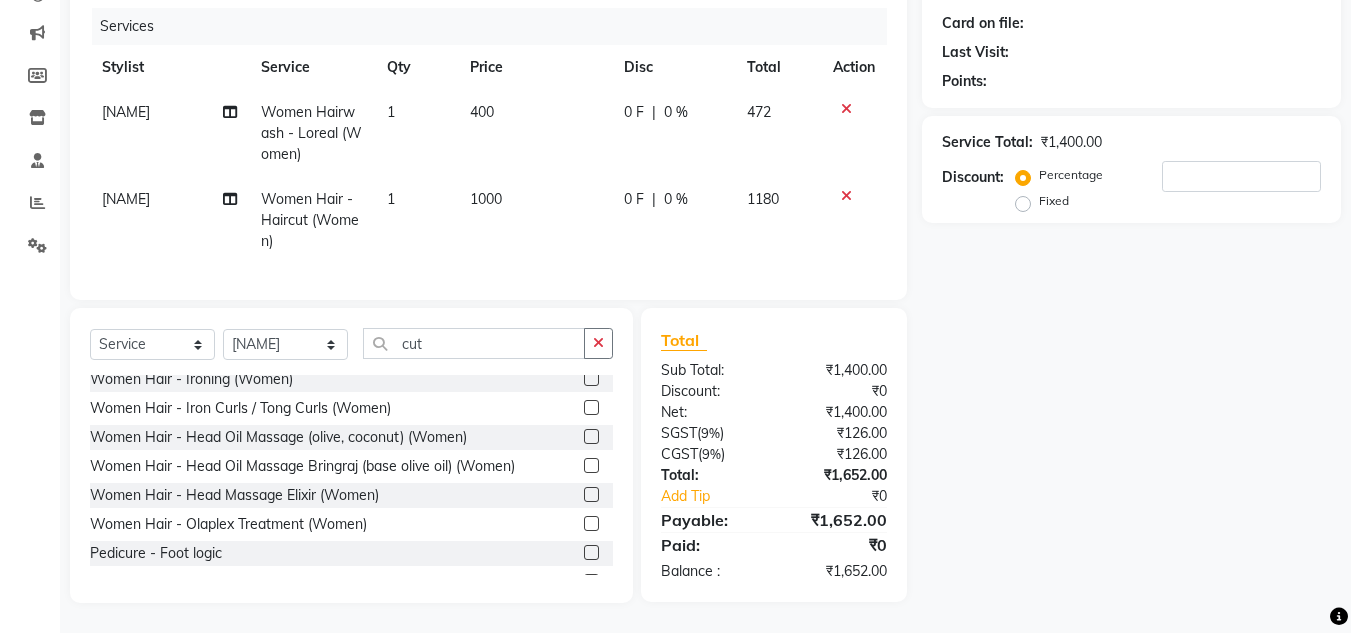 click 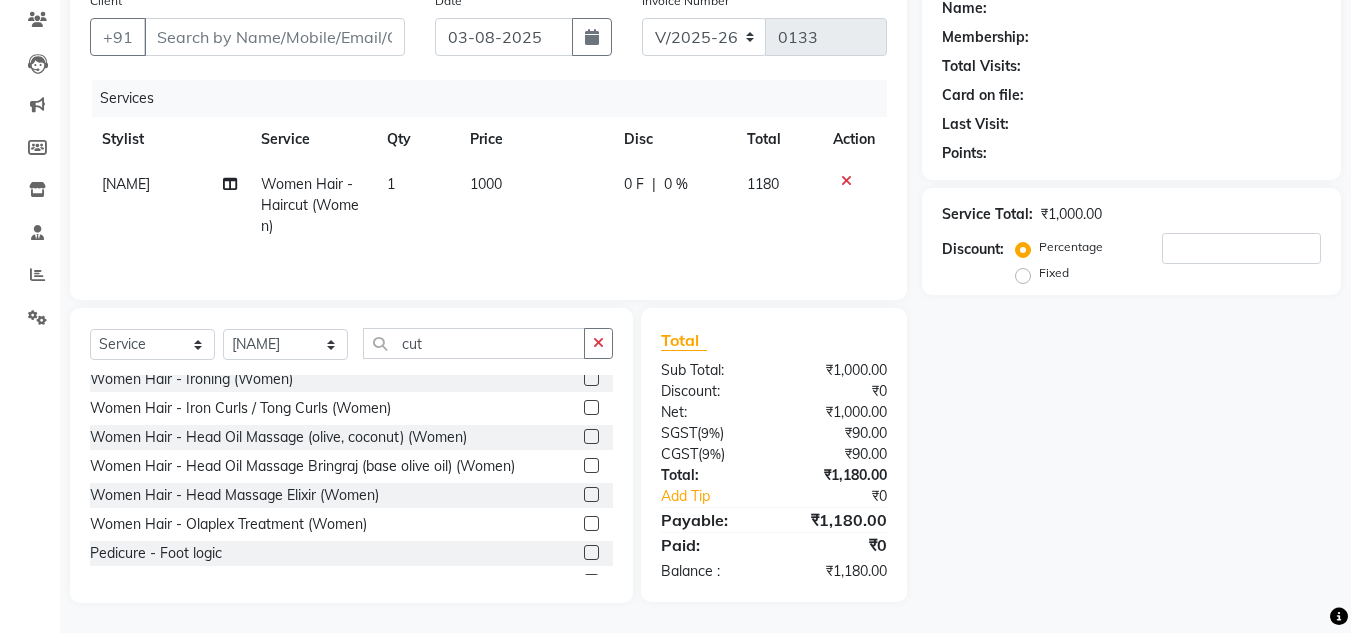 scroll, scrollTop: 168, scrollLeft: 0, axis: vertical 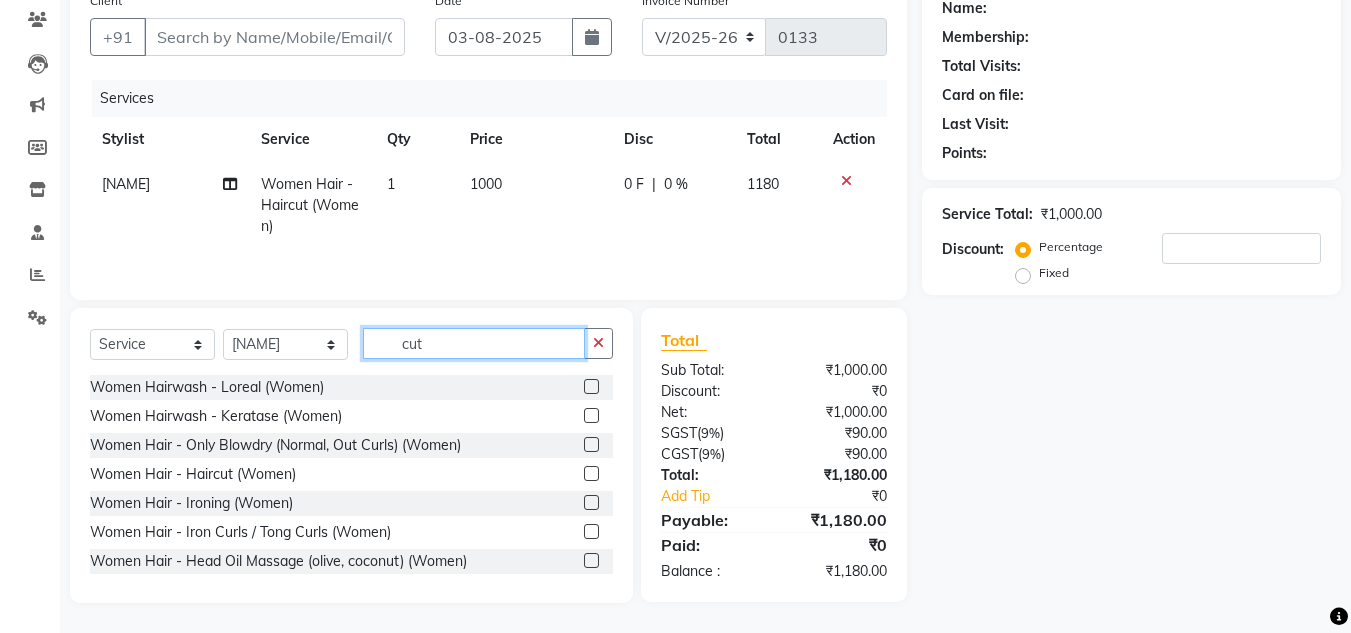 click on "cut" 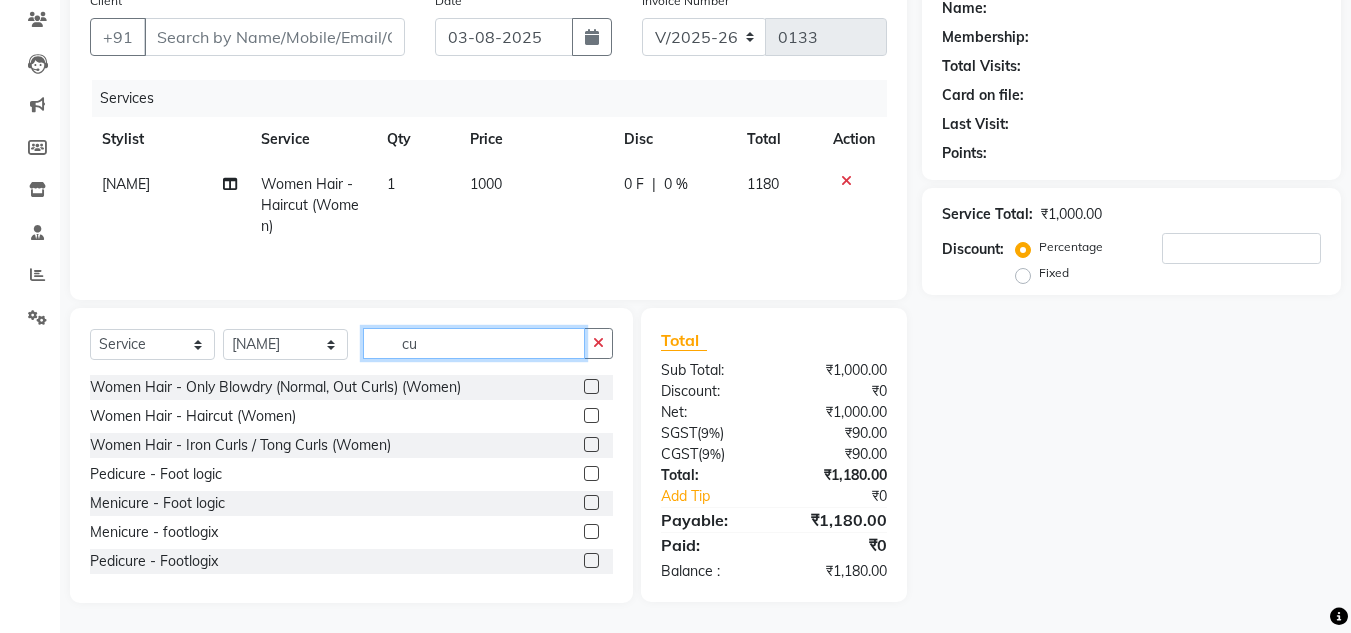type on "cut" 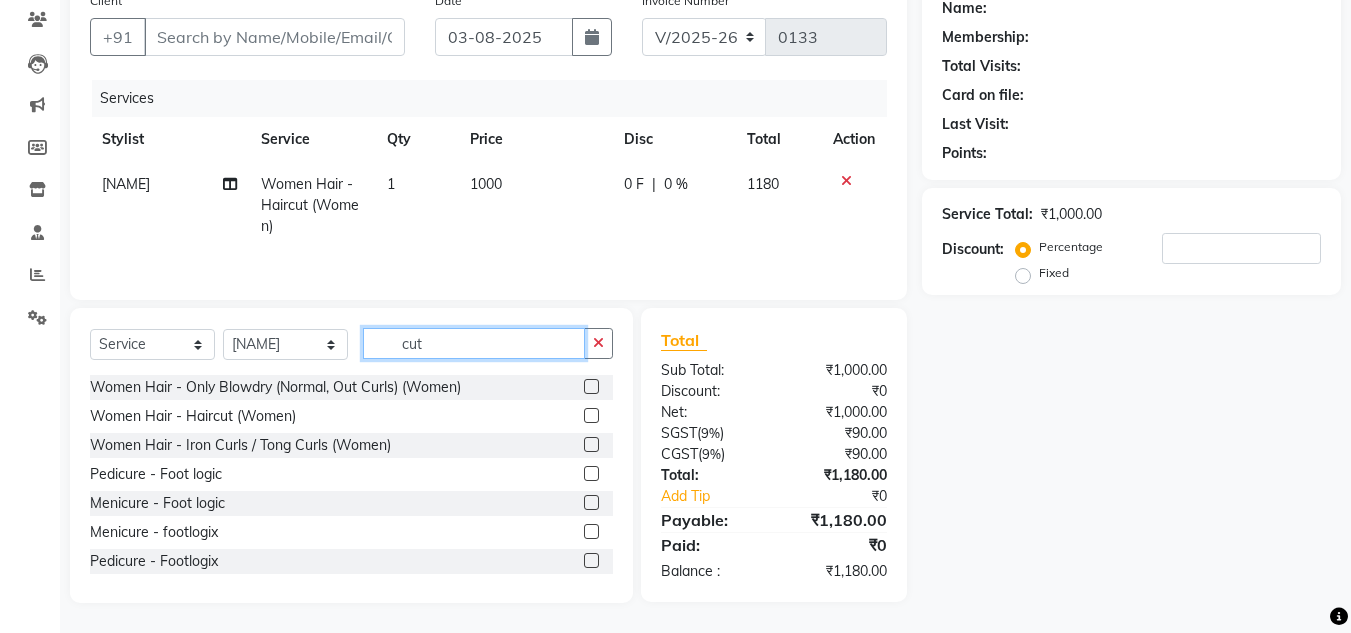 scroll, scrollTop: 167, scrollLeft: 0, axis: vertical 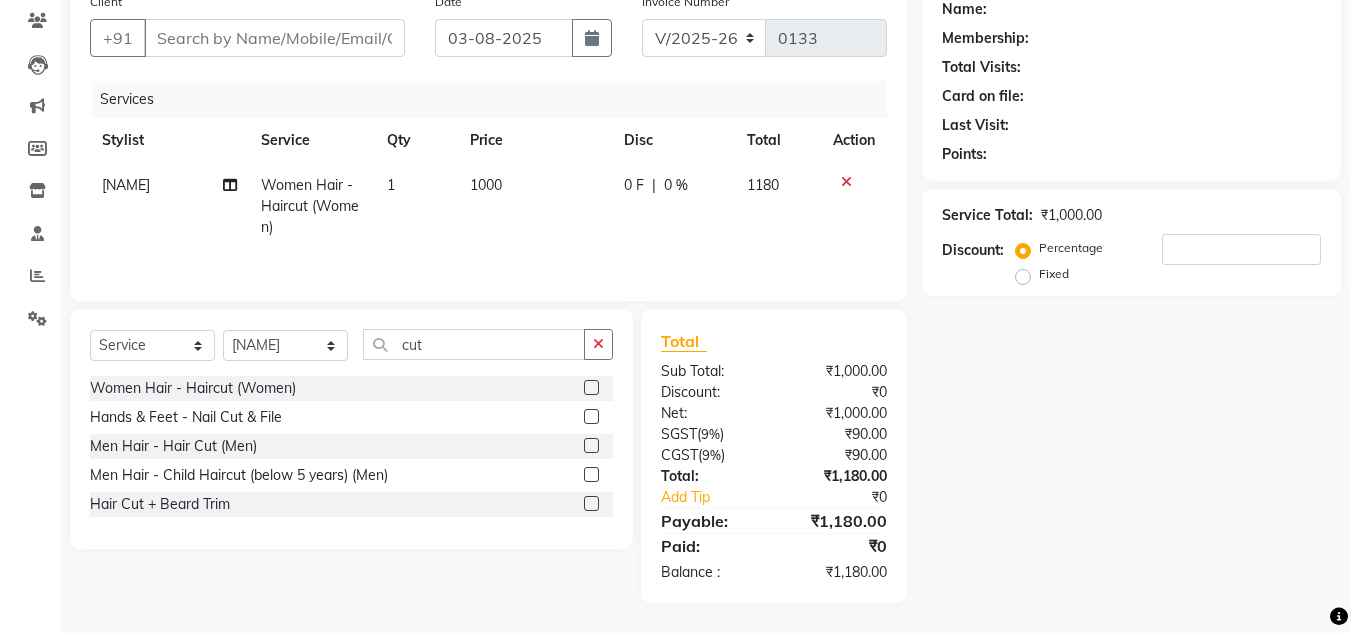 click 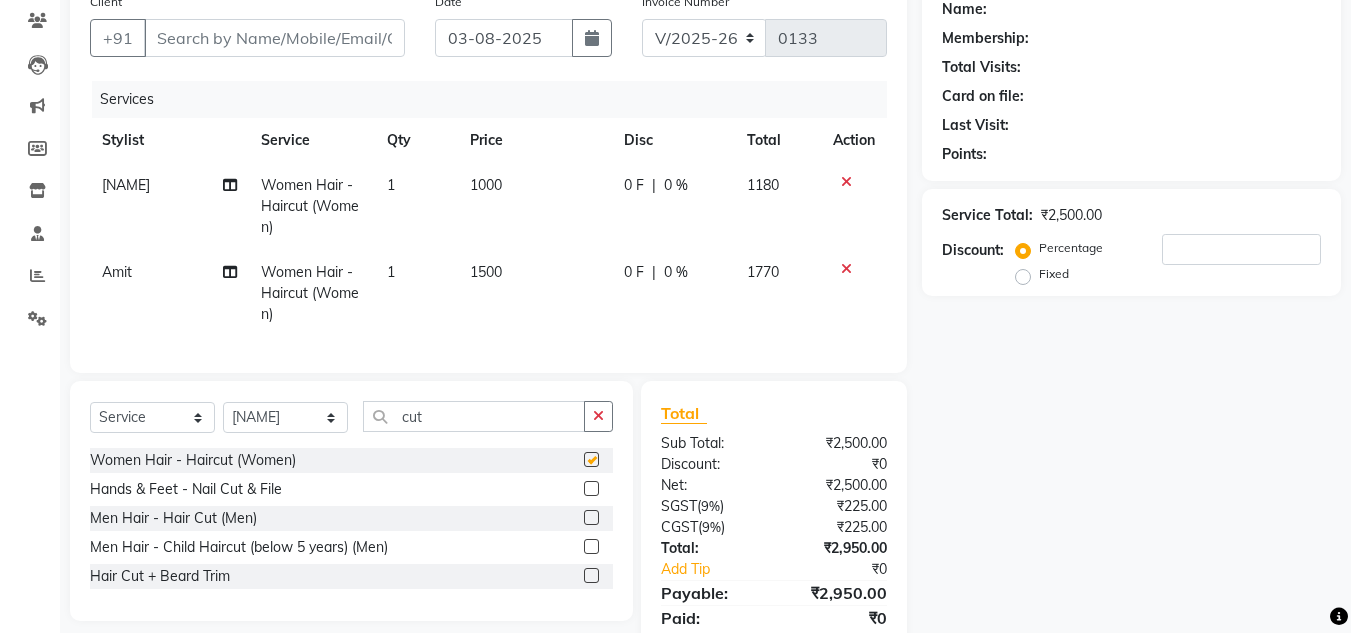 checkbox on "false" 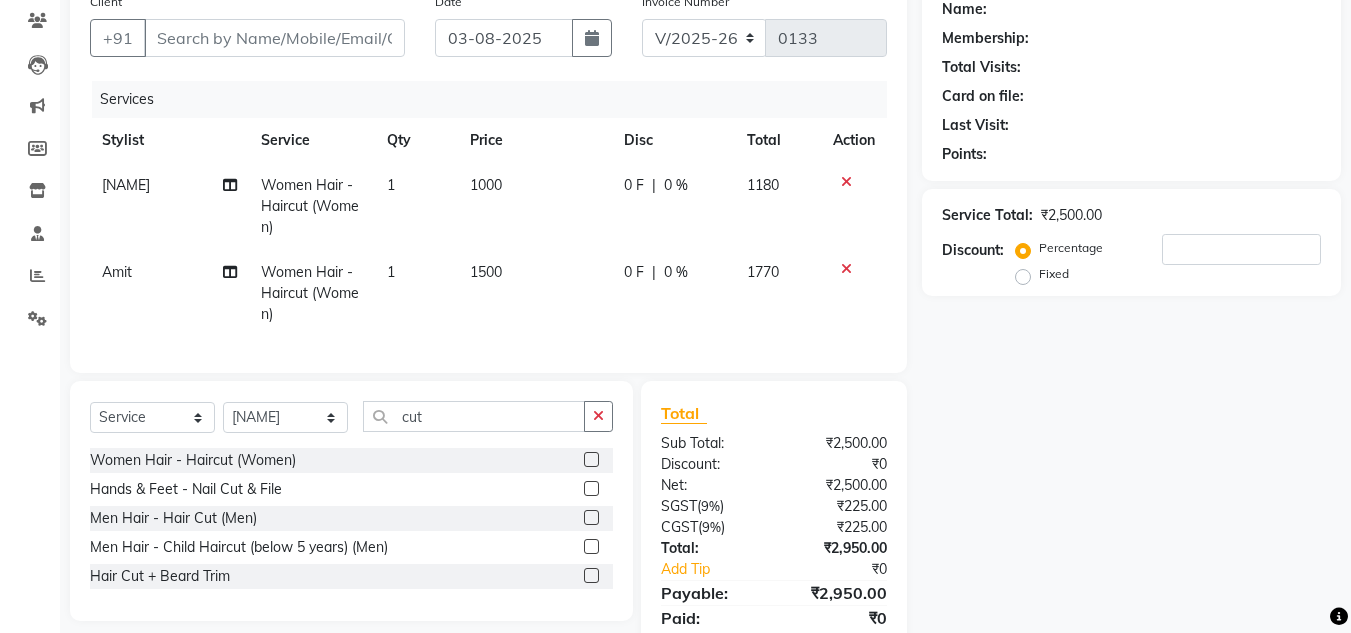 click on "1500" 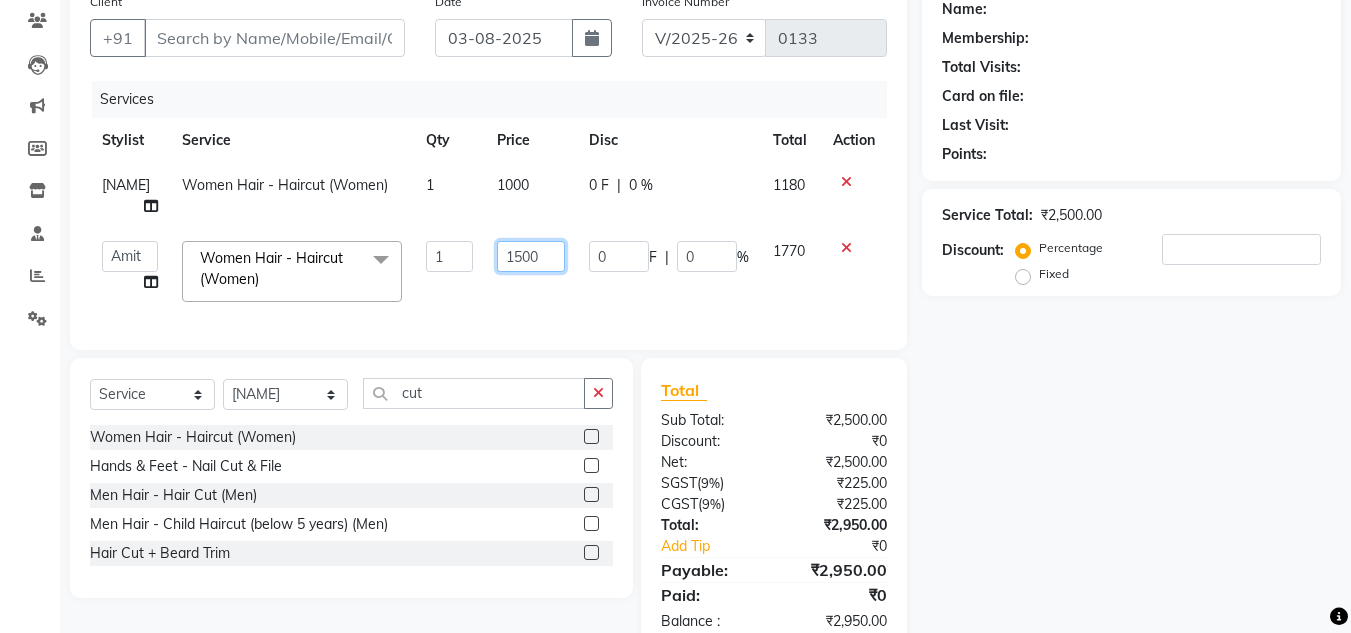 click on "1500" 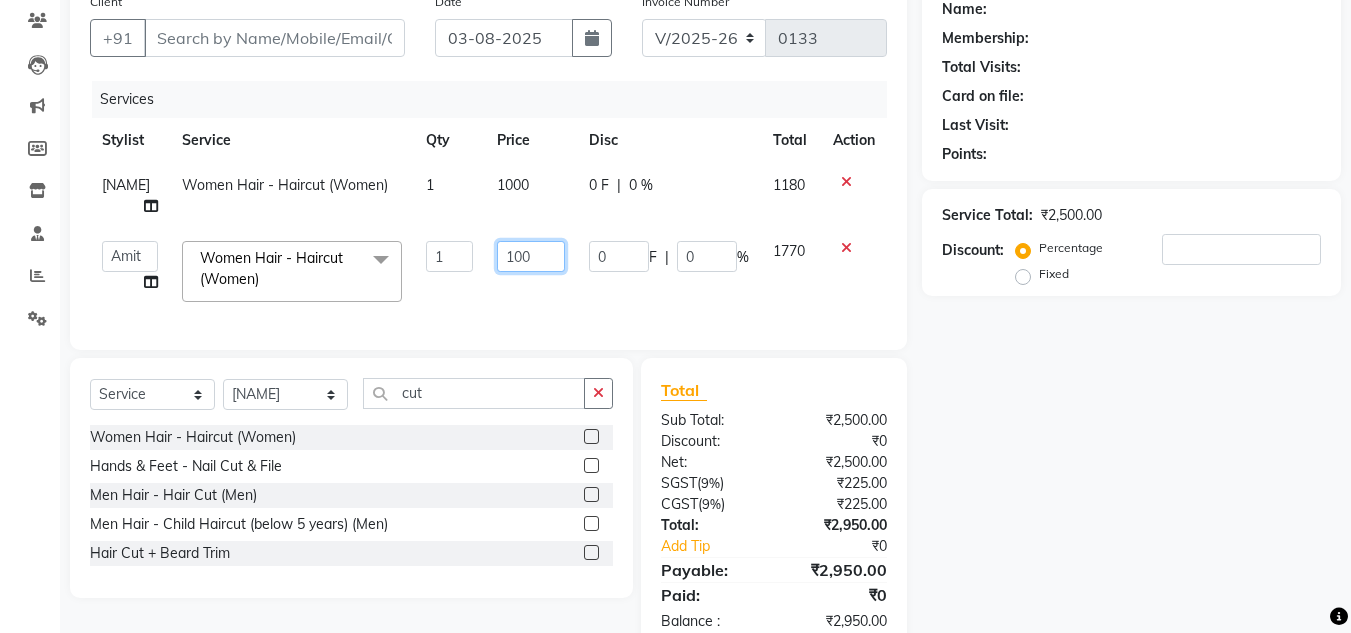 type on "1000" 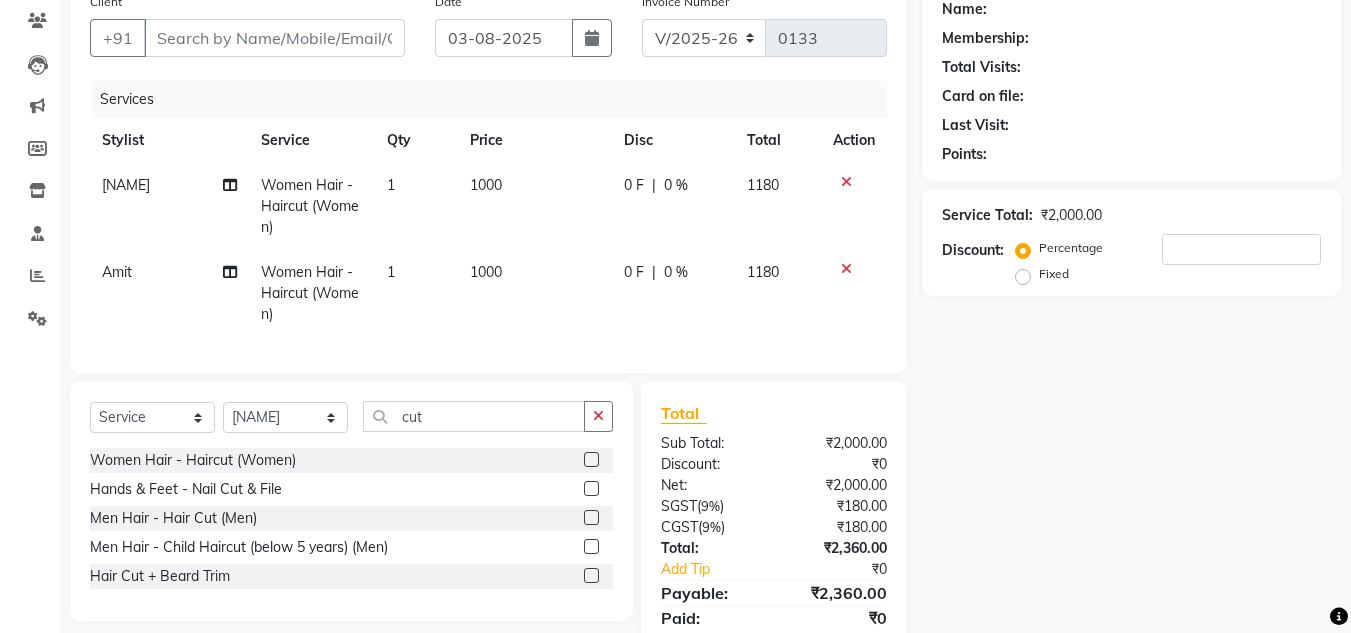 click on "0 F | 0 %" 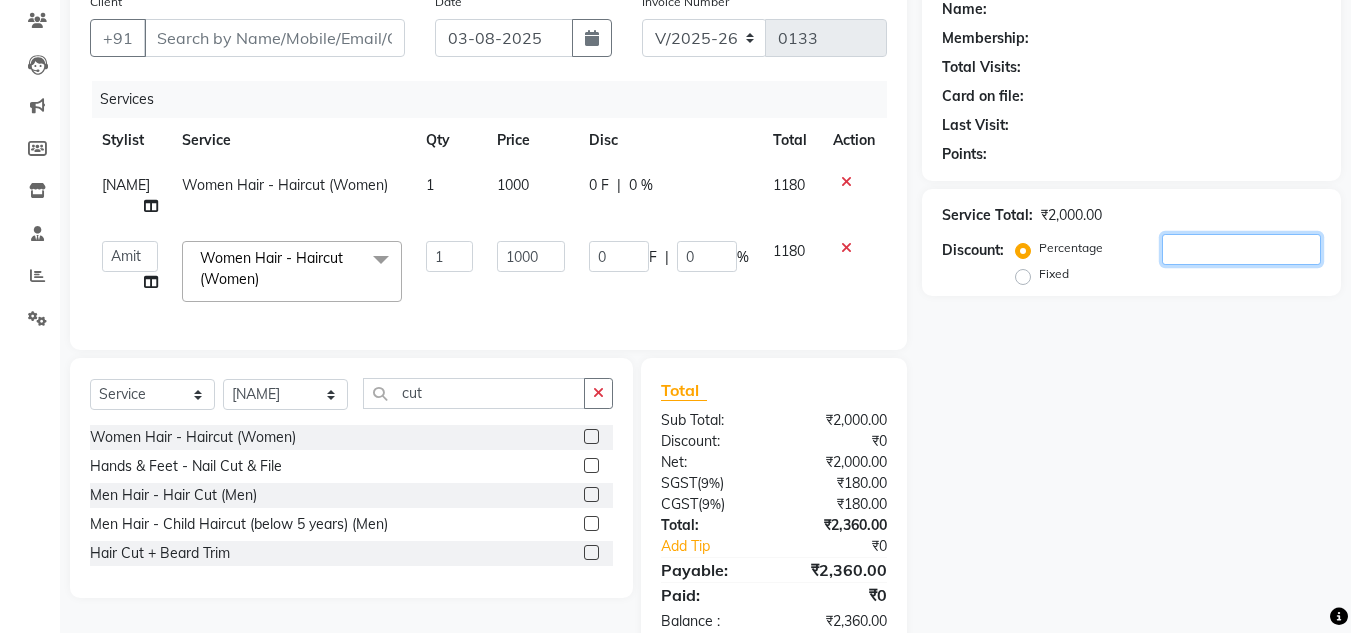 click 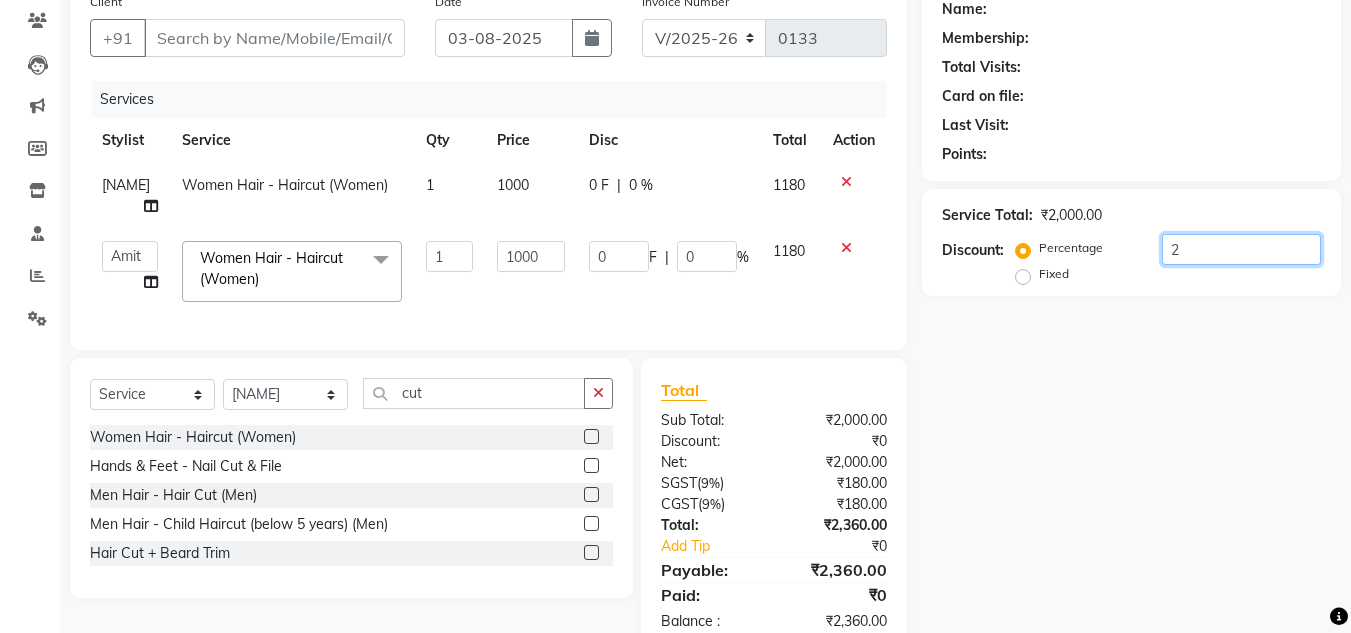 type on "20" 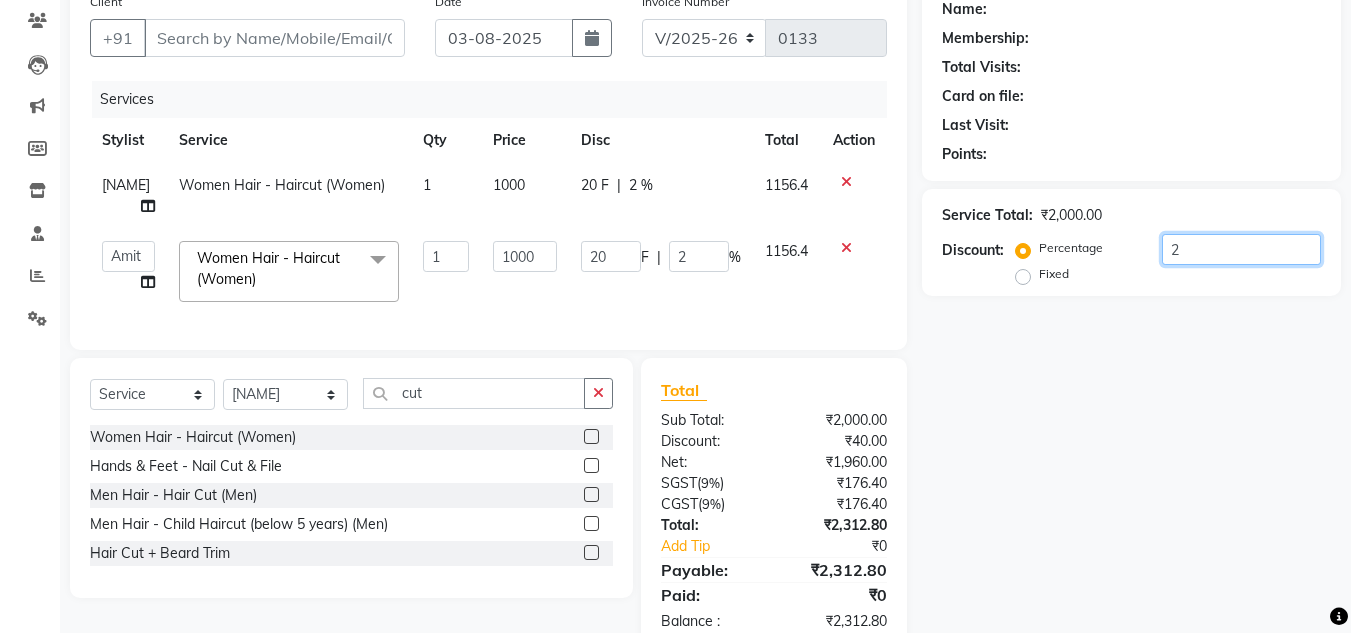 type on "20" 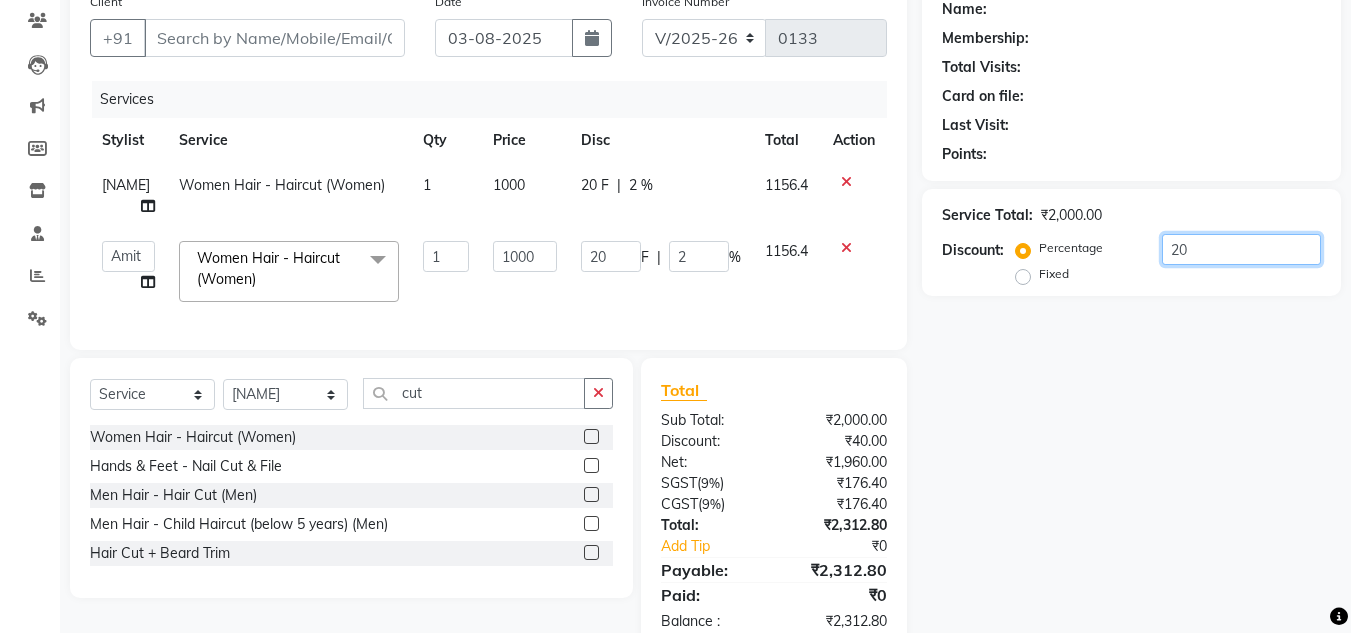 type on "200" 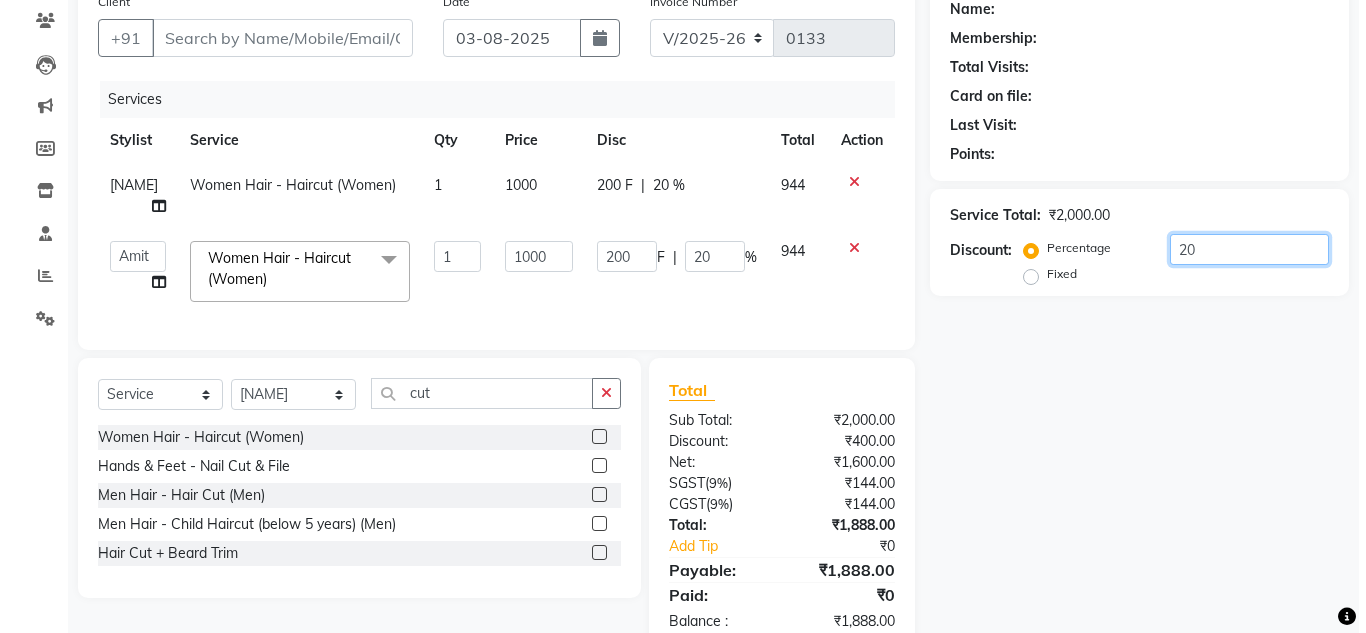 scroll, scrollTop: 38, scrollLeft: 0, axis: vertical 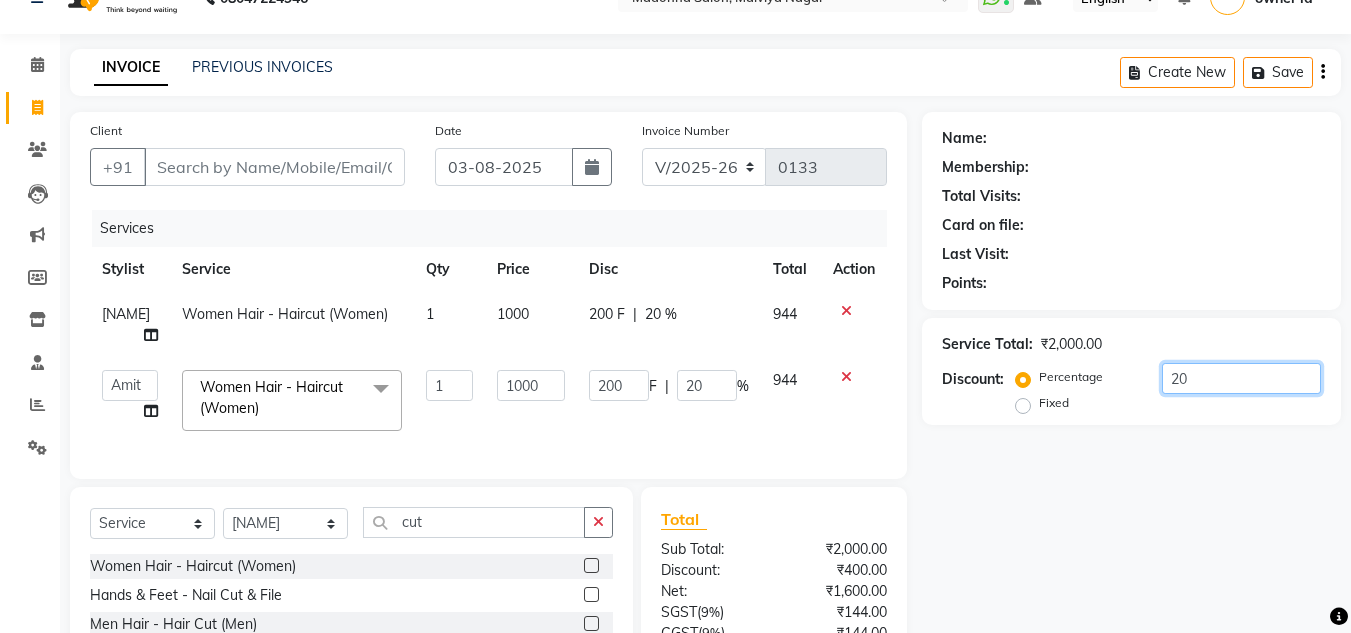 type on "20" 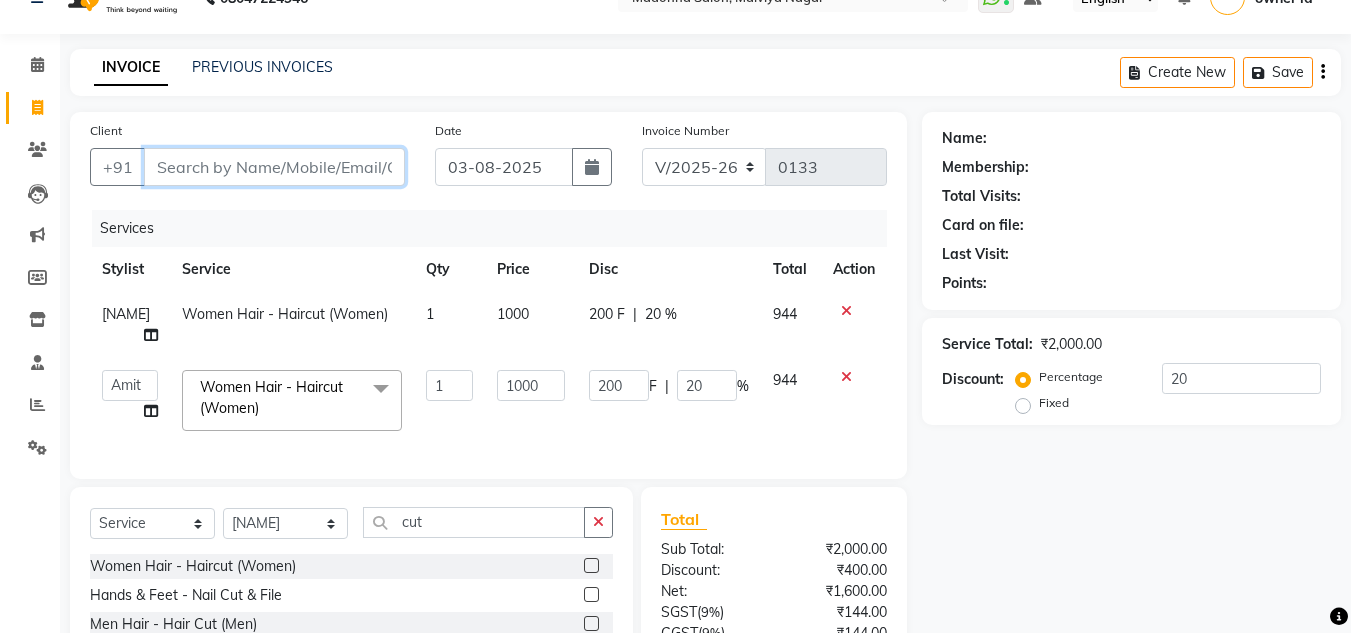 click on "Client" at bounding box center (274, 167) 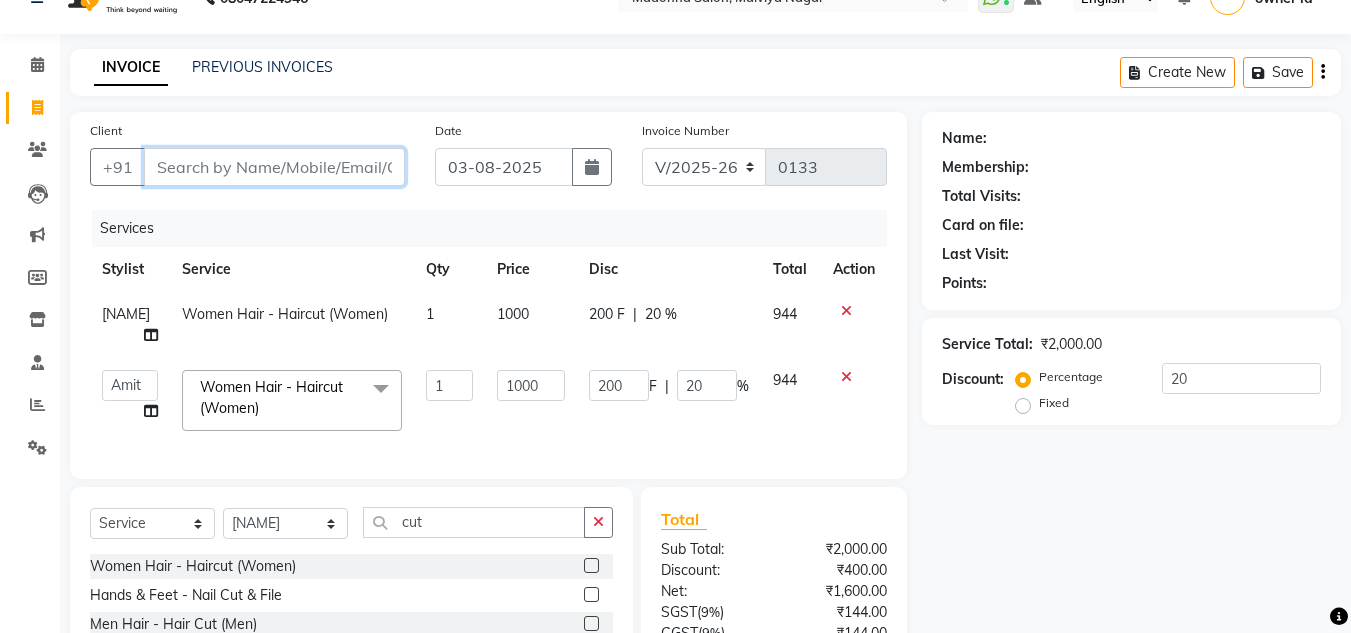 type on "9" 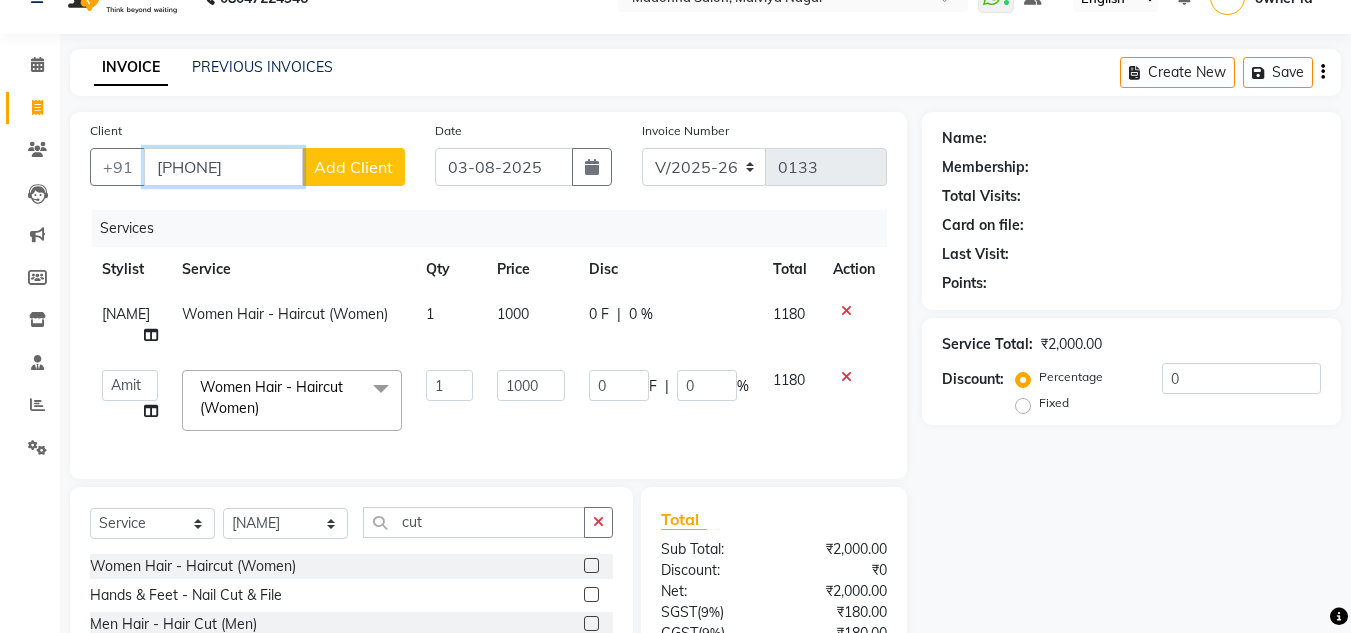 type on "[PHONE]" 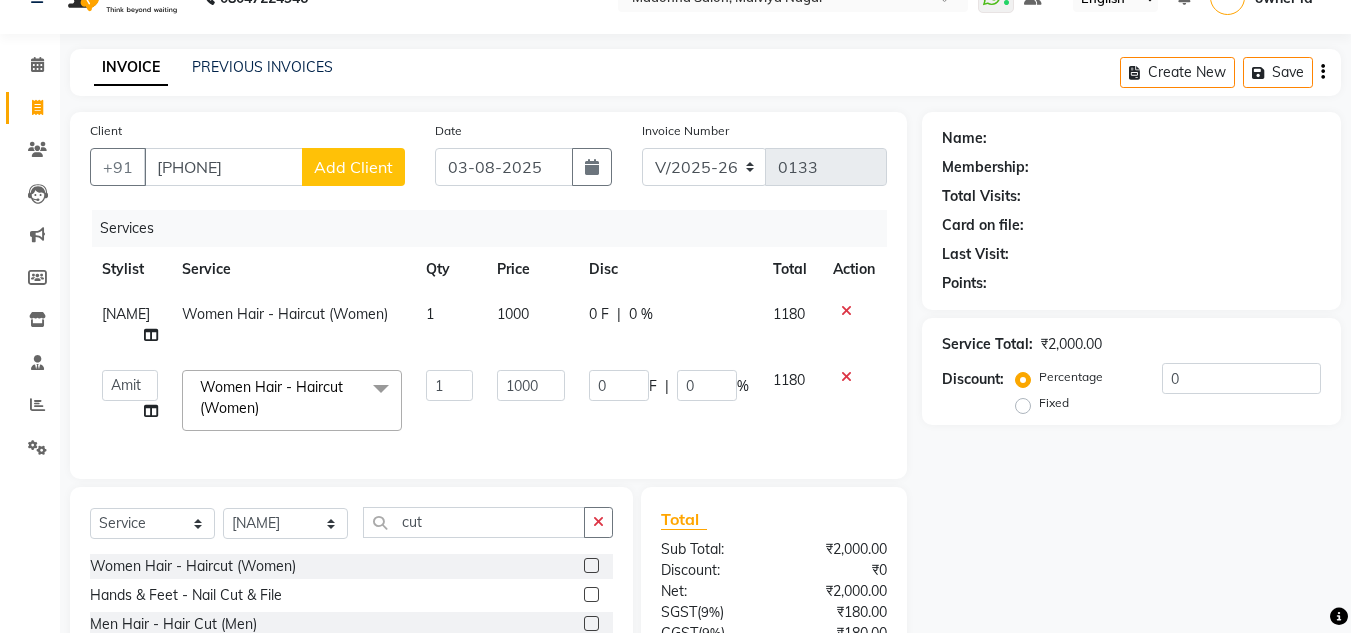 click on "Add Client" 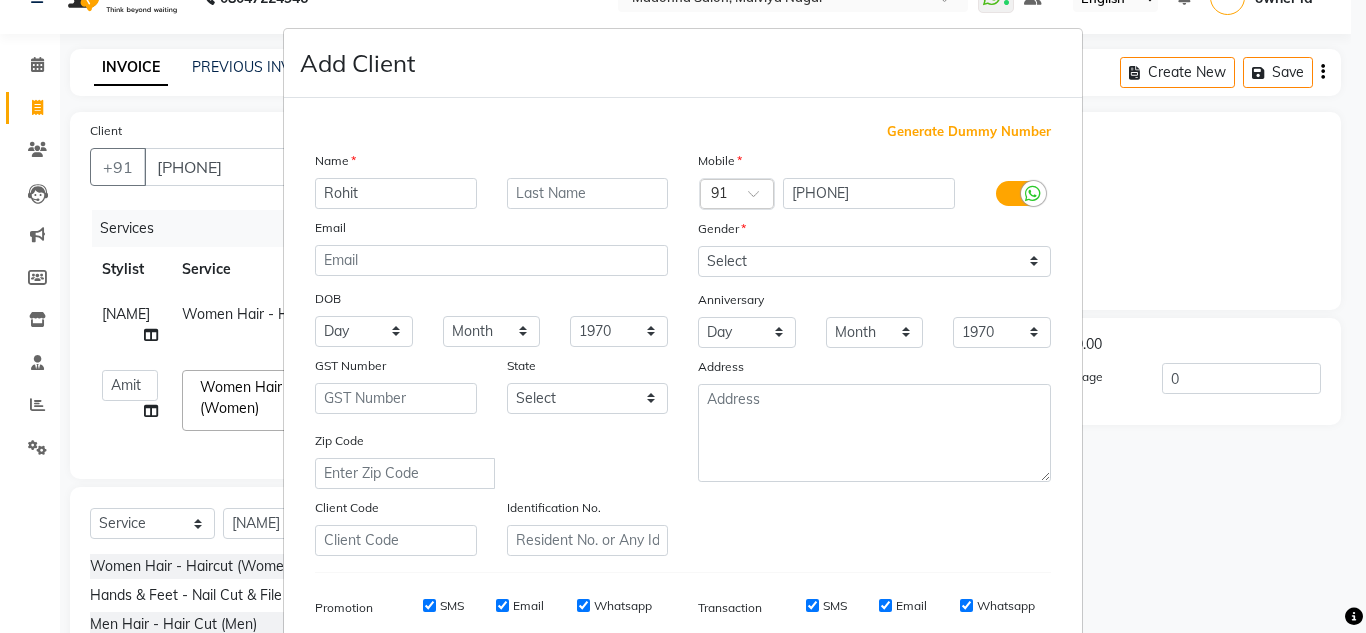 type on "Rohit" 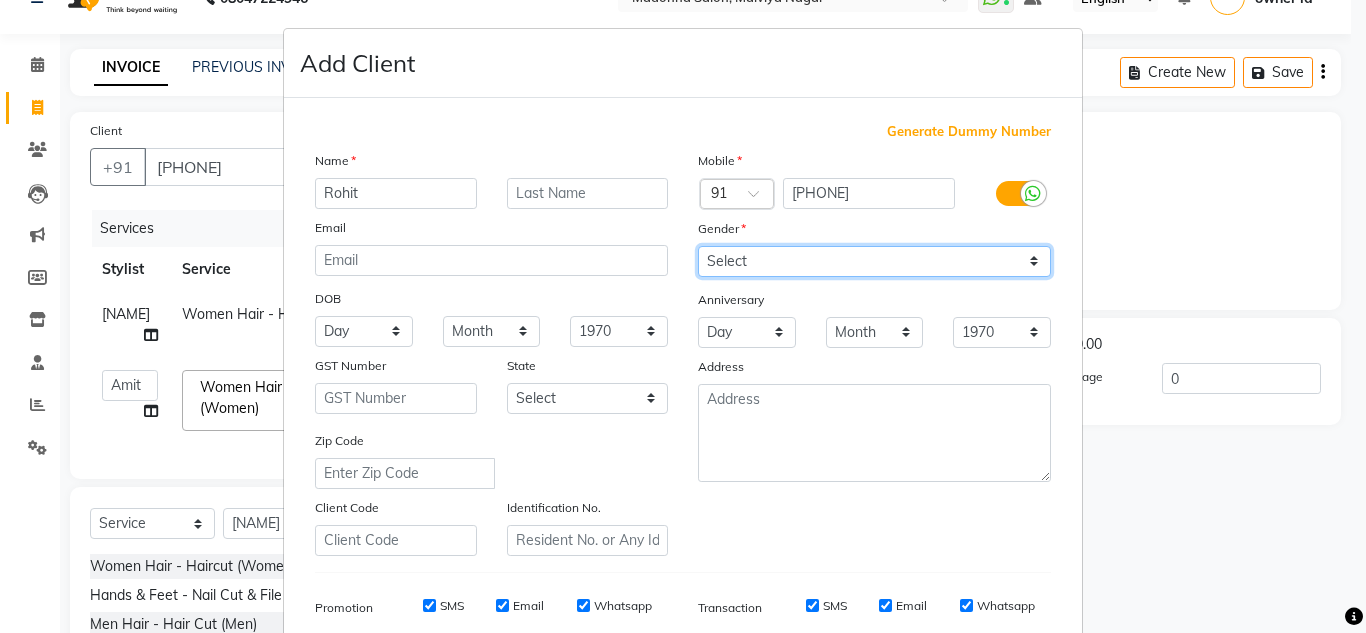 click on "Select Male Female Other Prefer Not To Say" at bounding box center [874, 261] 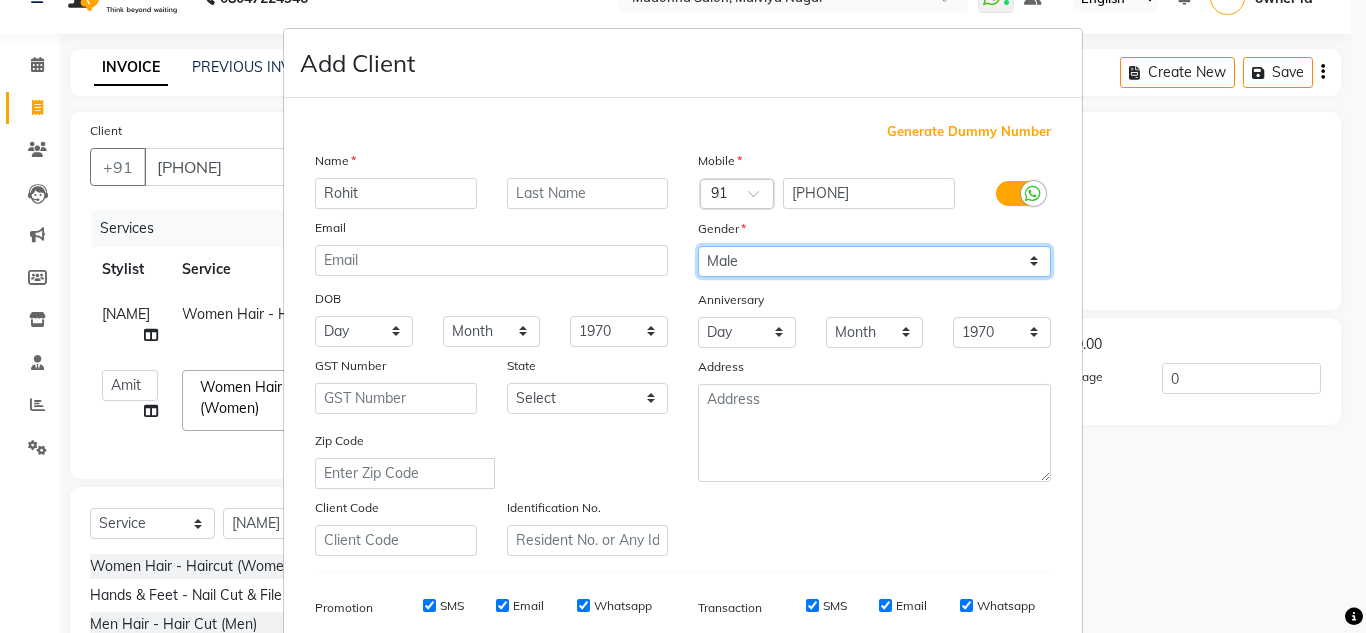 click on "Select Male Female Other Prefer Not To Say" at bounding box center (874, 261) 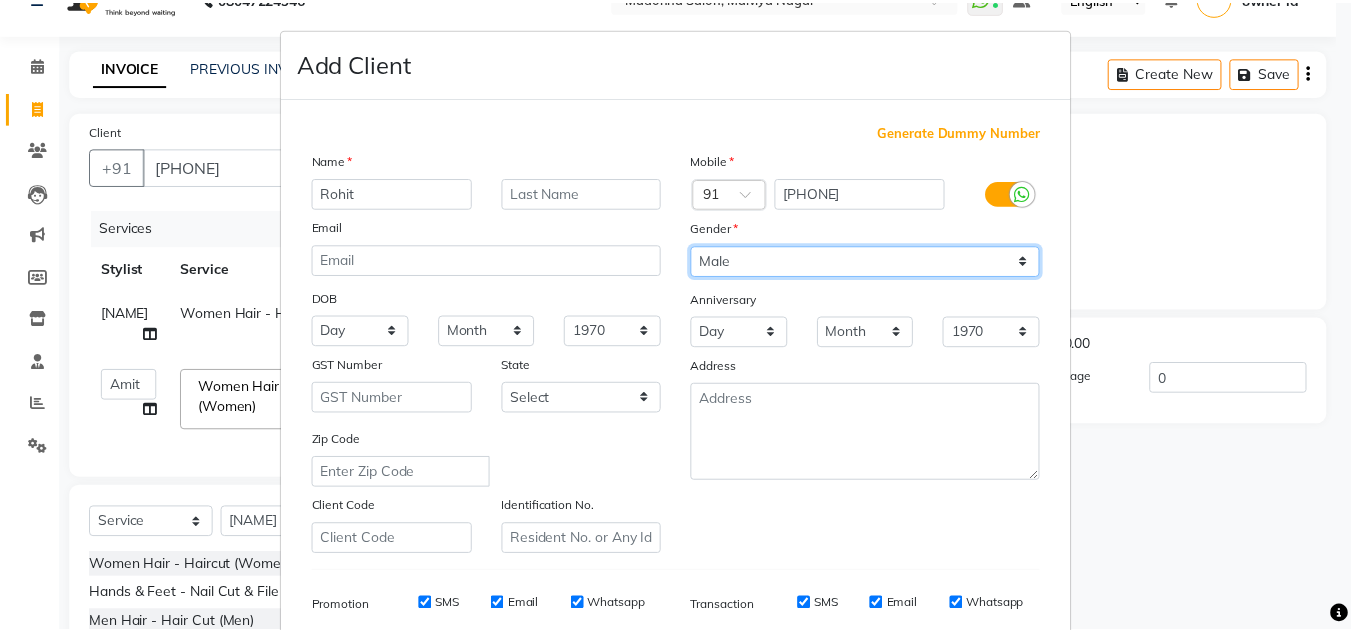scroll, scrollTop: 290, scrollLeft: 0, axis: vertical 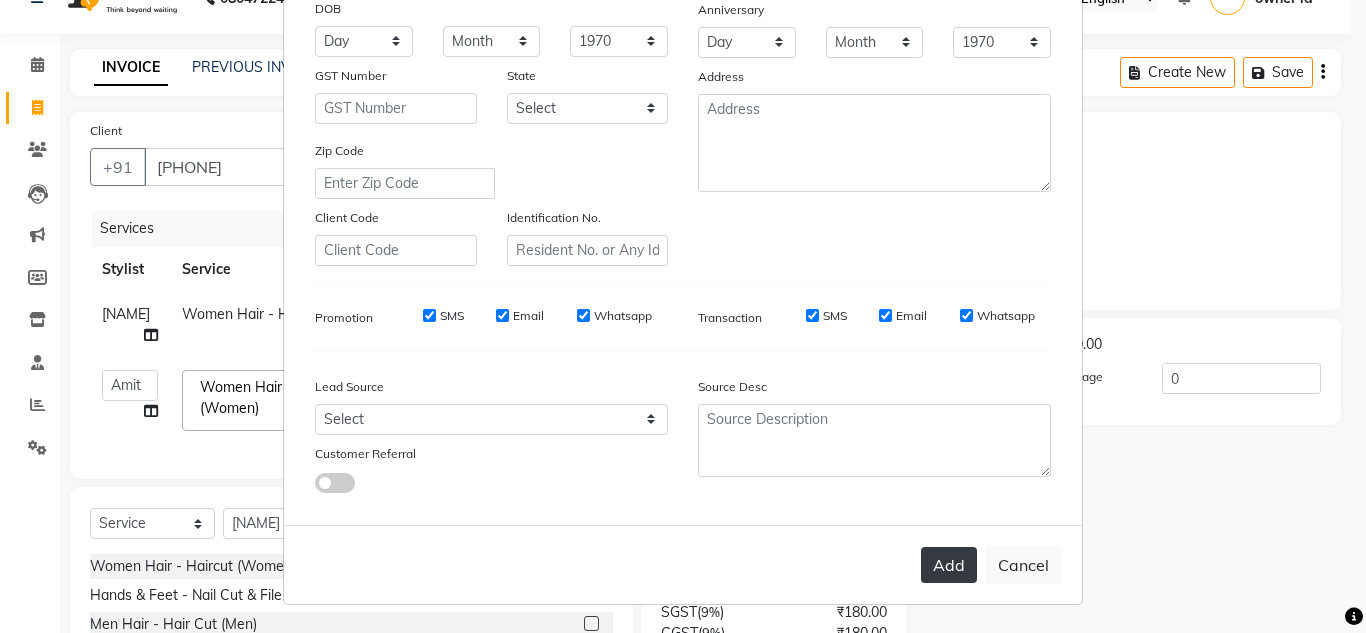 click on "Add" at bounding box center (949, 565) 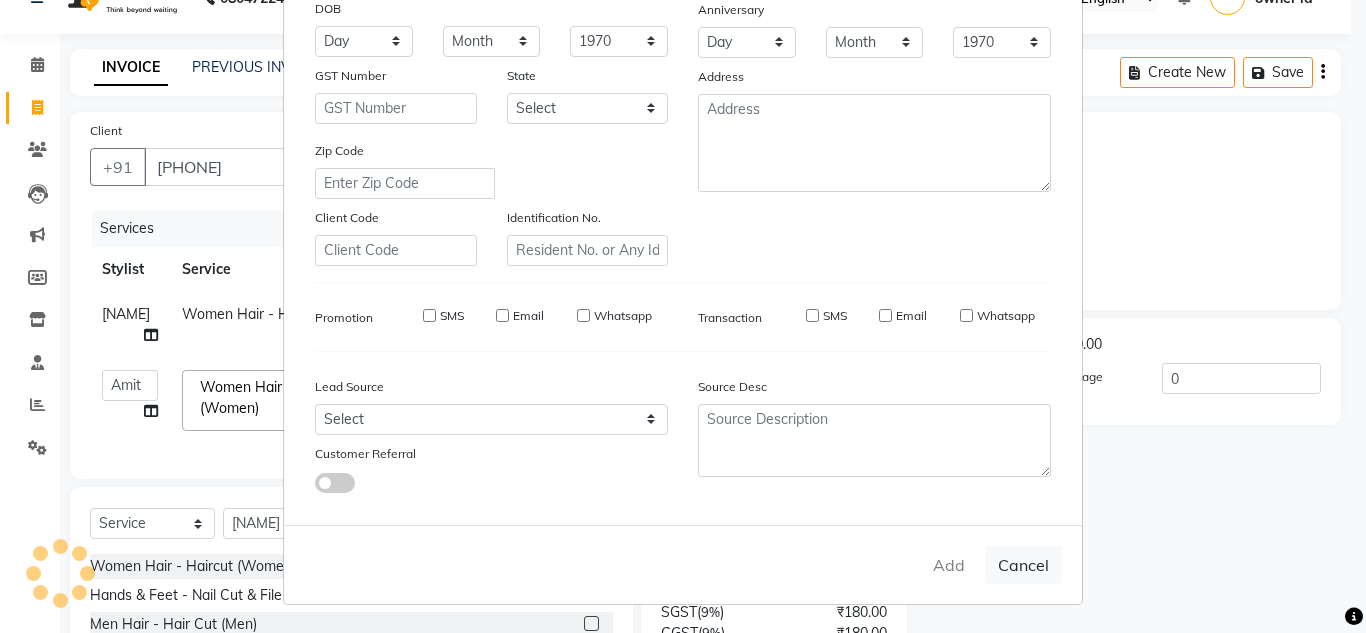 type 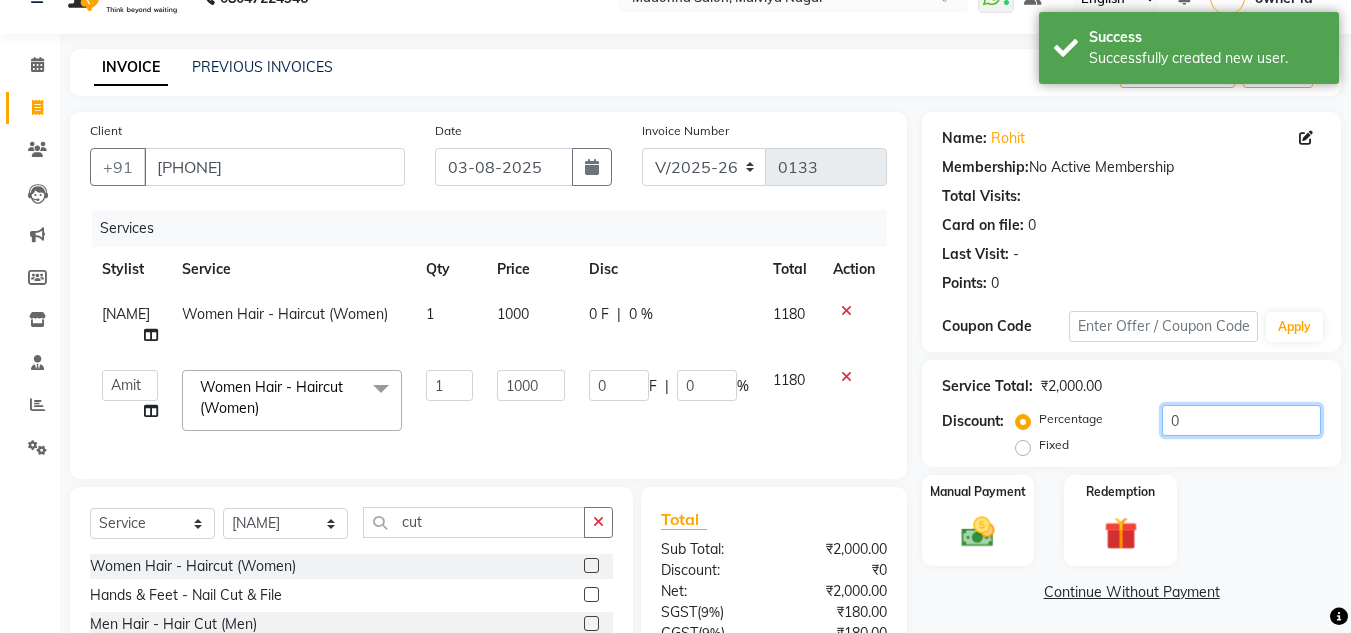 click on "0" 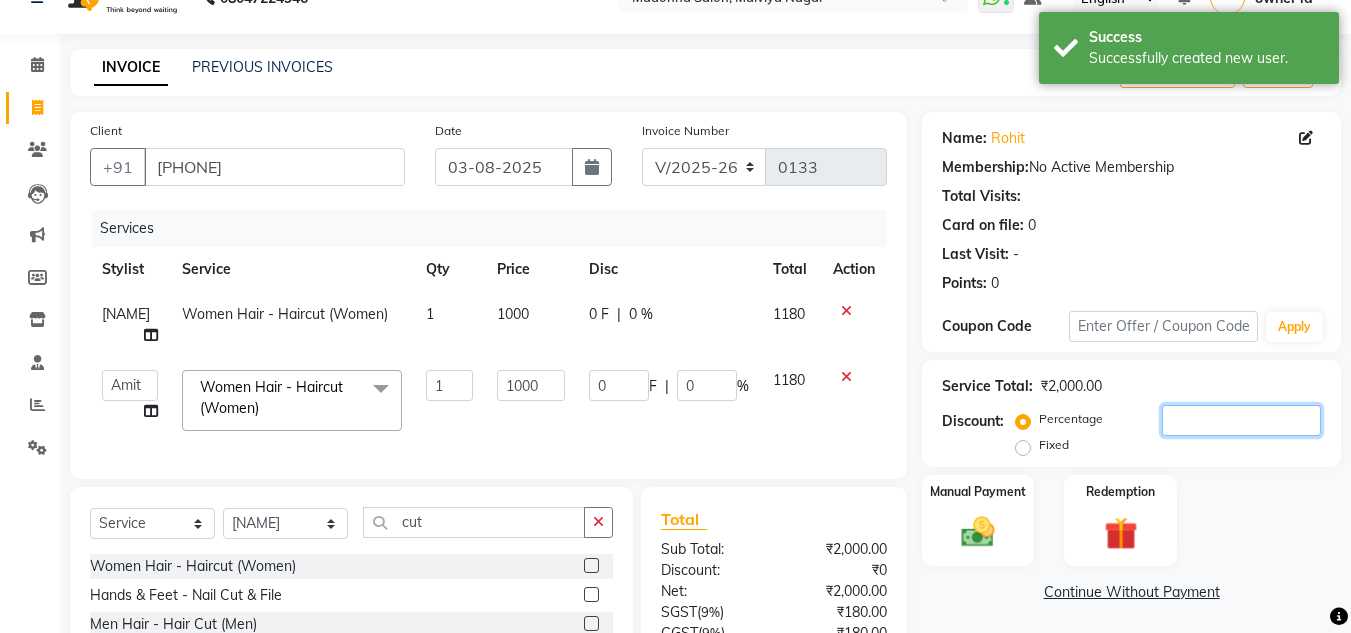 type on "2" 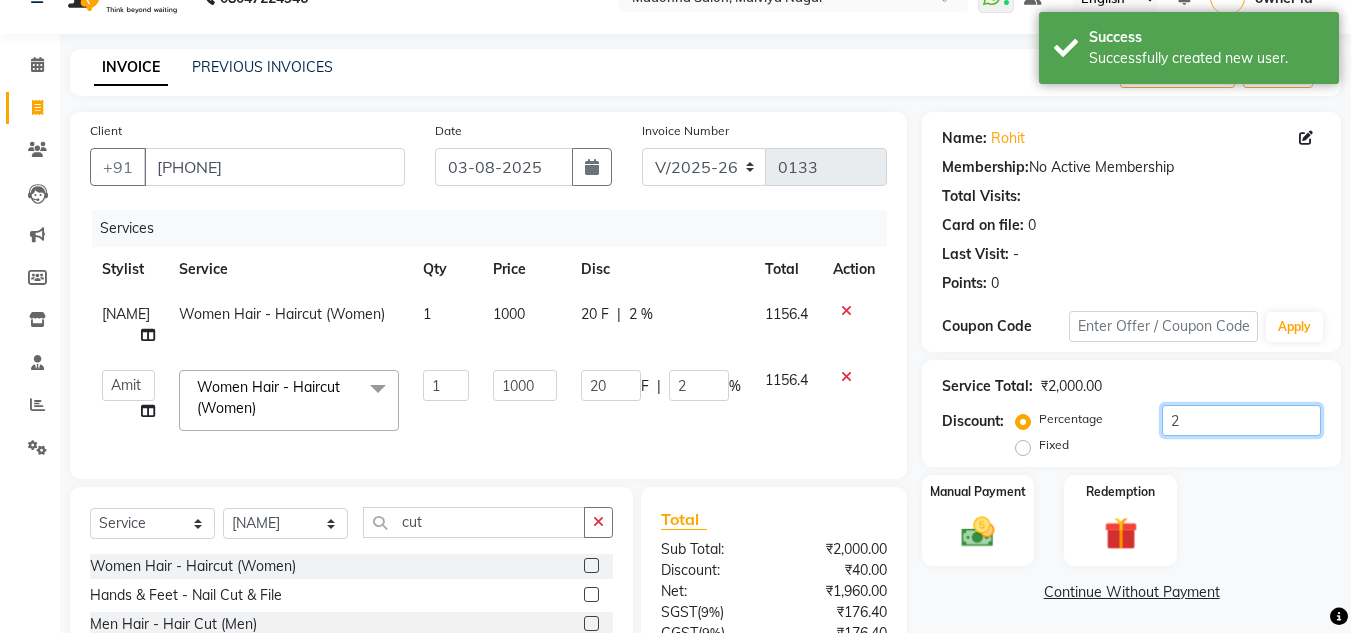 type on "20" 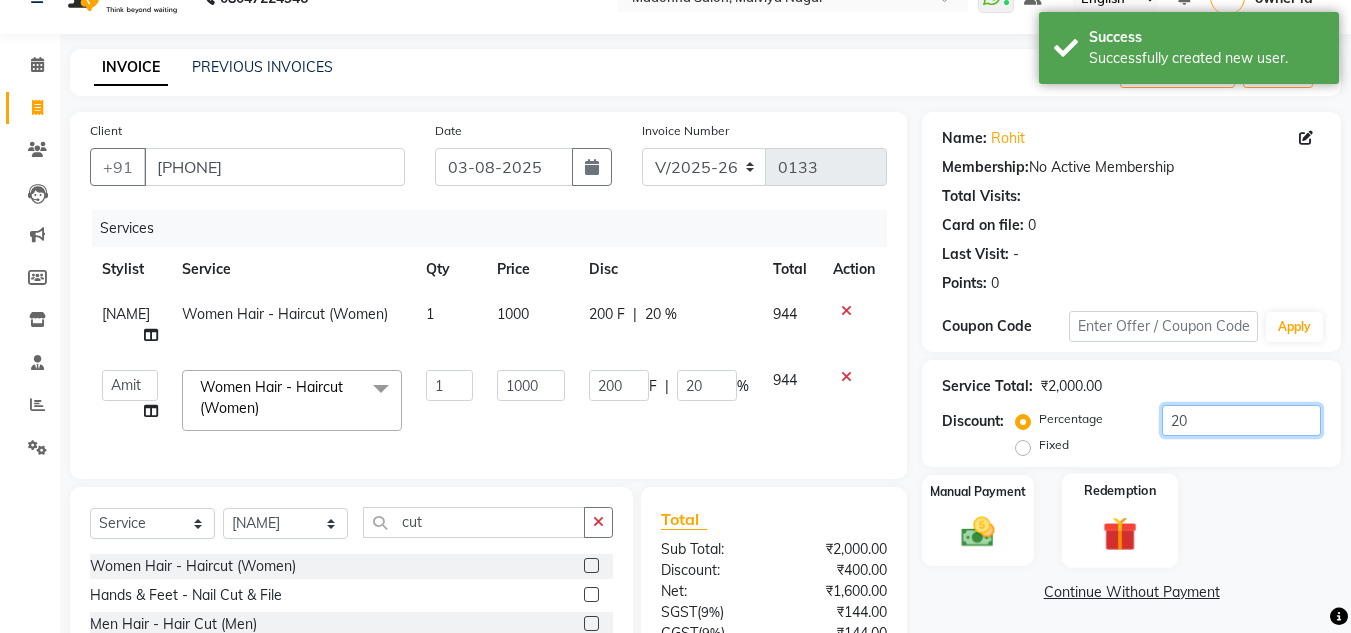 scroll, scrollTop: 231, scrollLeft: 0, axis: vertical 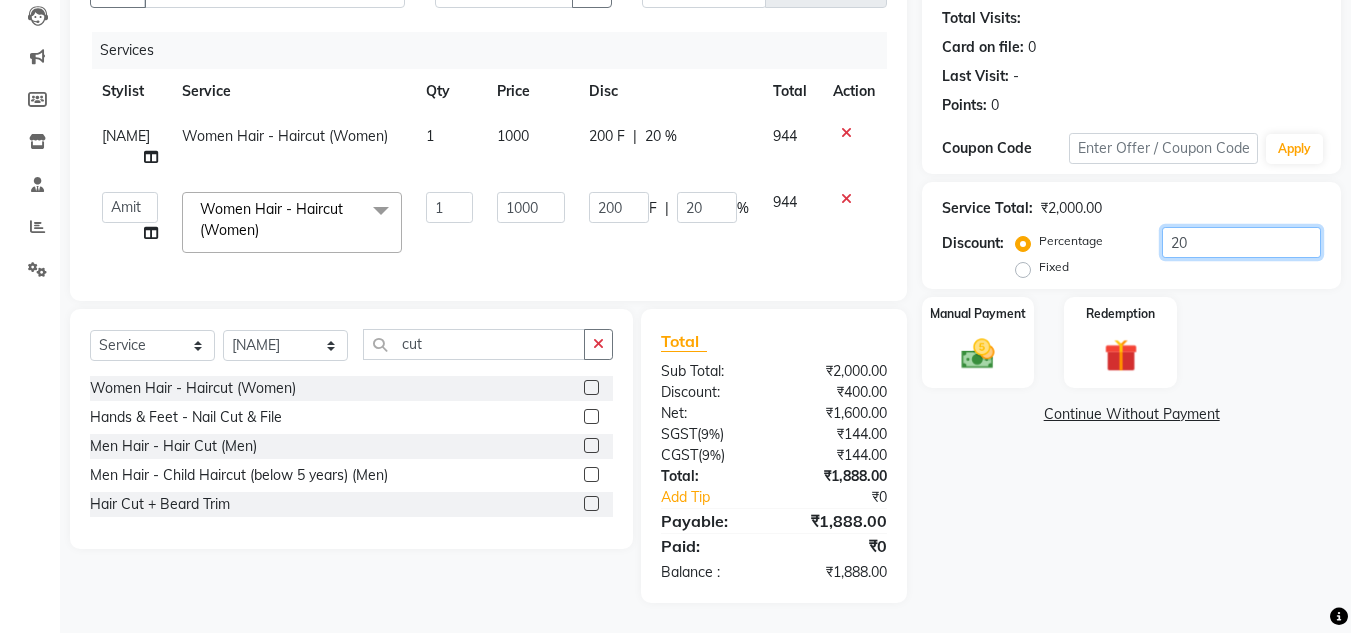 type on "20" 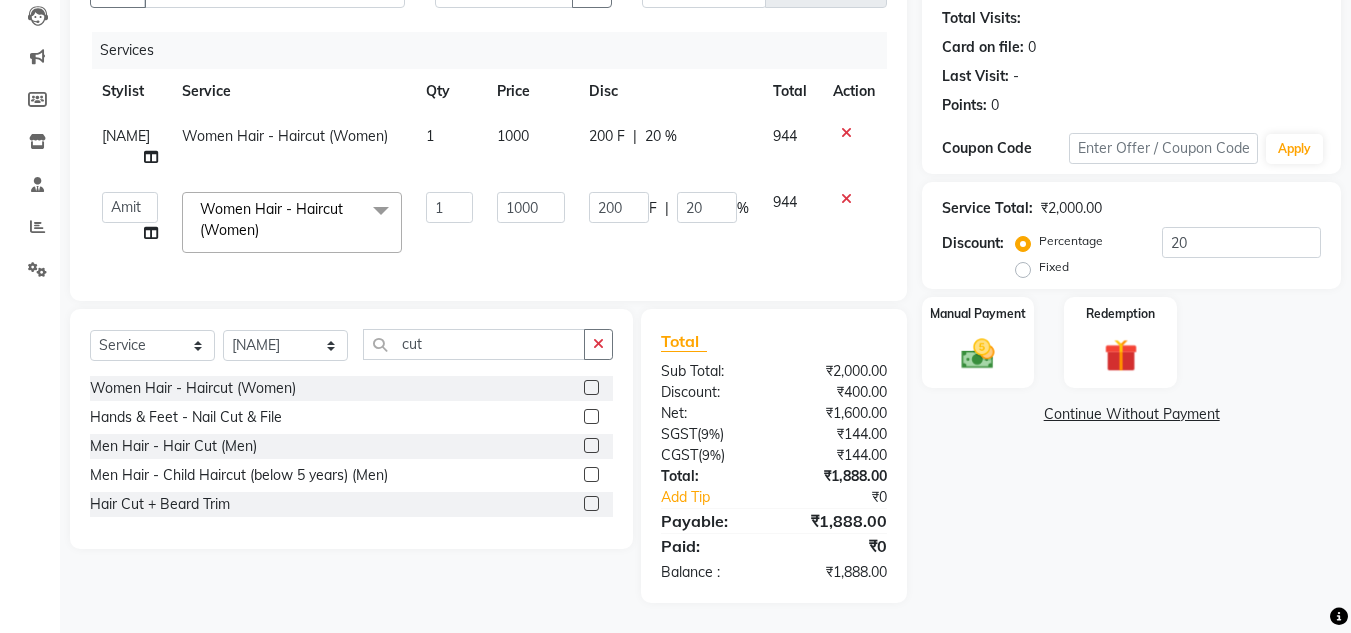 click on "1000" 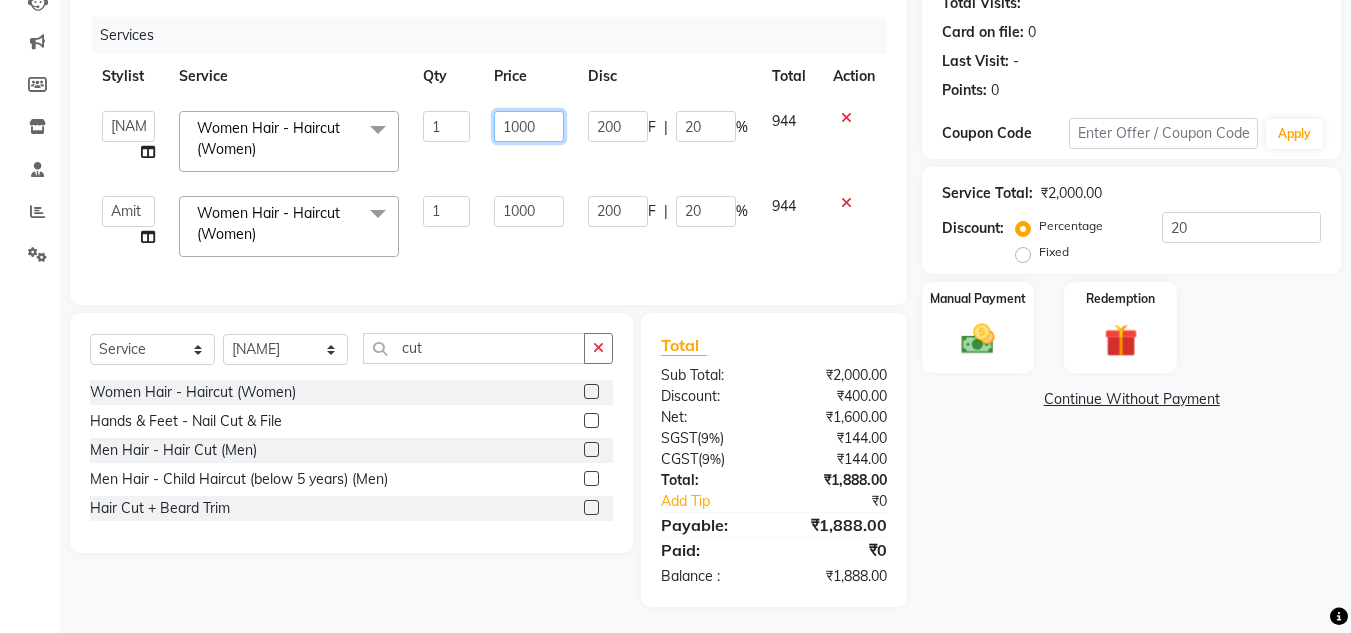 click on "1000" 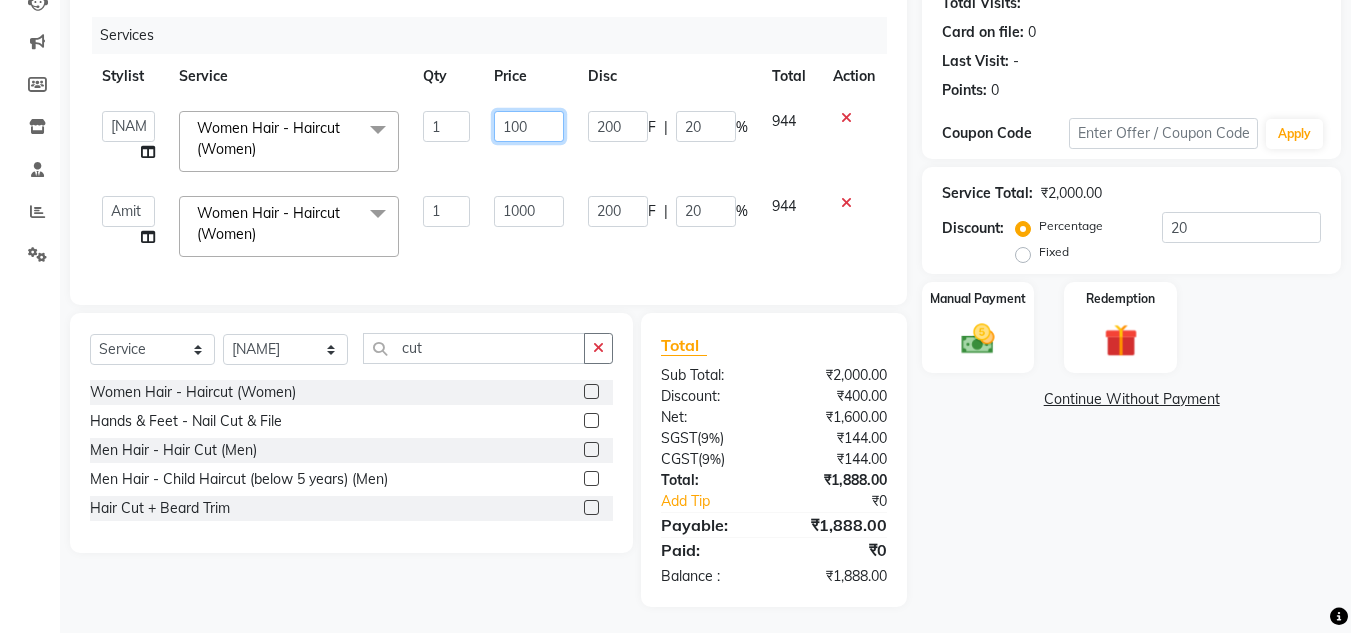 type on "1200" 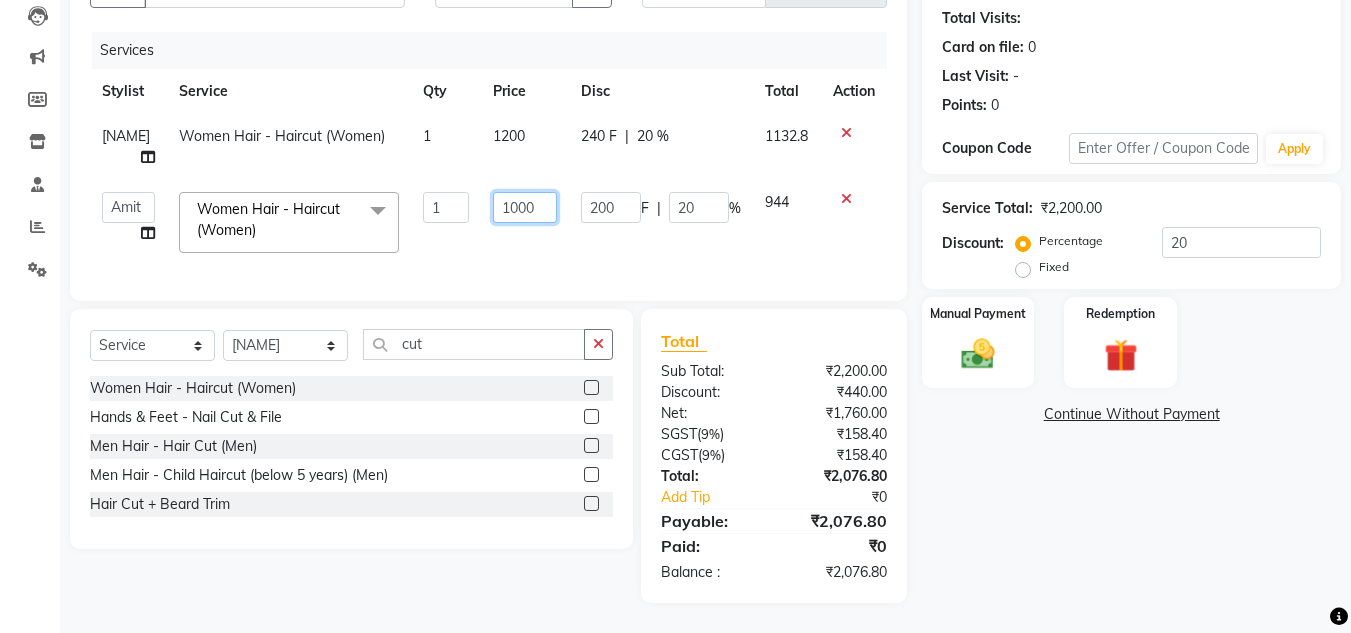 click on "1000" 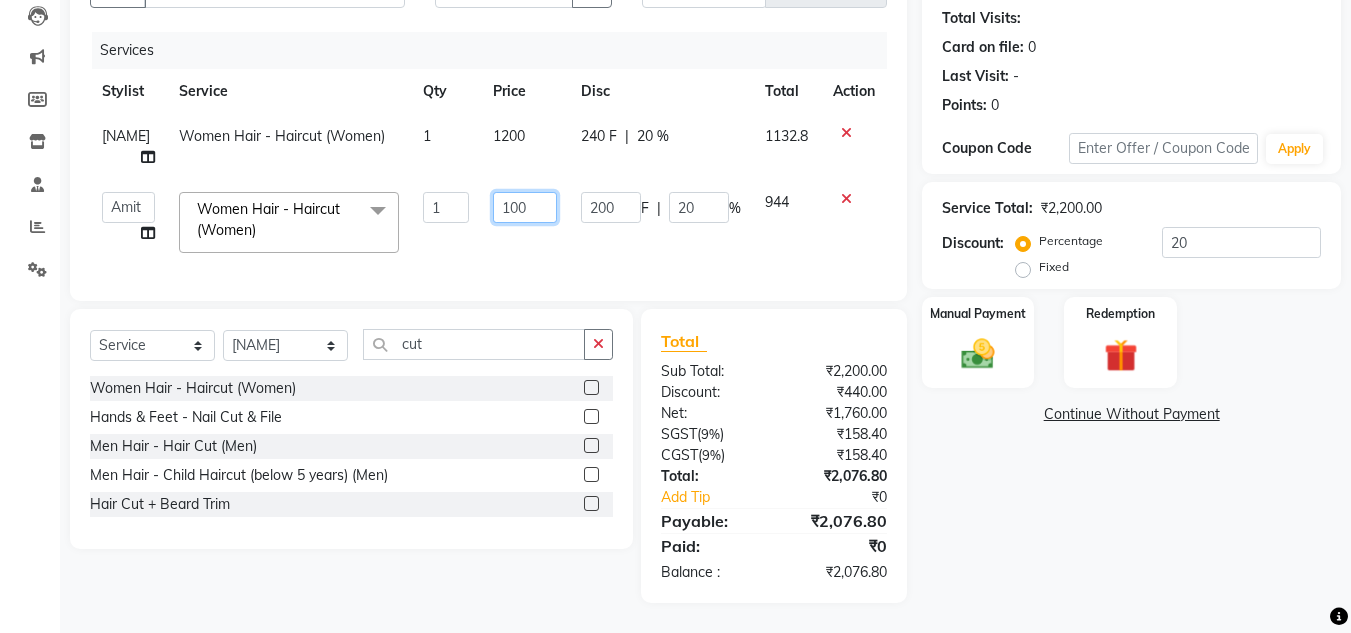 type on "1200" 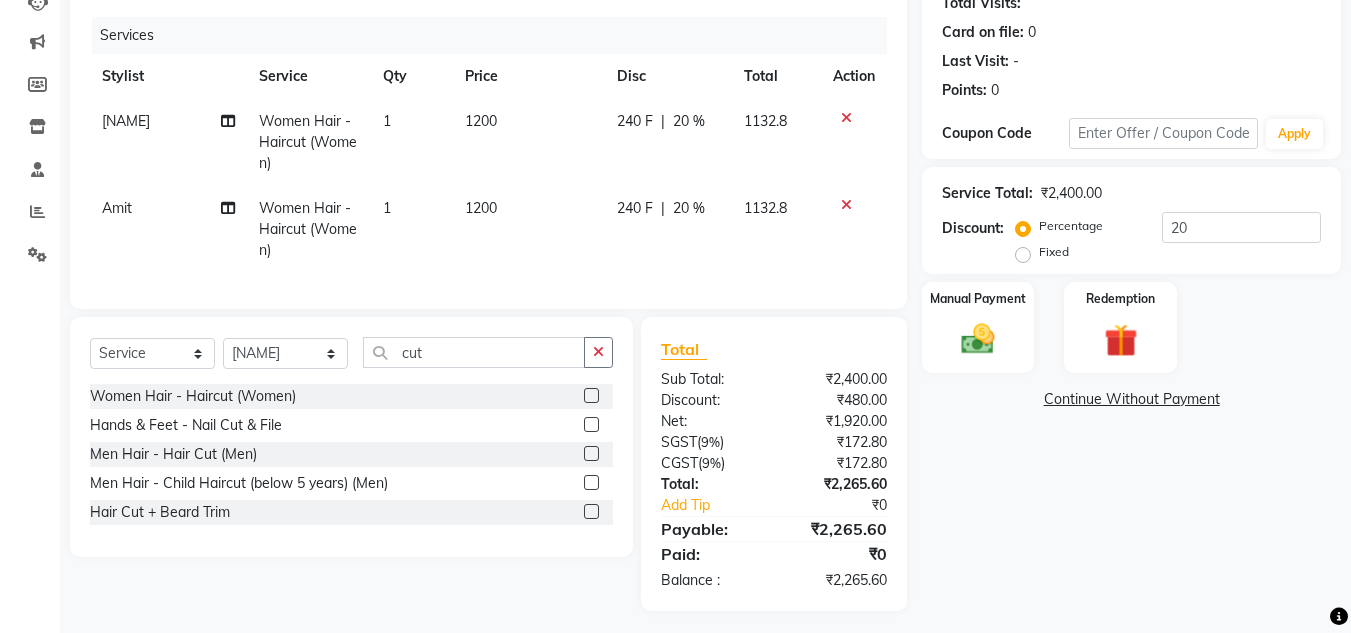 click on "Amit Women Hair  - Haircut (Women) 1 1200 240 F | 20 % 1132.8" 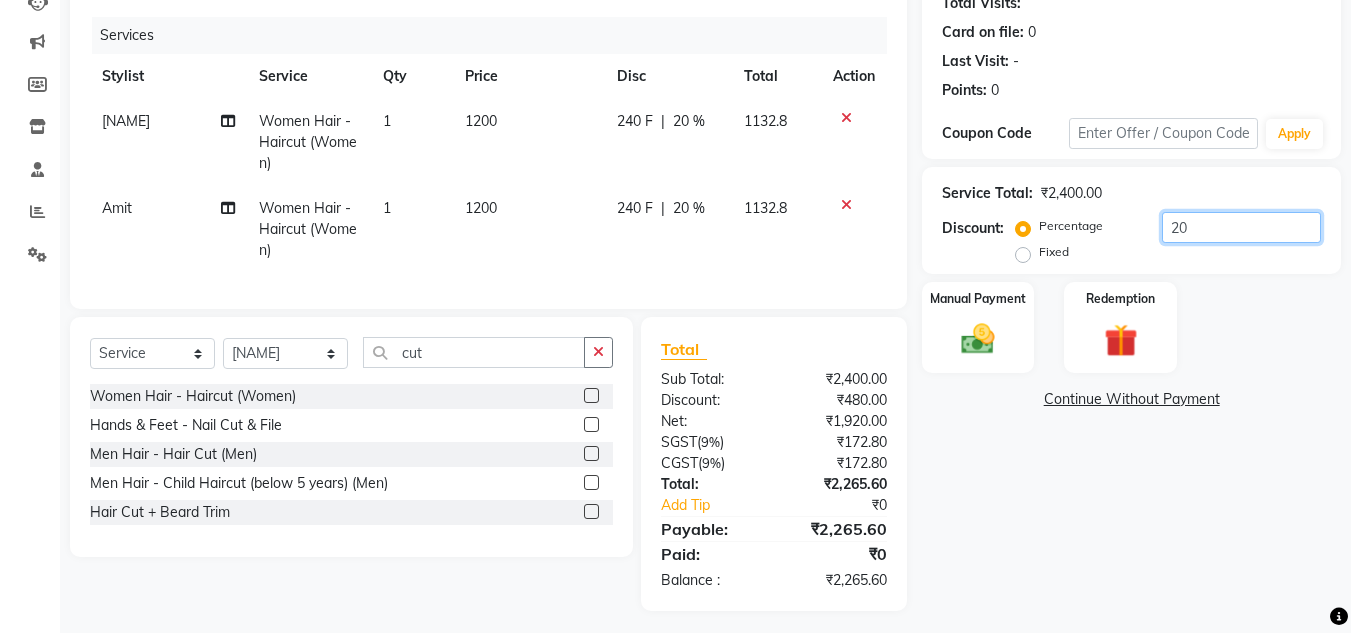 click on "20" 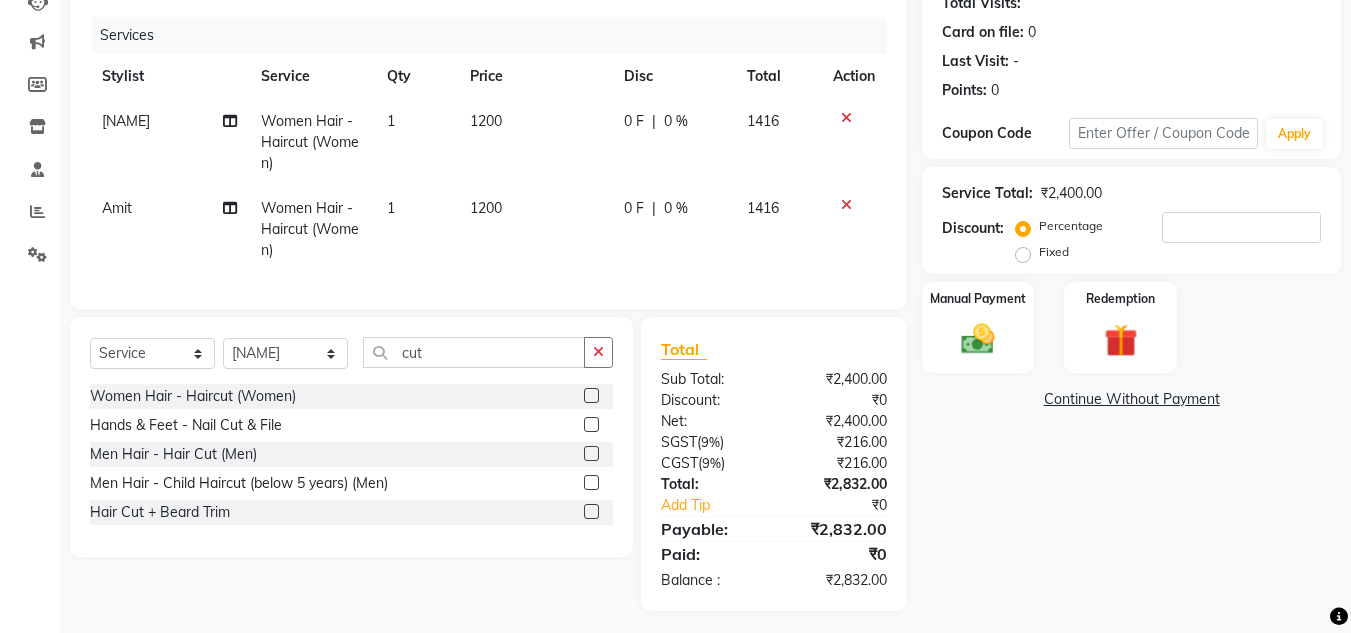 click on "Name: [NAME]  Membership:  No Active Membership  Total Visits:   Card on file:  0 Last Visit:   - Points:   0  Coupon Code Apply Service Total:  ₹2,400.00  Discount:  Percentage   Fixed  Manual Payment Redemption  Continue Without Payment" 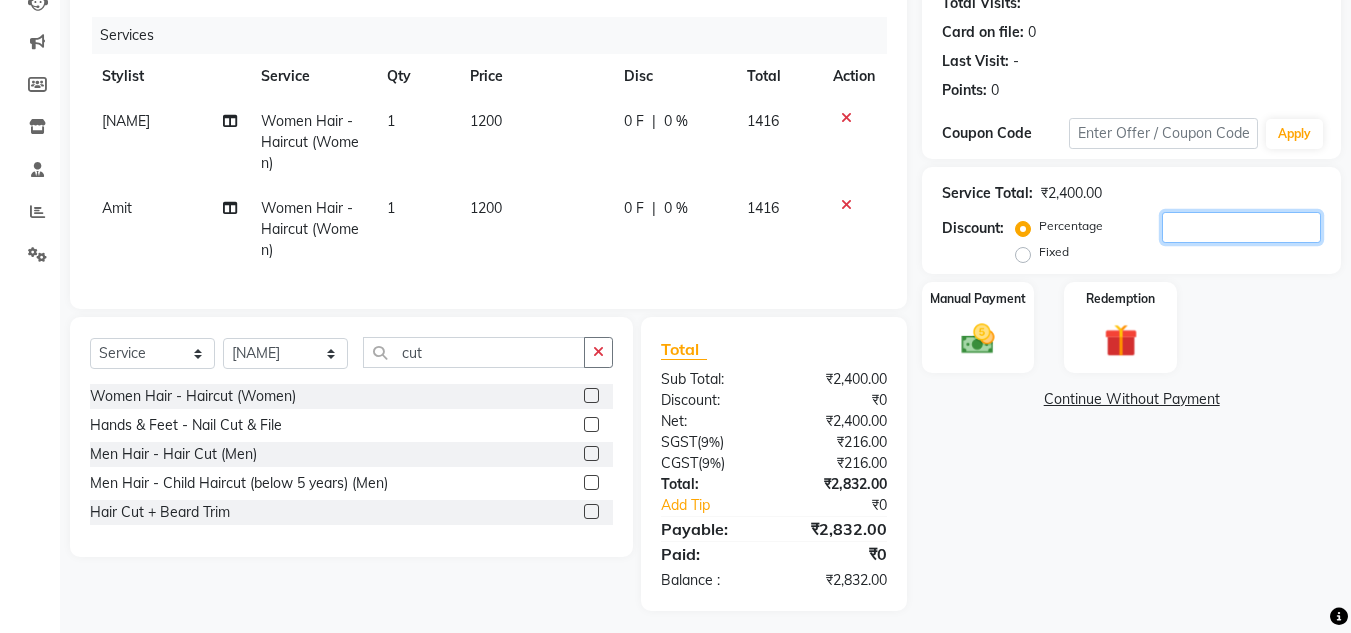 click 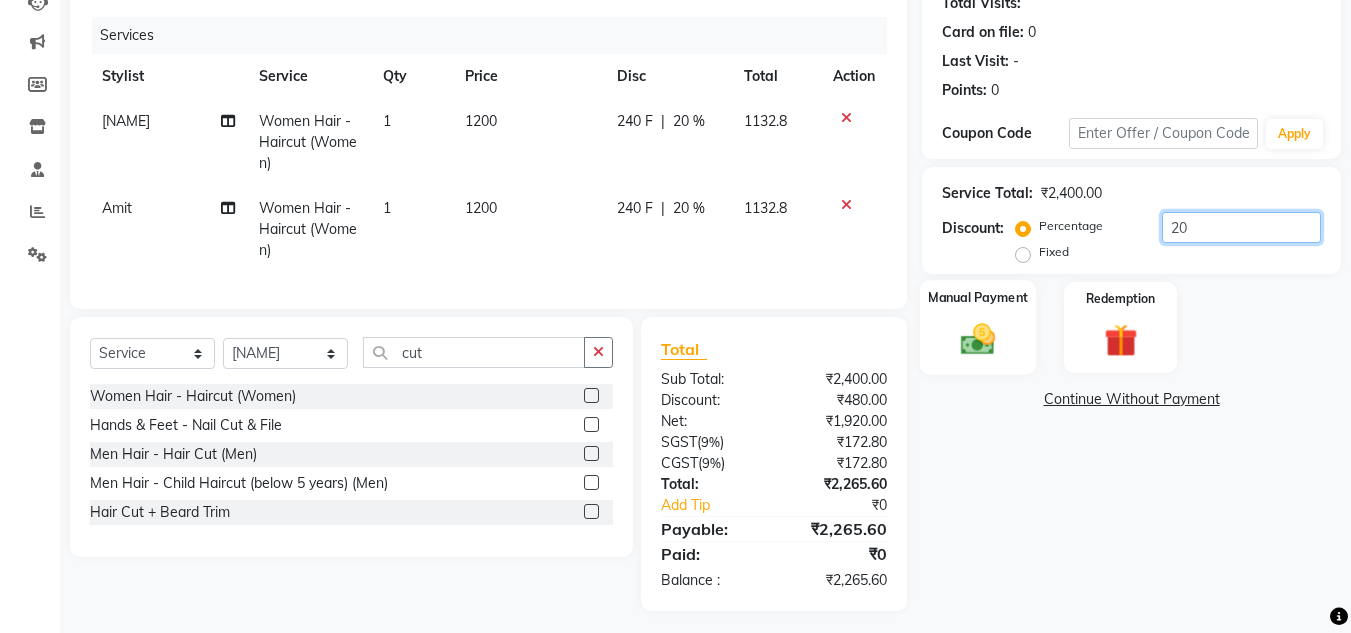 type on "20" 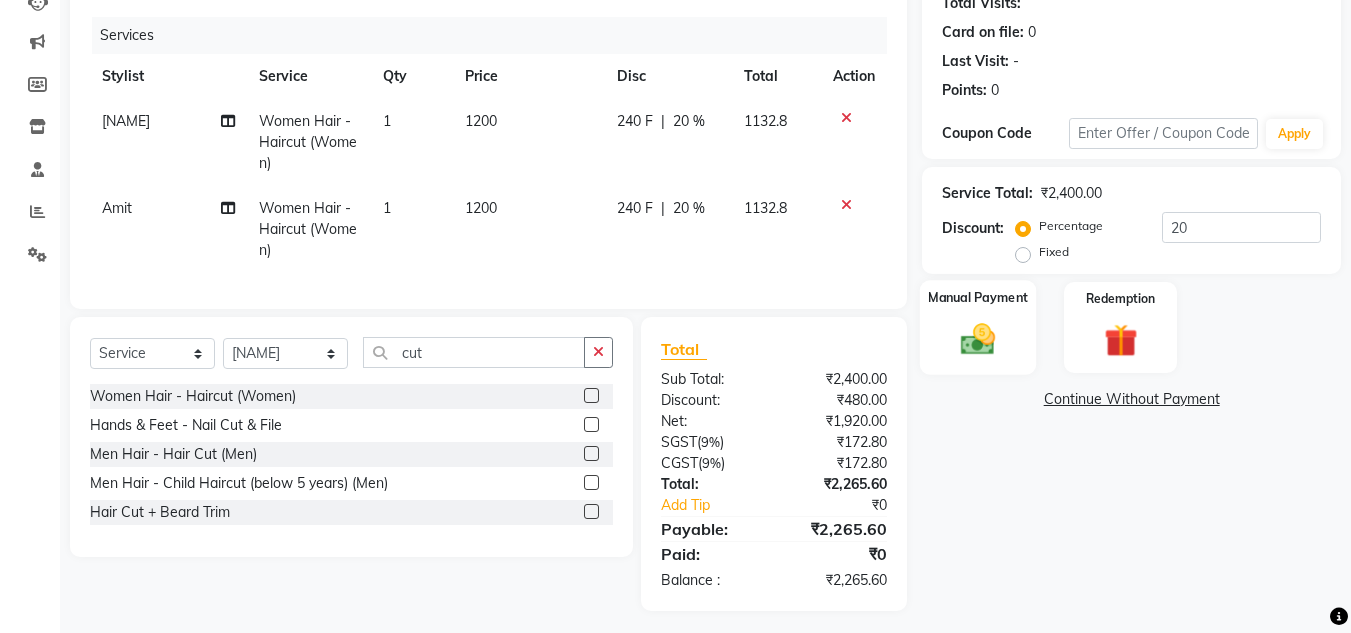 click on "Manual Payment" 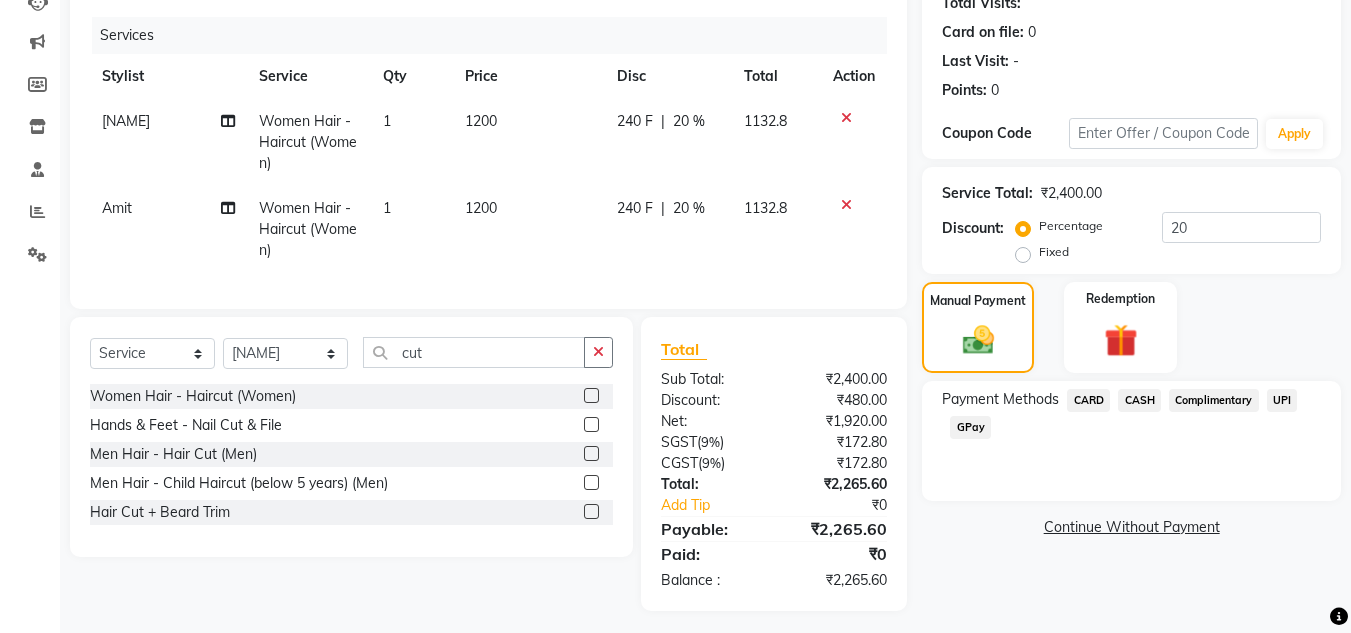 click on "CARD" 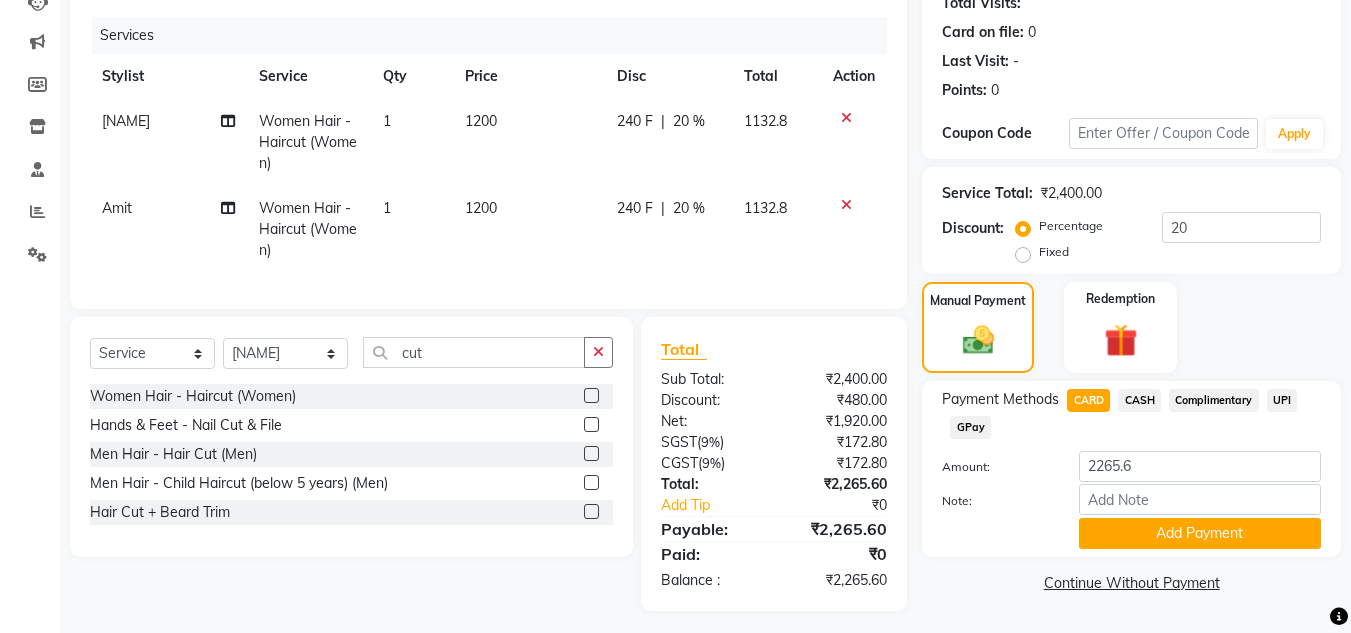 scroll, scrollTop: 254, scrollLeft: 0, axis: vertical 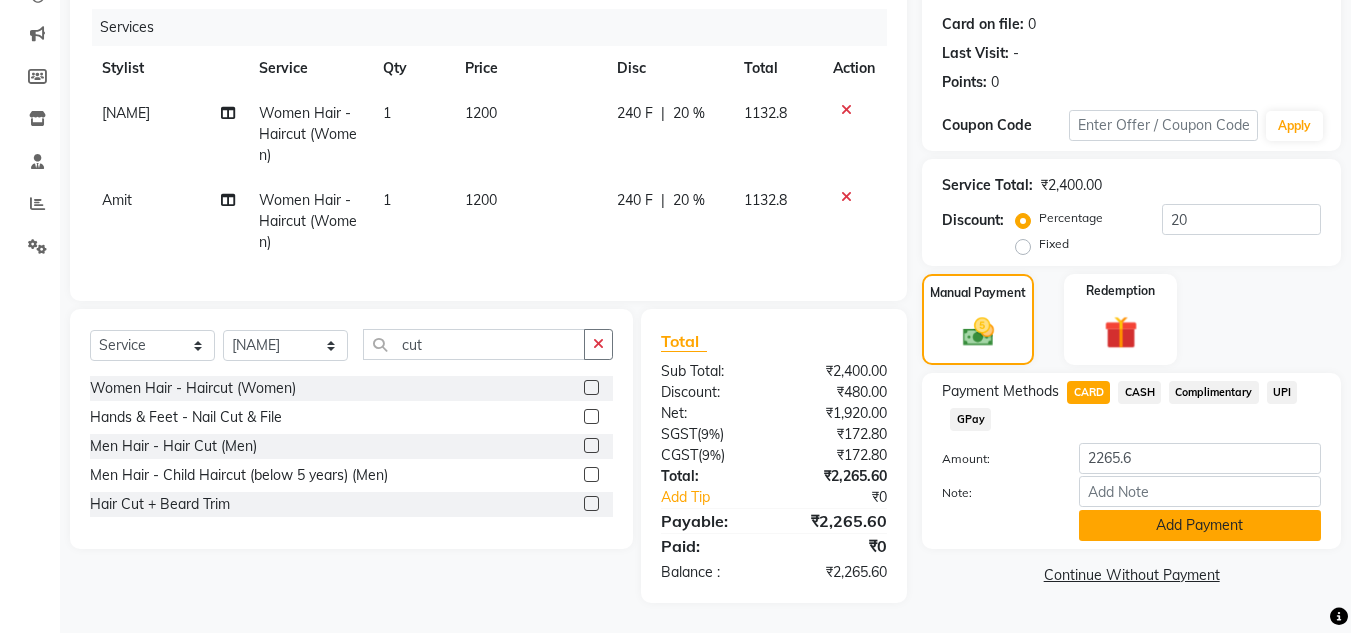 click on "Add Payment" 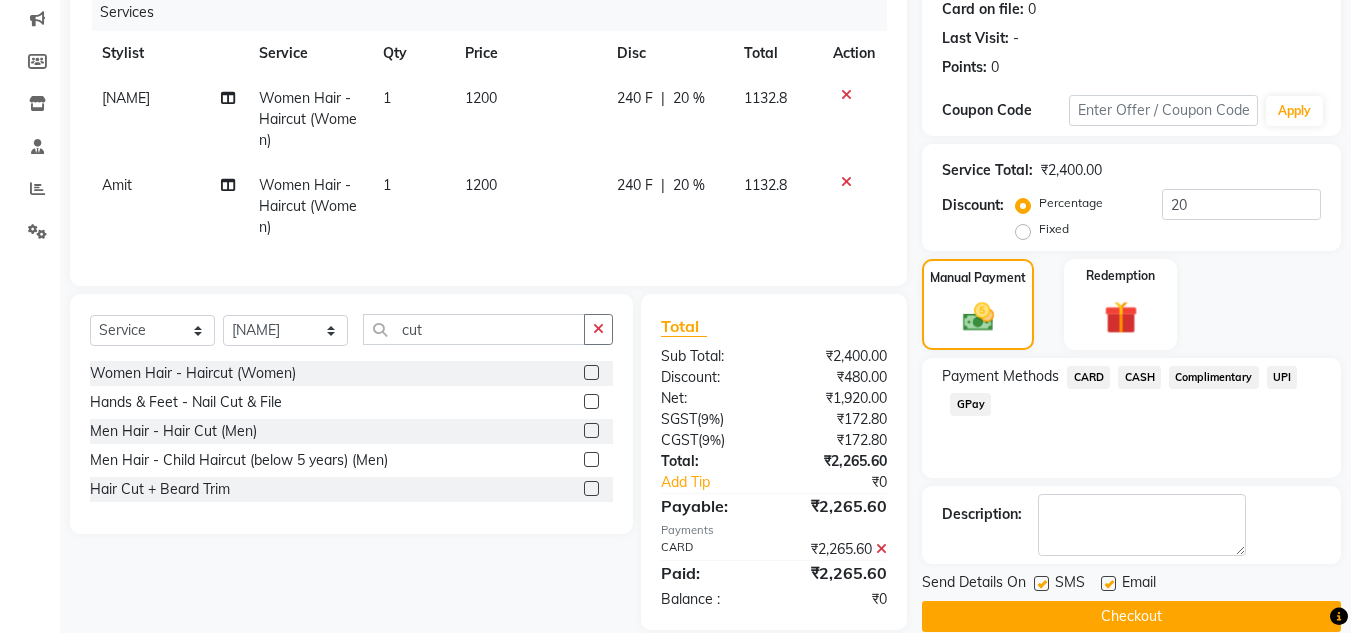 scroll, scrollTop: 296, scrollLeft: 0, axis: vertical 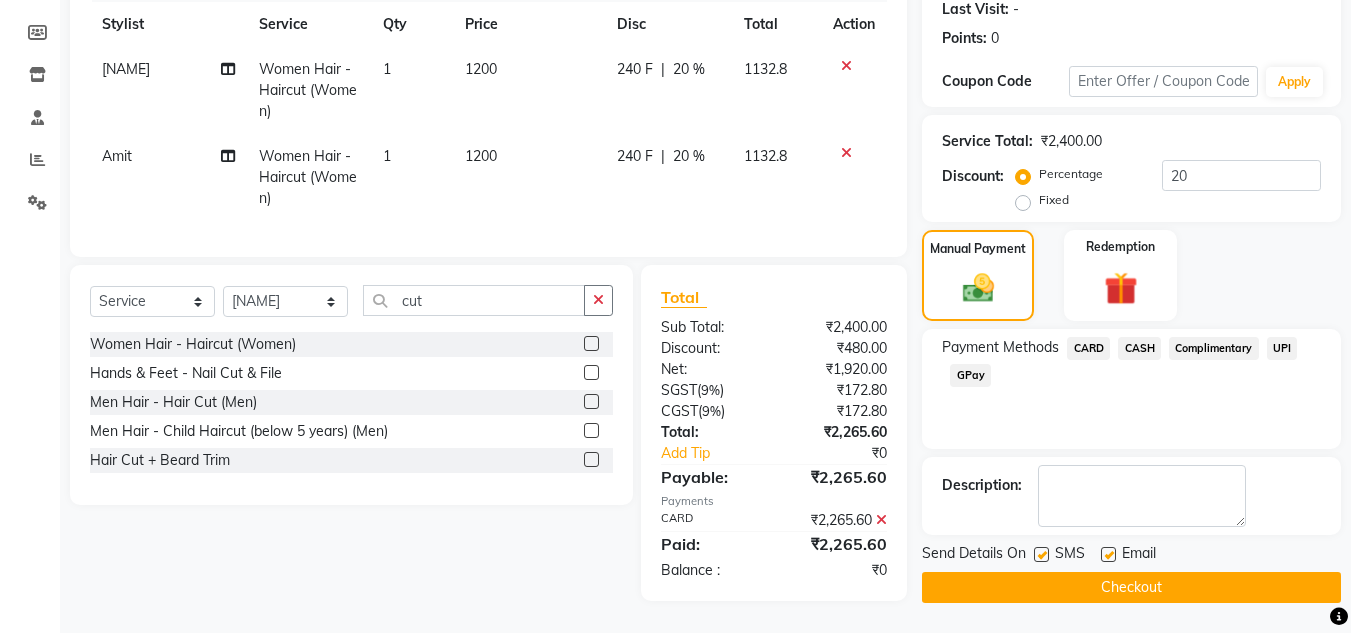 click on "Checkout" 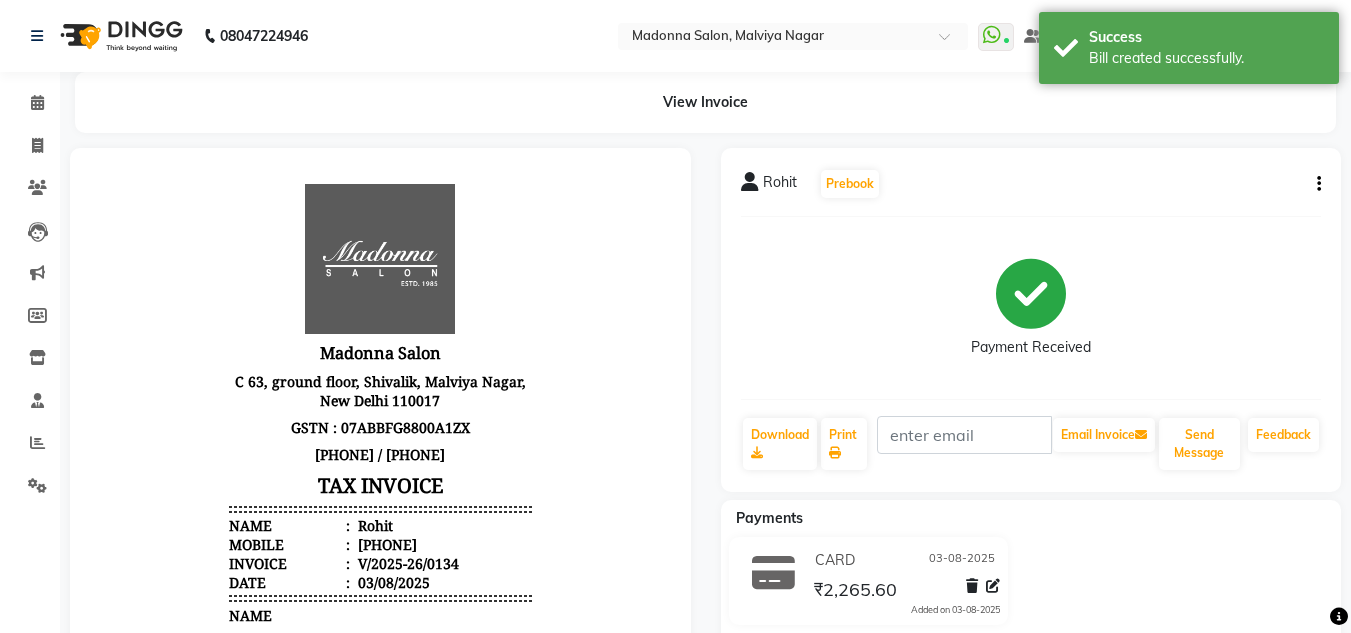 scroll, scrollTop: 0, scrollLeft: 0, axis: both 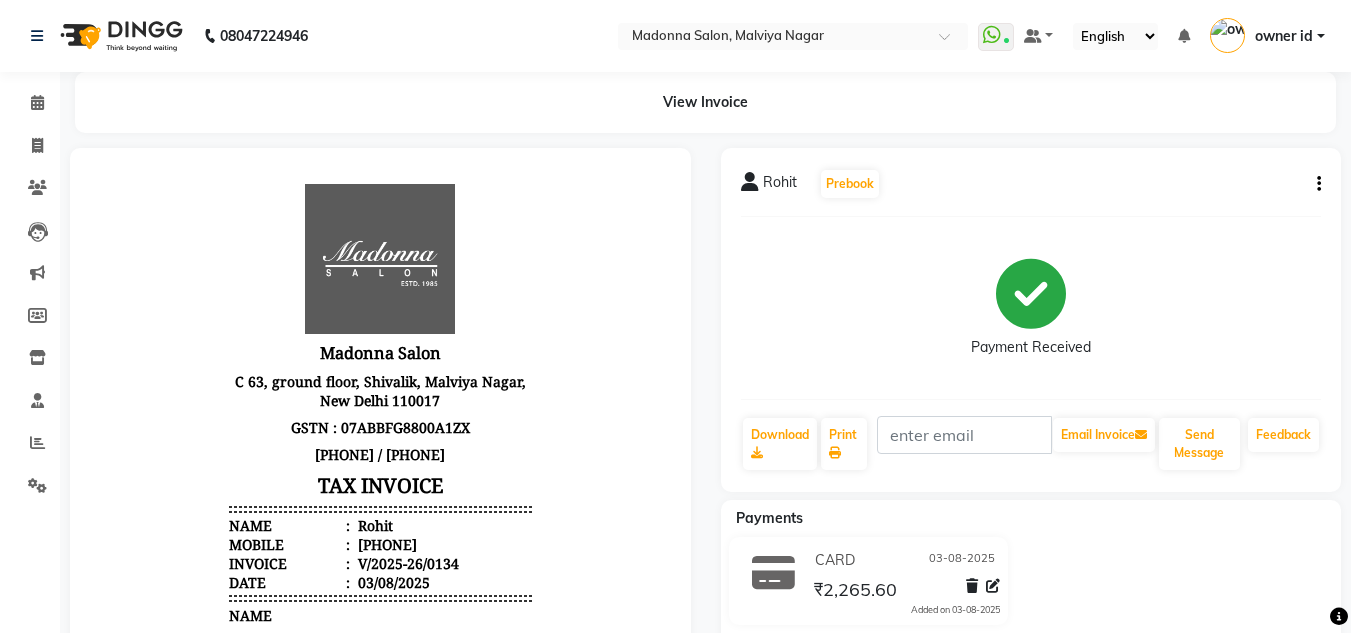 click 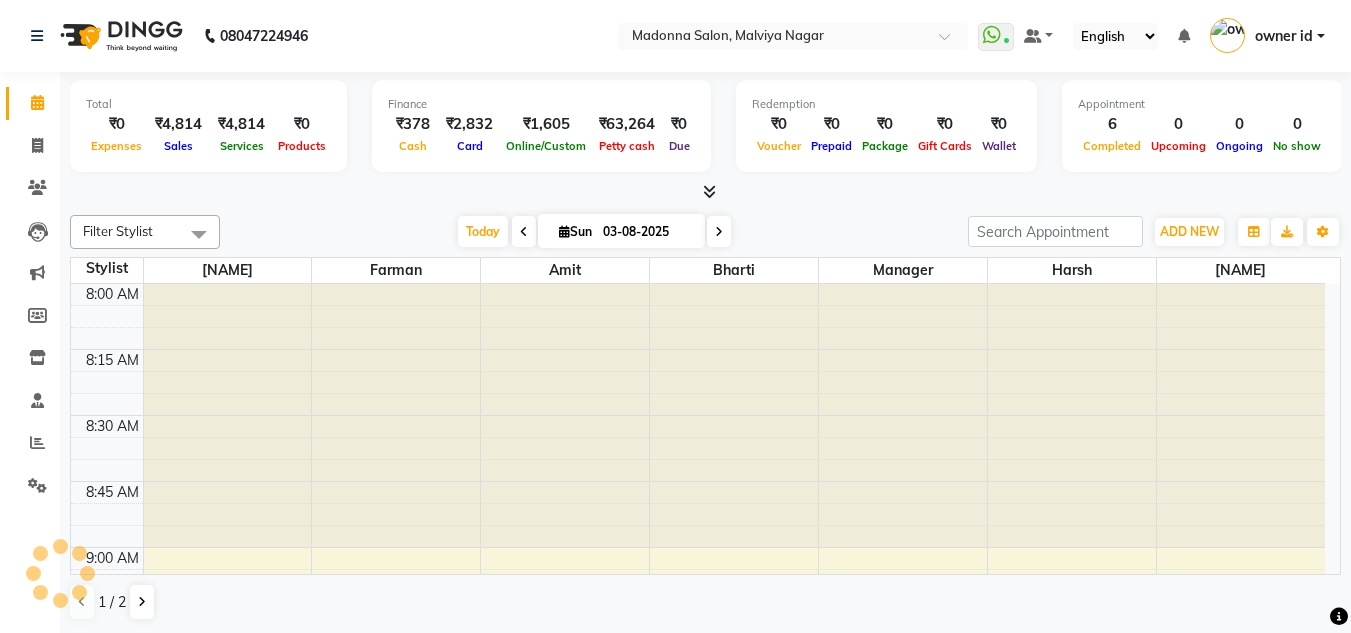 scroll, scrollTop: 0, scrollLeft: 0, axis: both 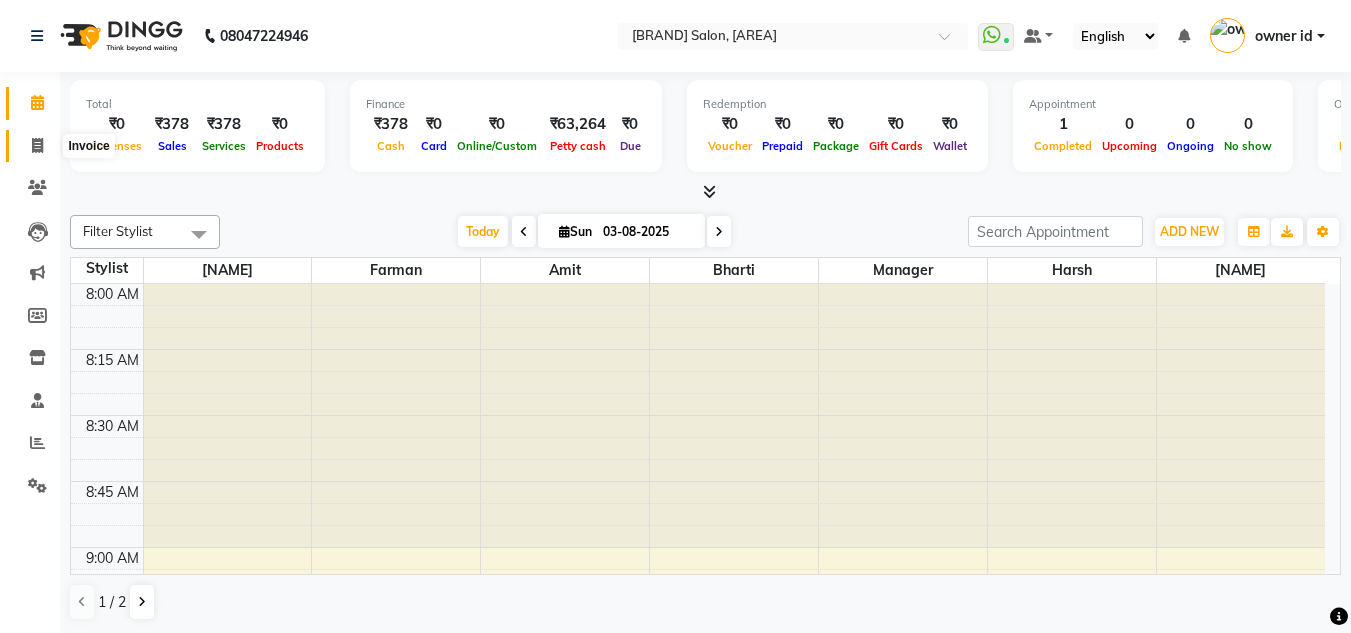 click 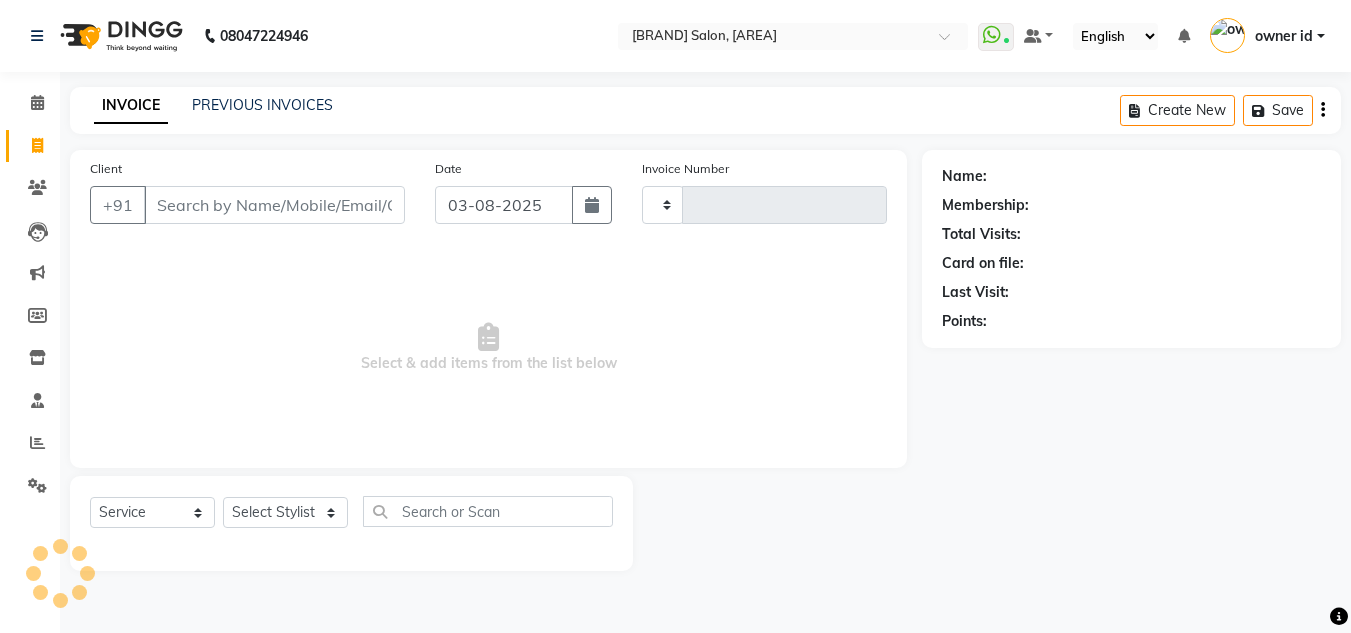 type on "0133" 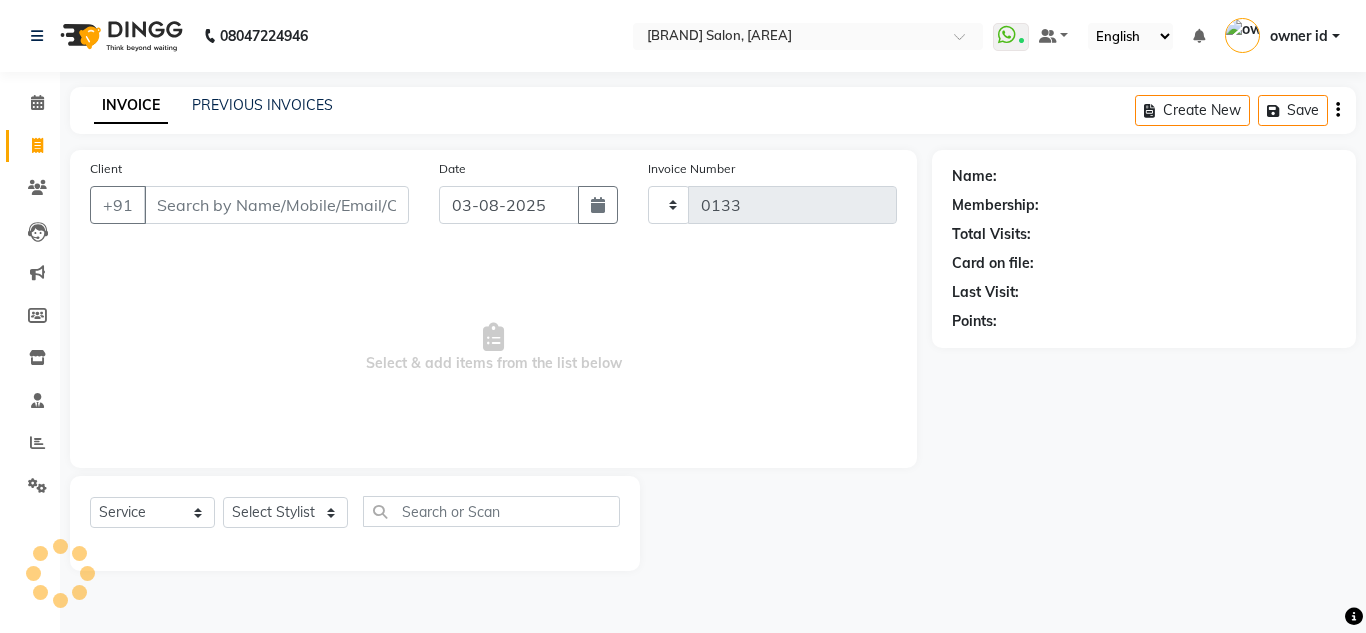select on "8641" 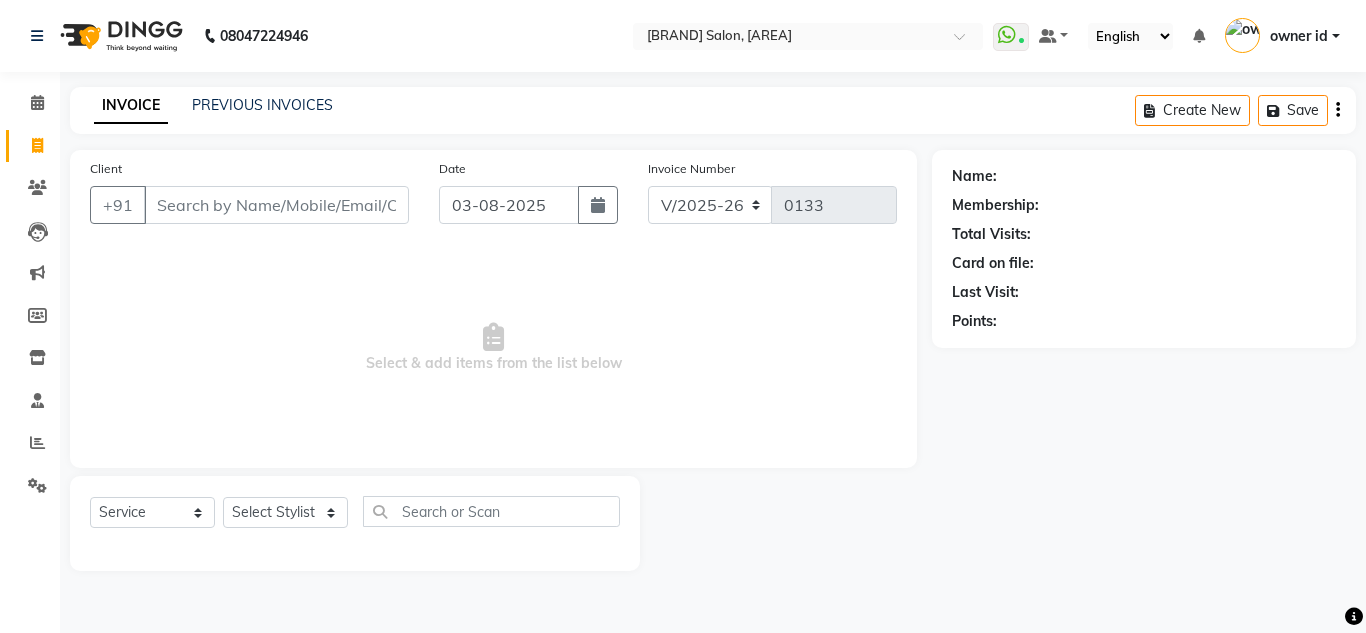 click on "Client" at bounding box center [276, 205] 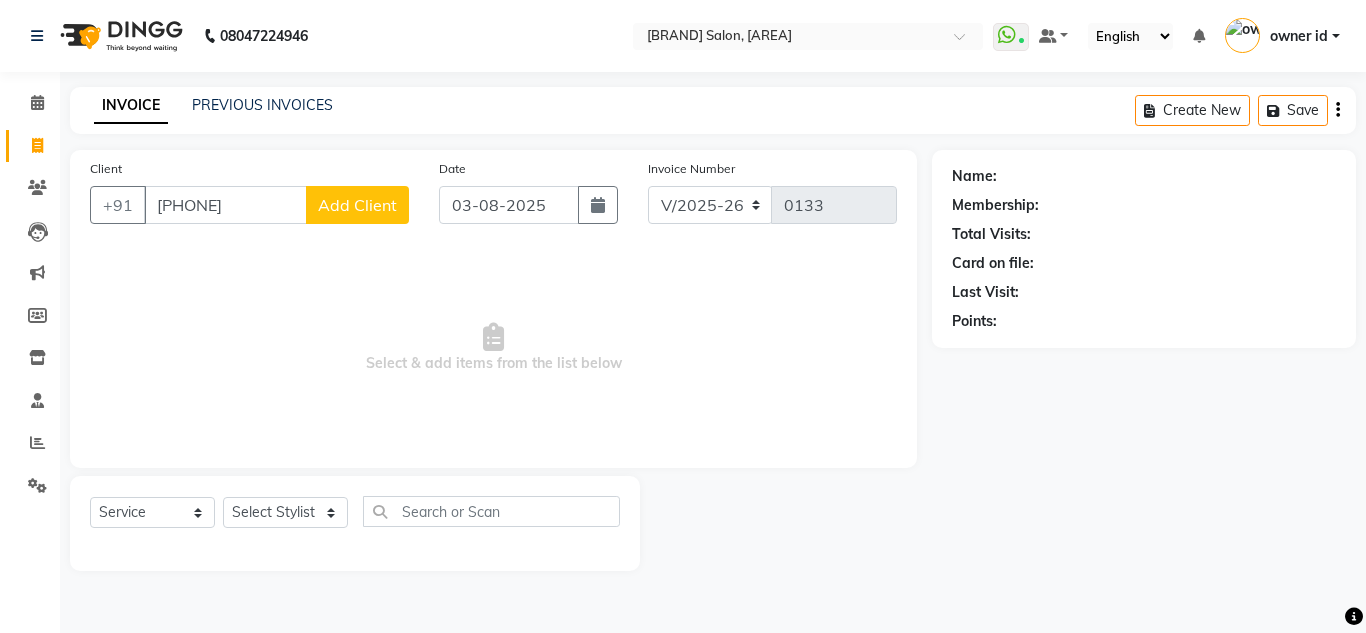 type on "9884017128" 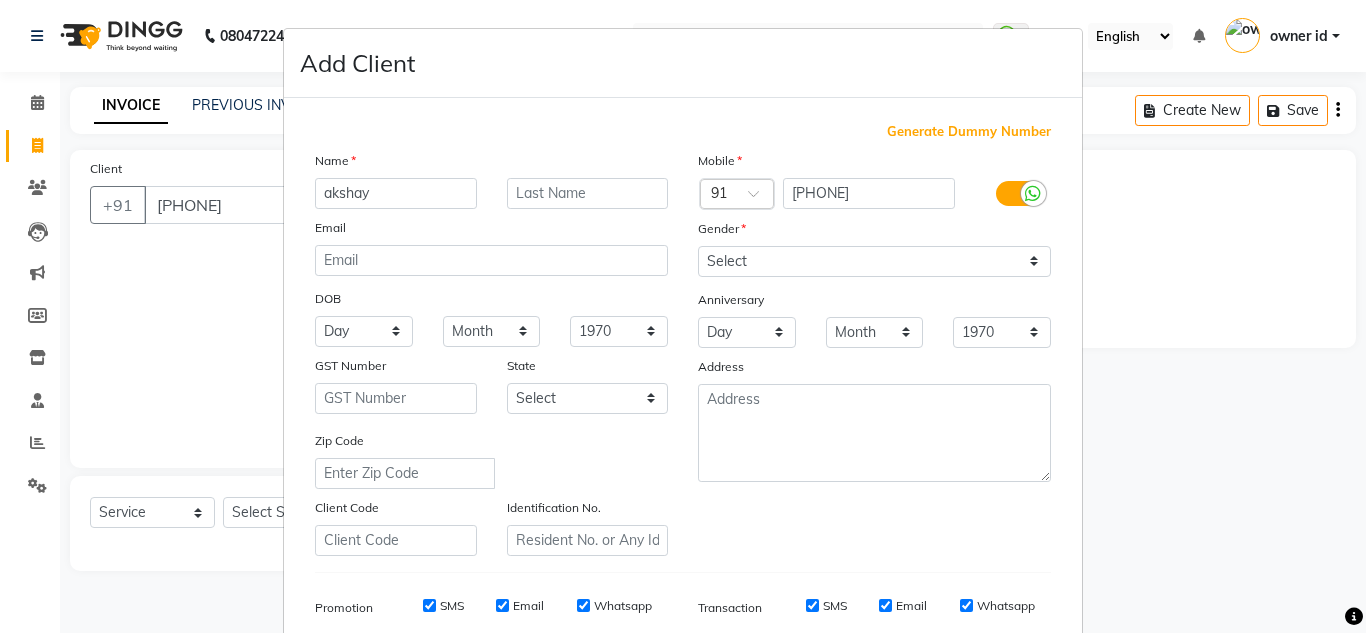 type on "akshay" 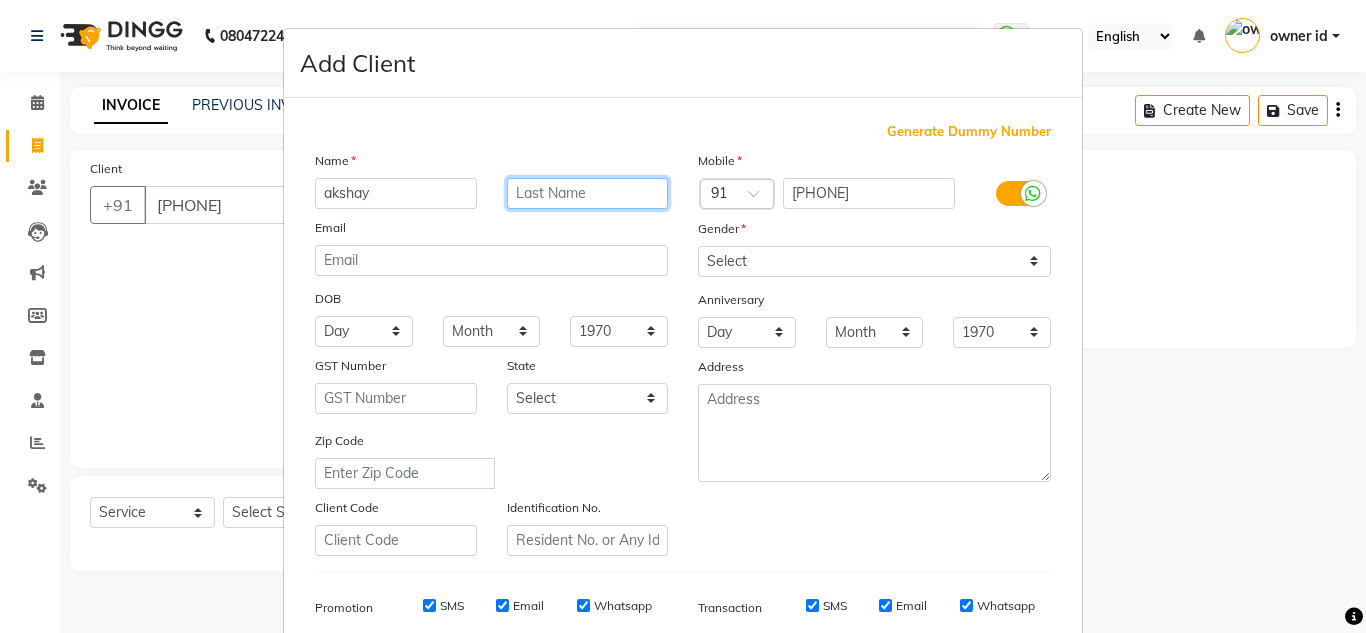 click at bounding box center [588, 193] 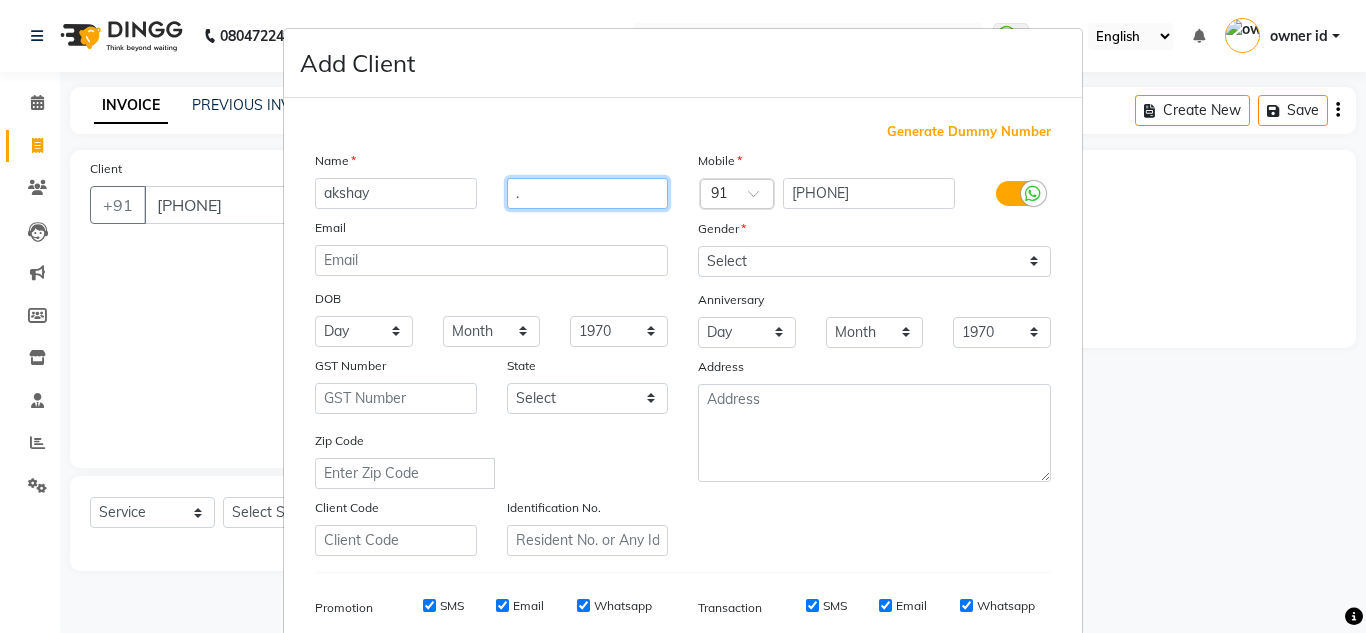 type on "." 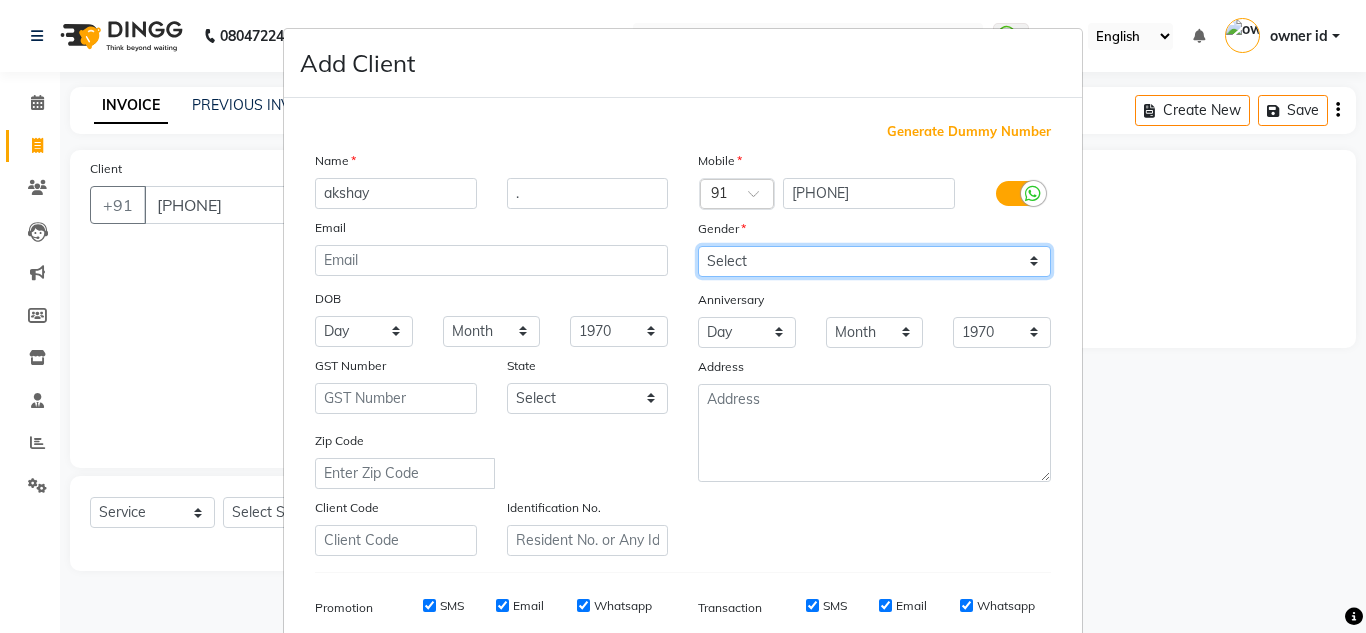 click on "Select Male Female Other Prefer Not To Say" at bounding box center [874, 261] 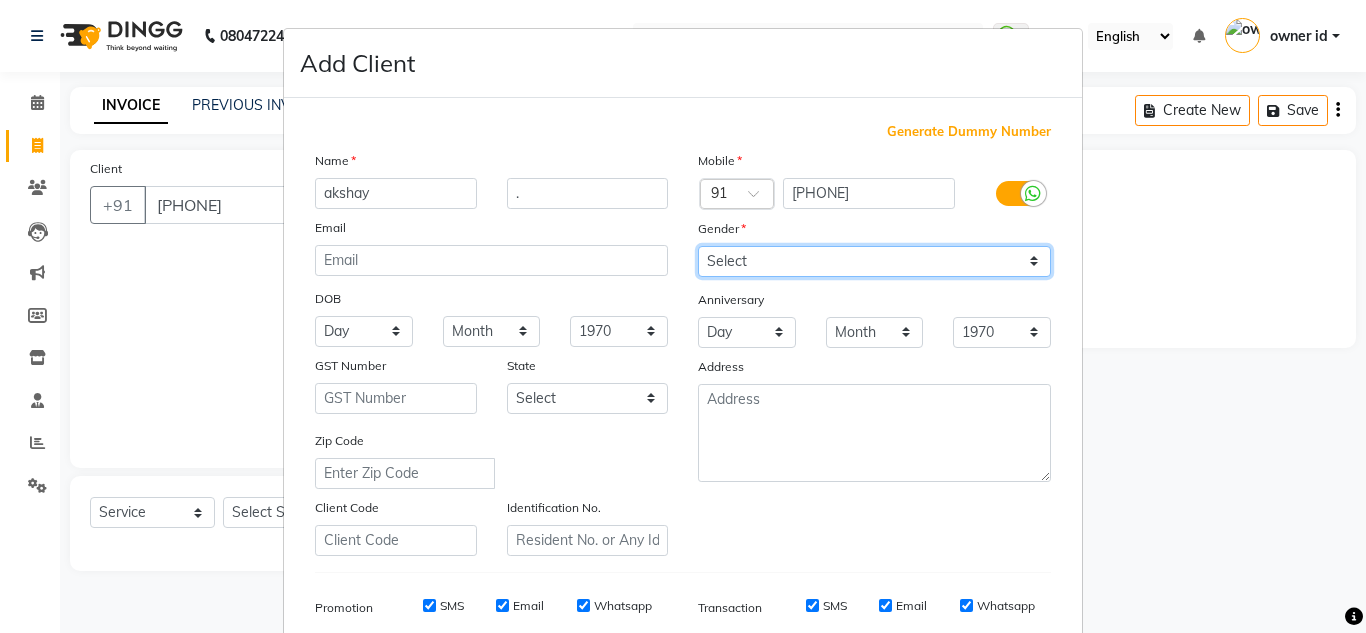 select on "male" 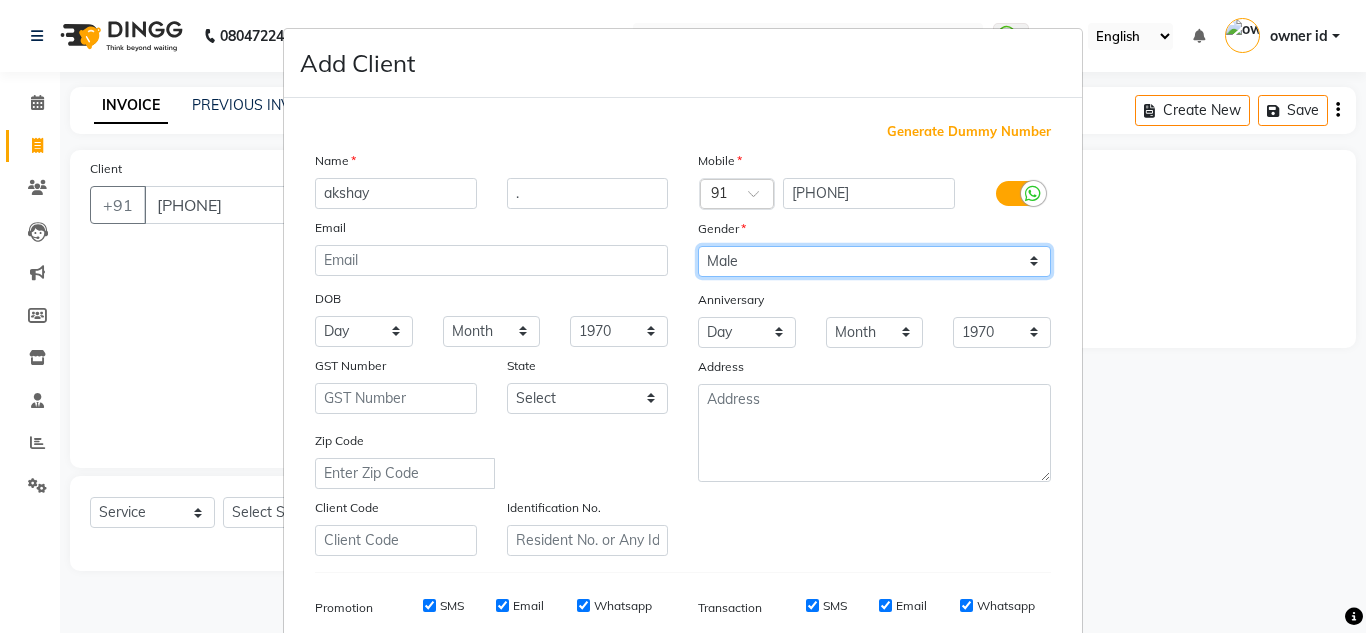 click on "Select Male Female Other Prefer Not To Say" at bounding box center [874, 261] 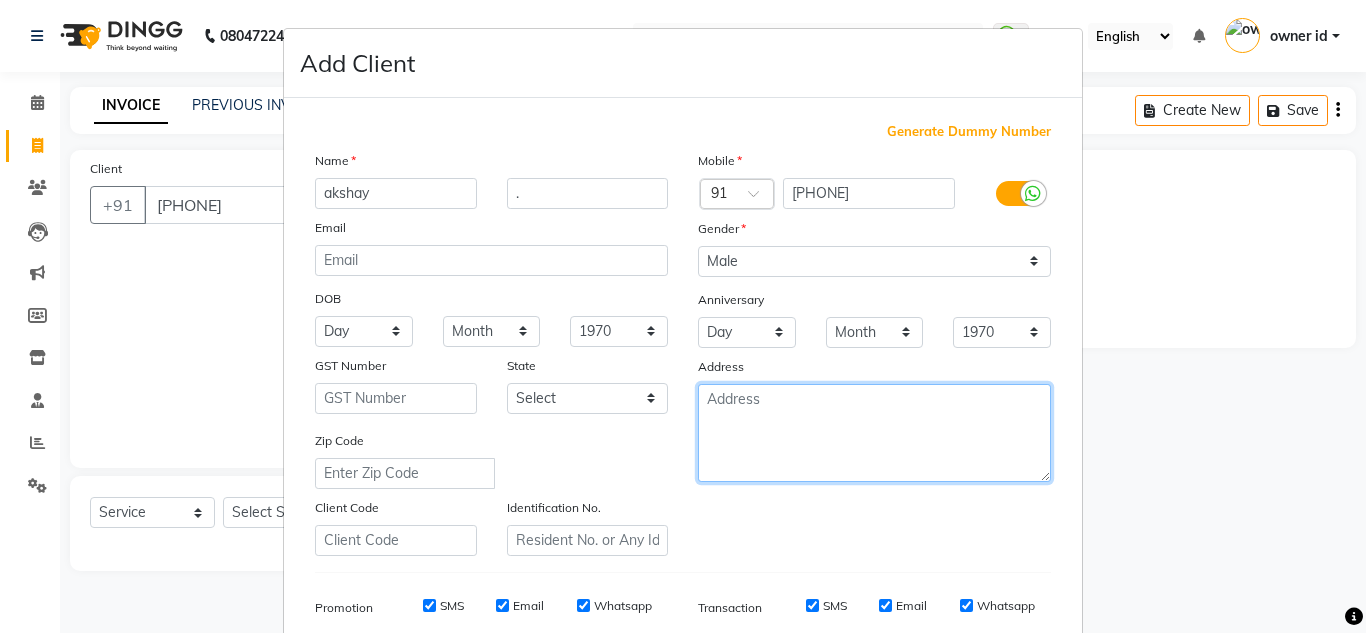 click at bounding box center (874, 433) 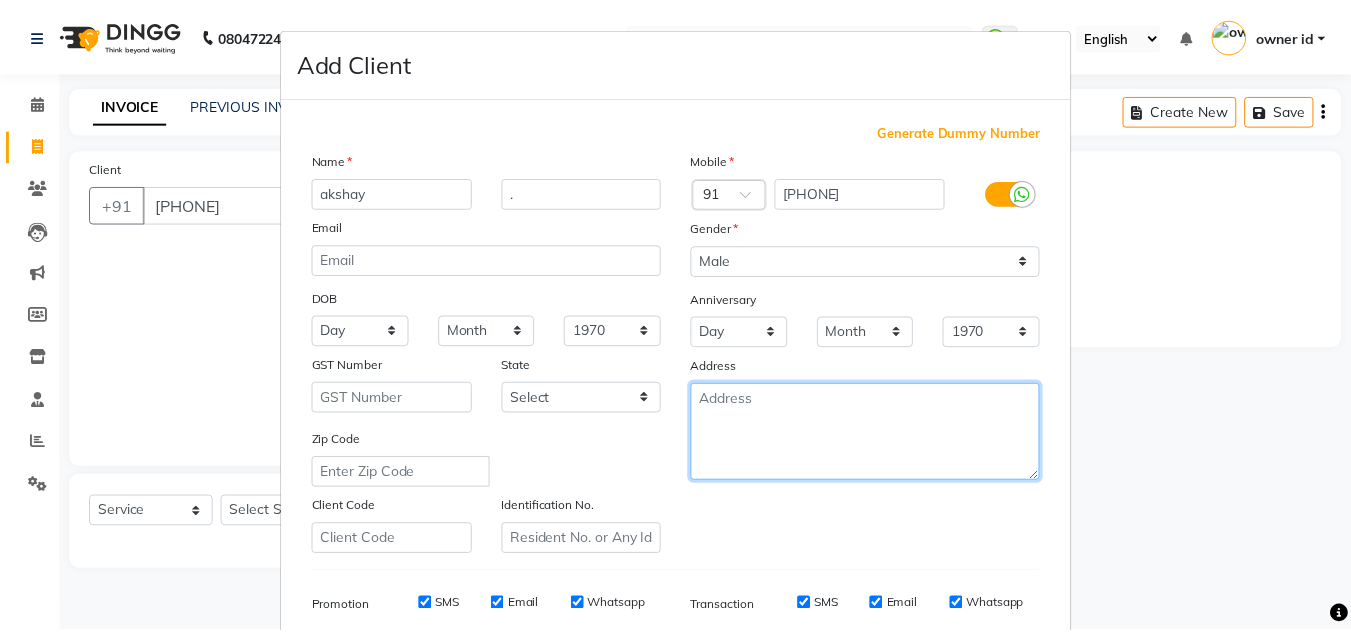 scroll, scrollTop: 290, scrollLeft: 0, axis: vertical 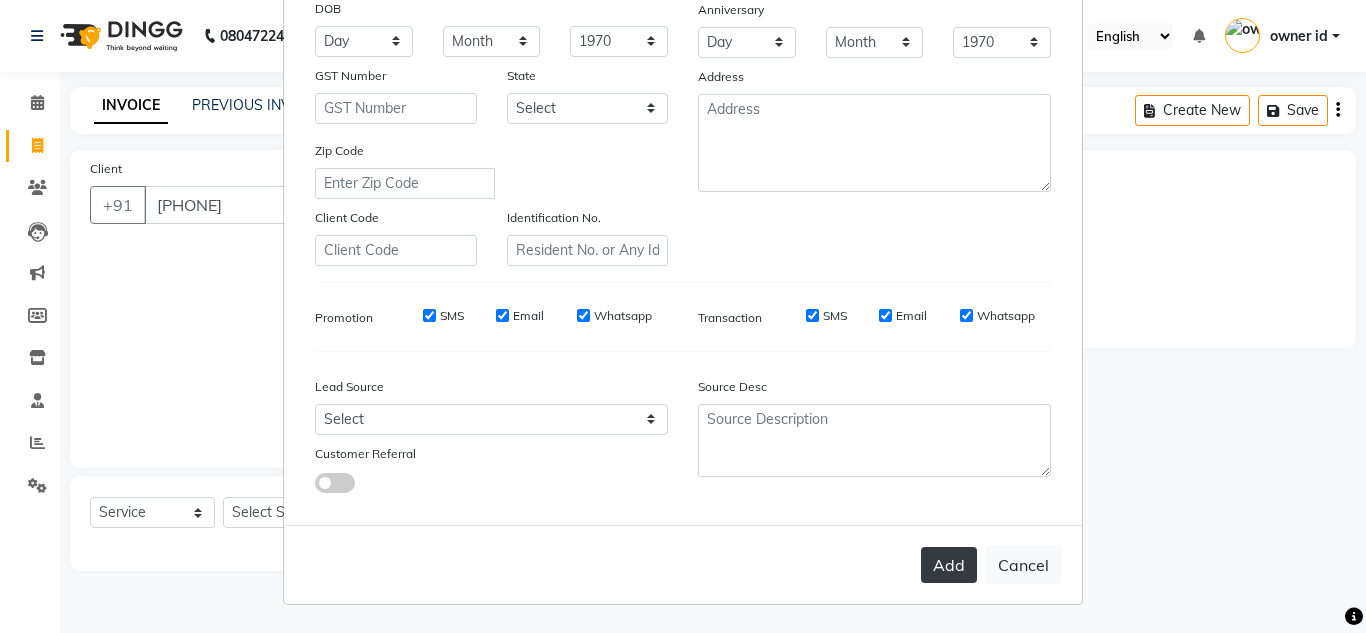 click on "Add" at bounding box center [949, 565] 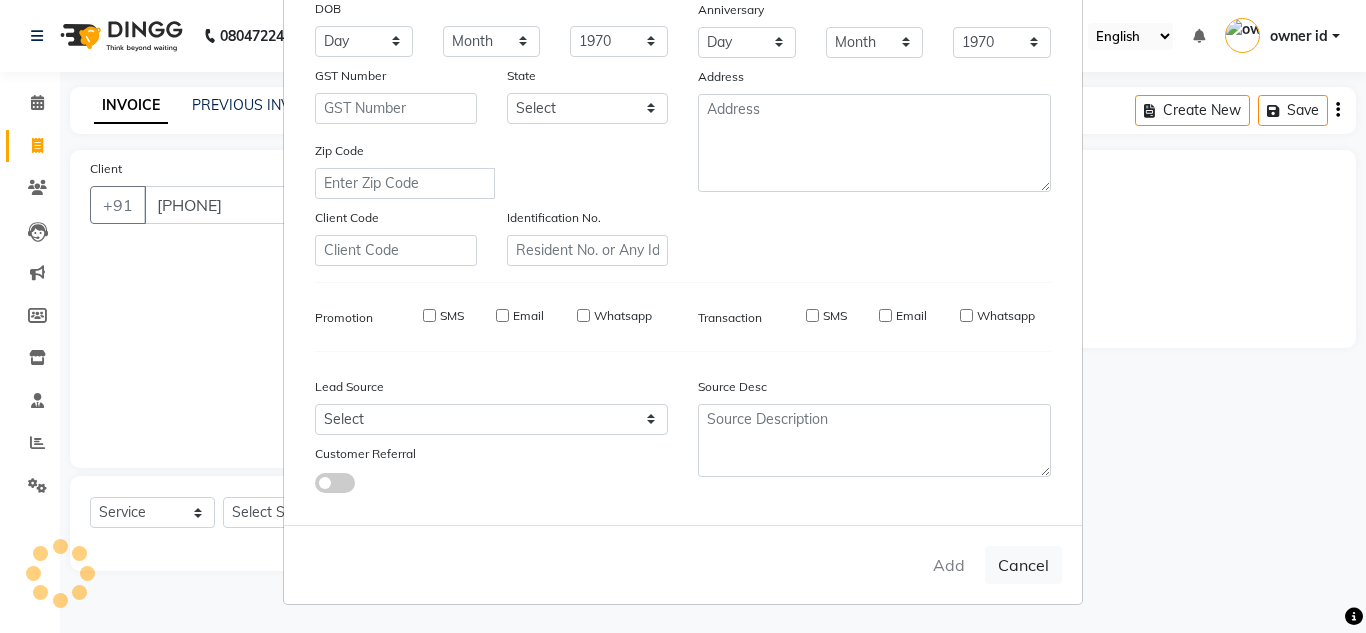 type 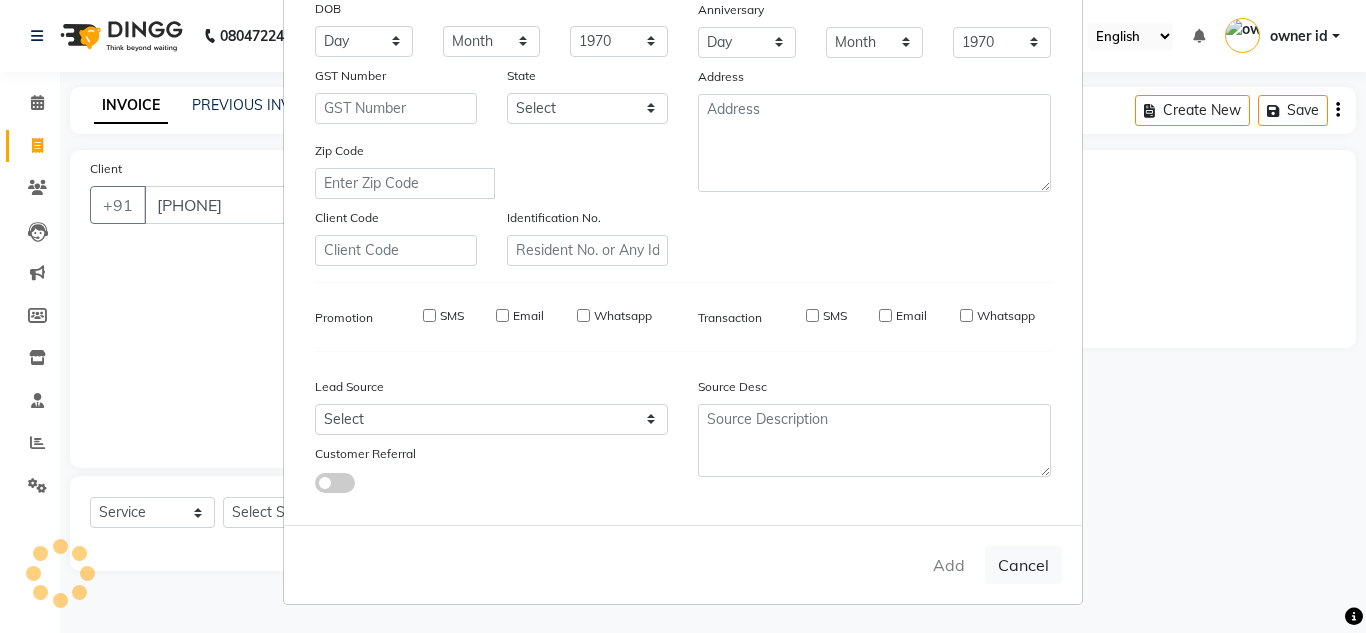 type 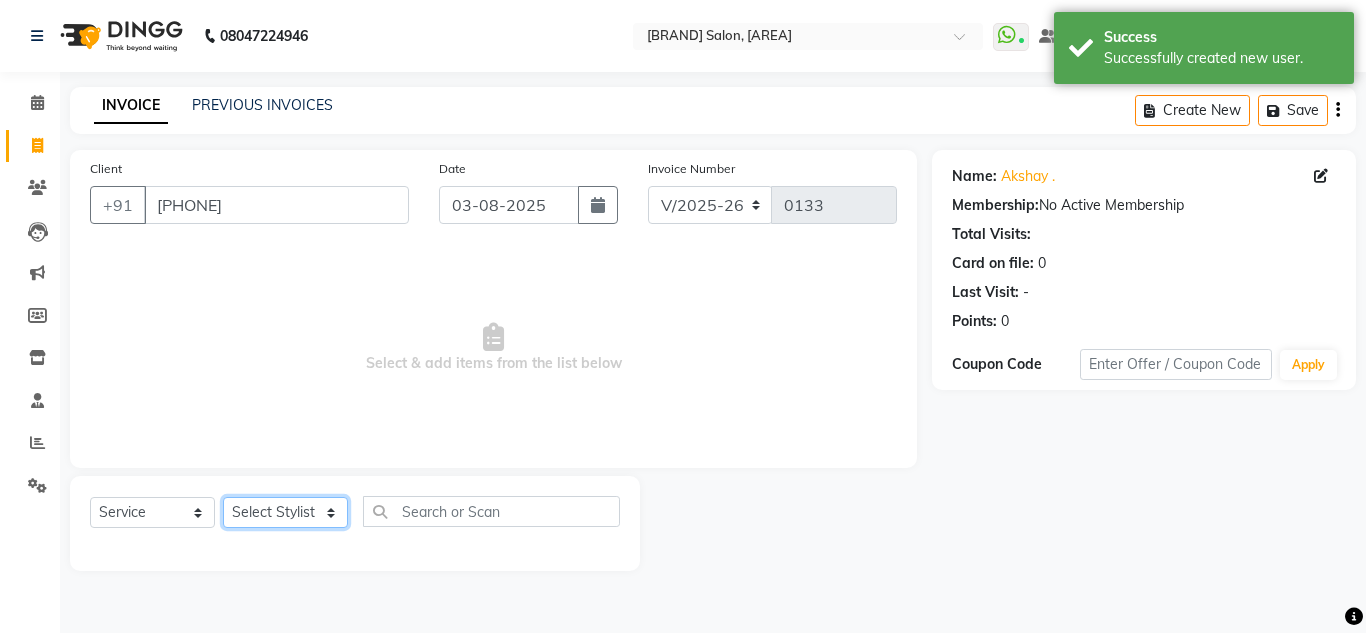 click on "Select Stylist Amit Bharti [NAME] Farman Harsh  [NAME] Manager Manoj Nitin Nails owner id Poonam Rihan" 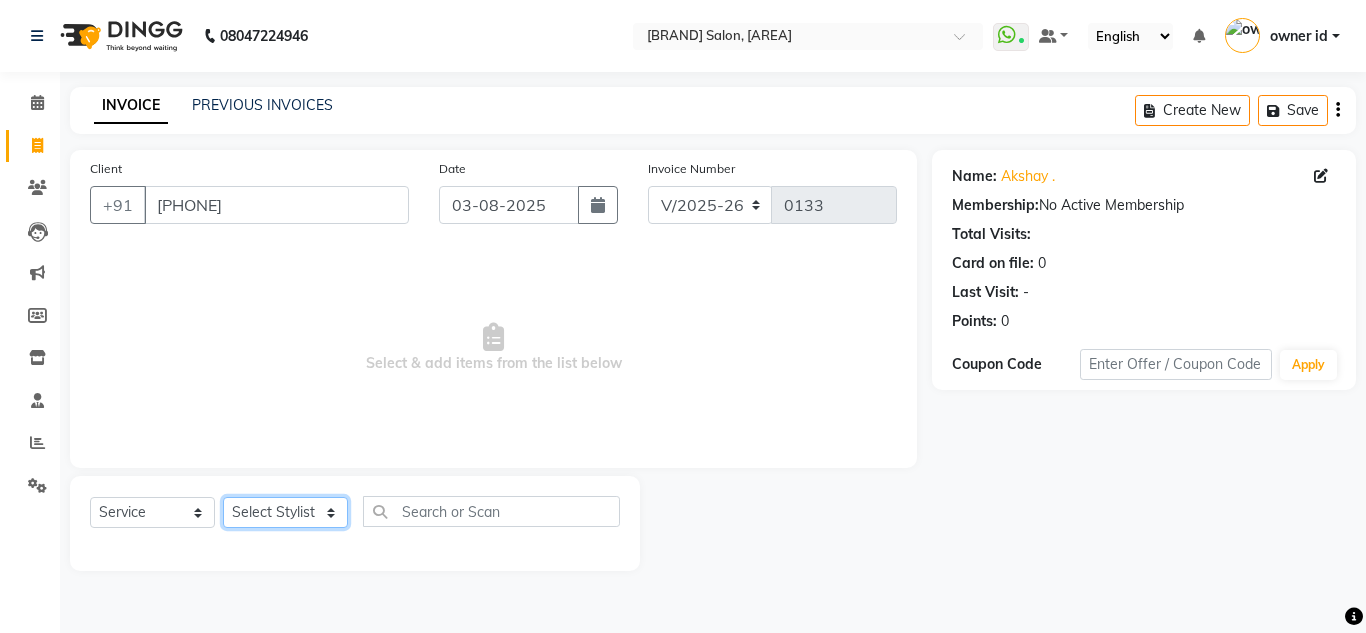select on "[PHONE]" 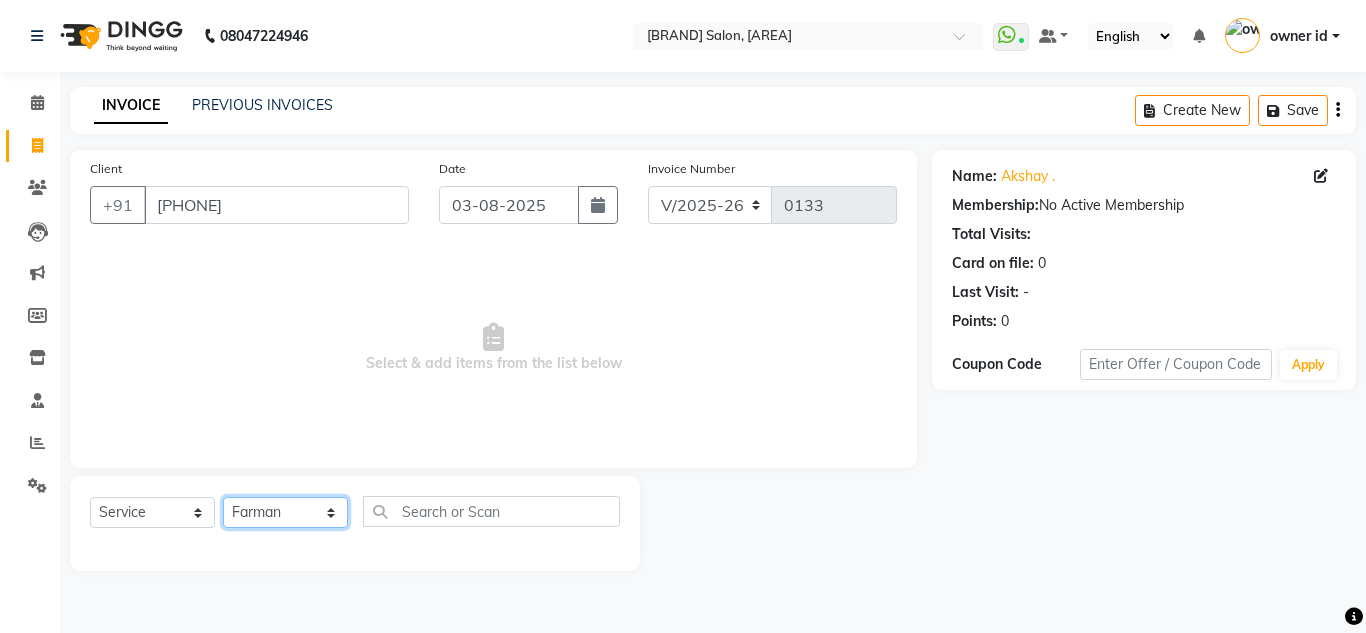 click on "Select Stylist Amit Bharti [NAME] Farman Harsh  [NAME] Manager Manoj Nitin Nails owner id Poonam Rihan" 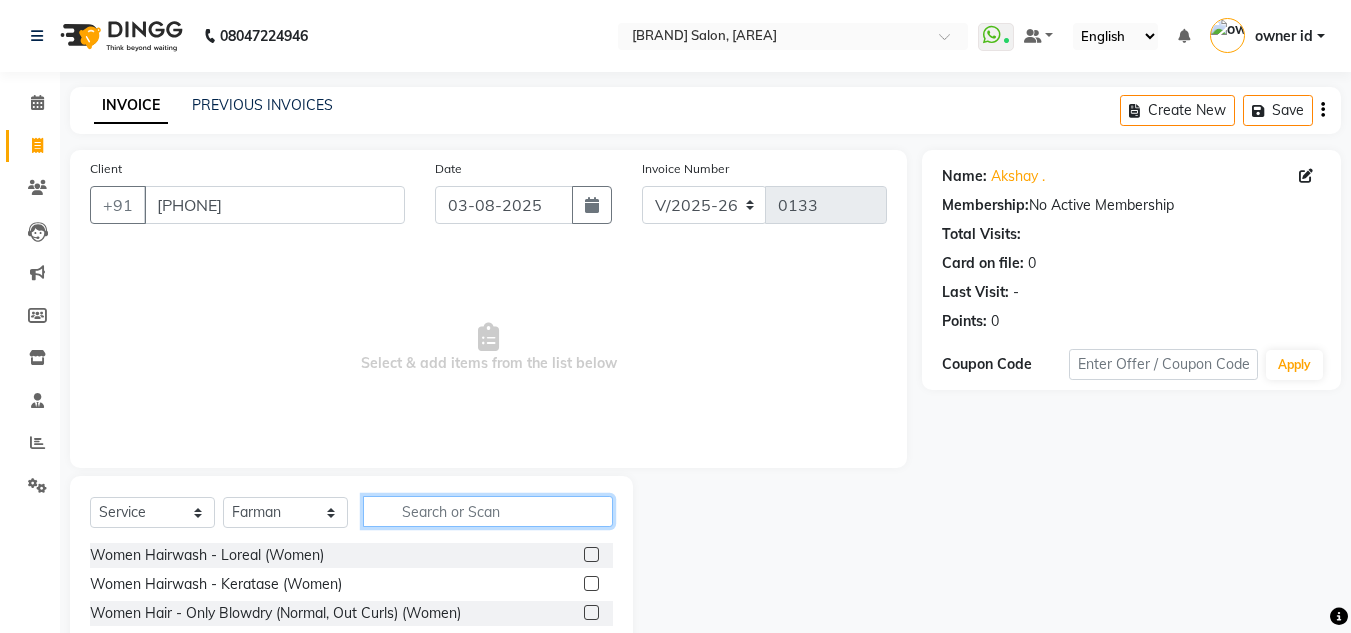 click 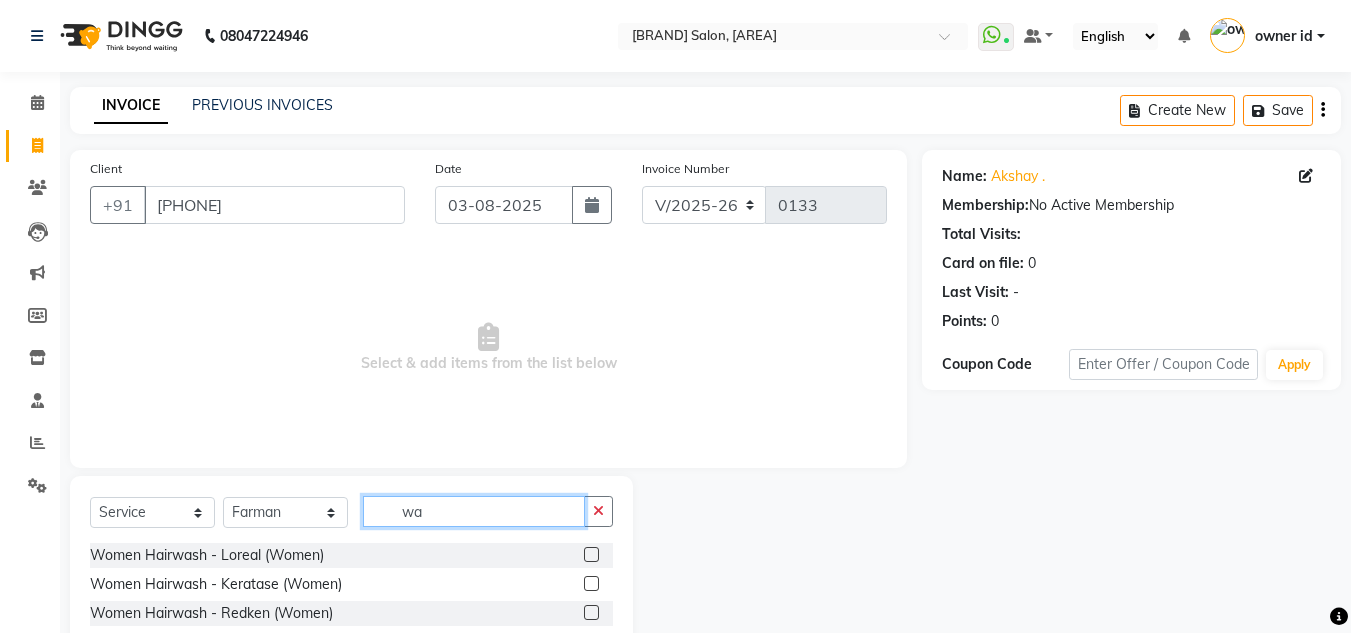 type on "w" 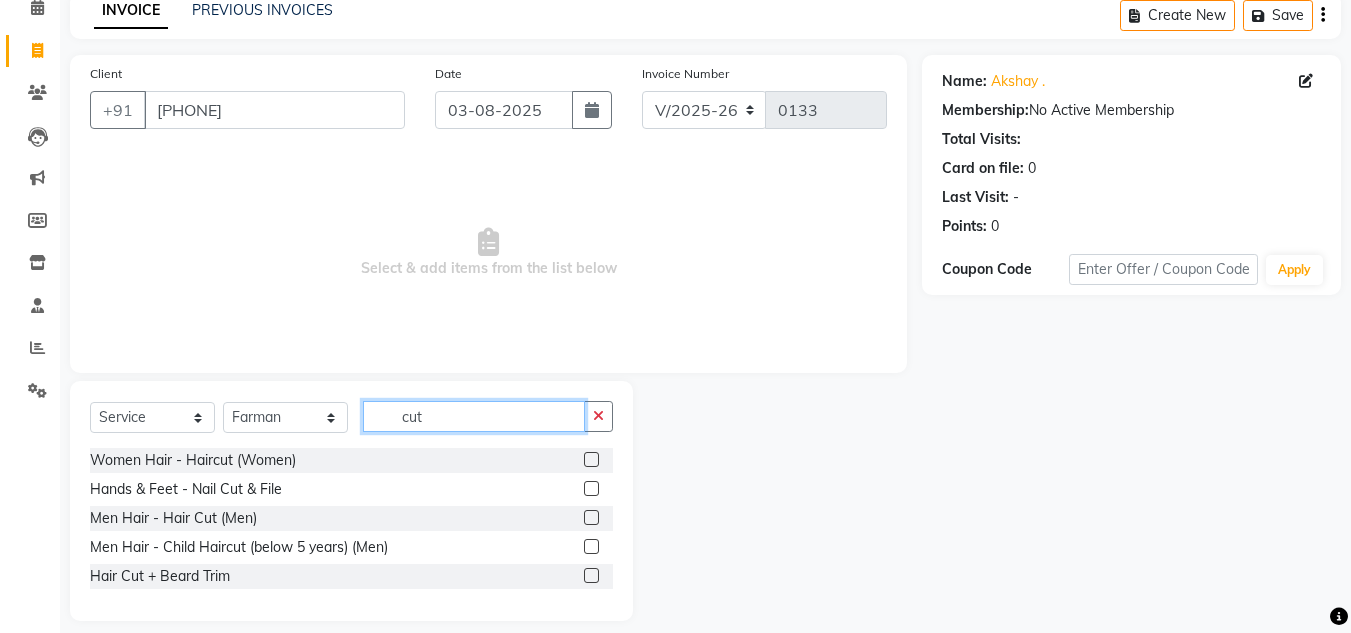 scroll, scrollTop: 100, scrollLeft: 0, axis: vertical 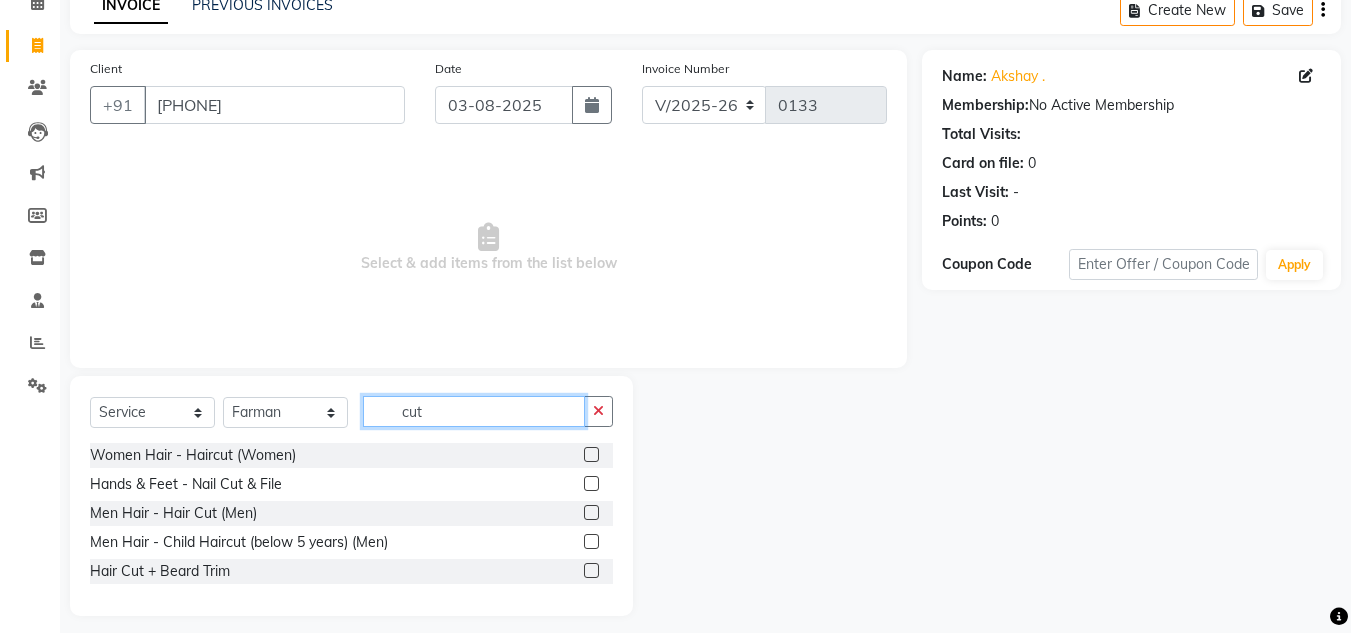 type on "cut" 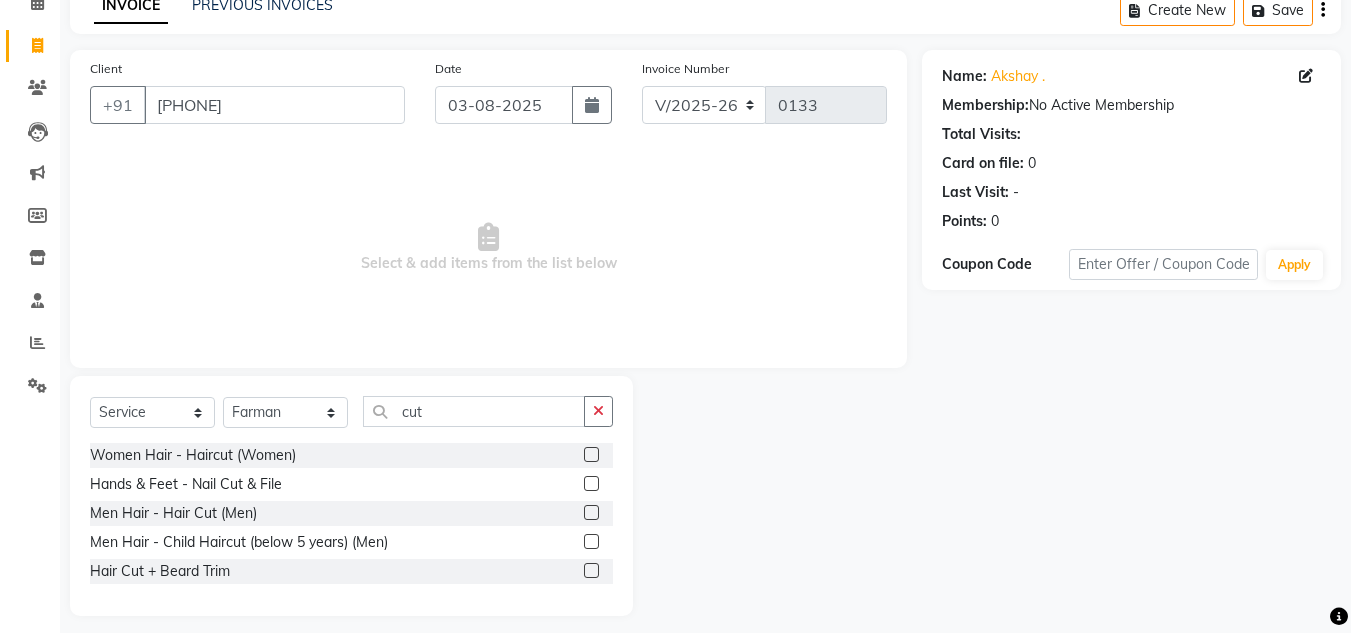 click 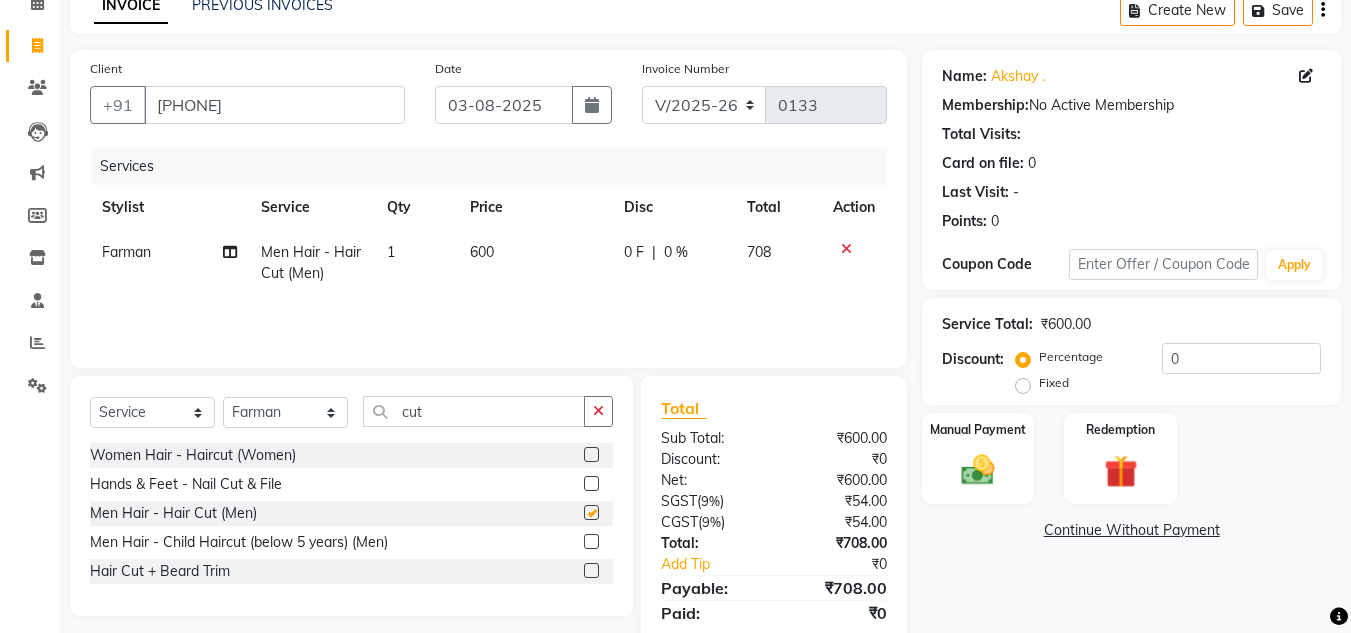 checkbox on "false" 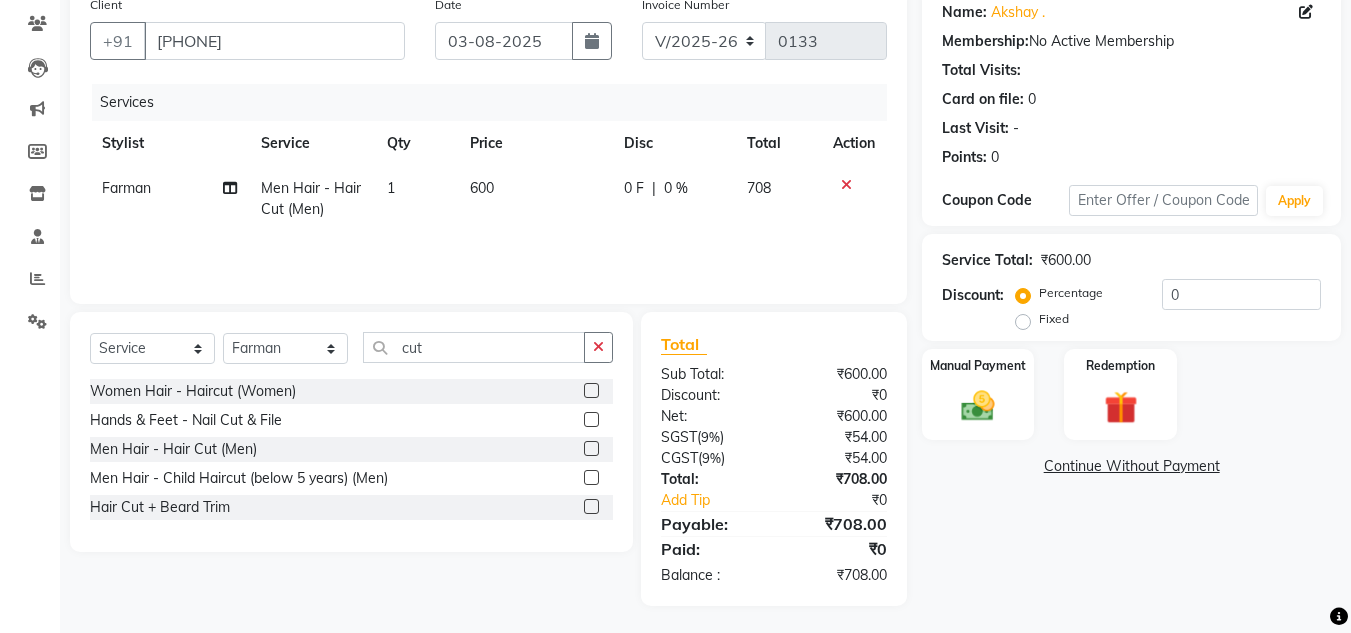 scroll, scrollTop: 165, scrollLeft: 0, axis: vertical 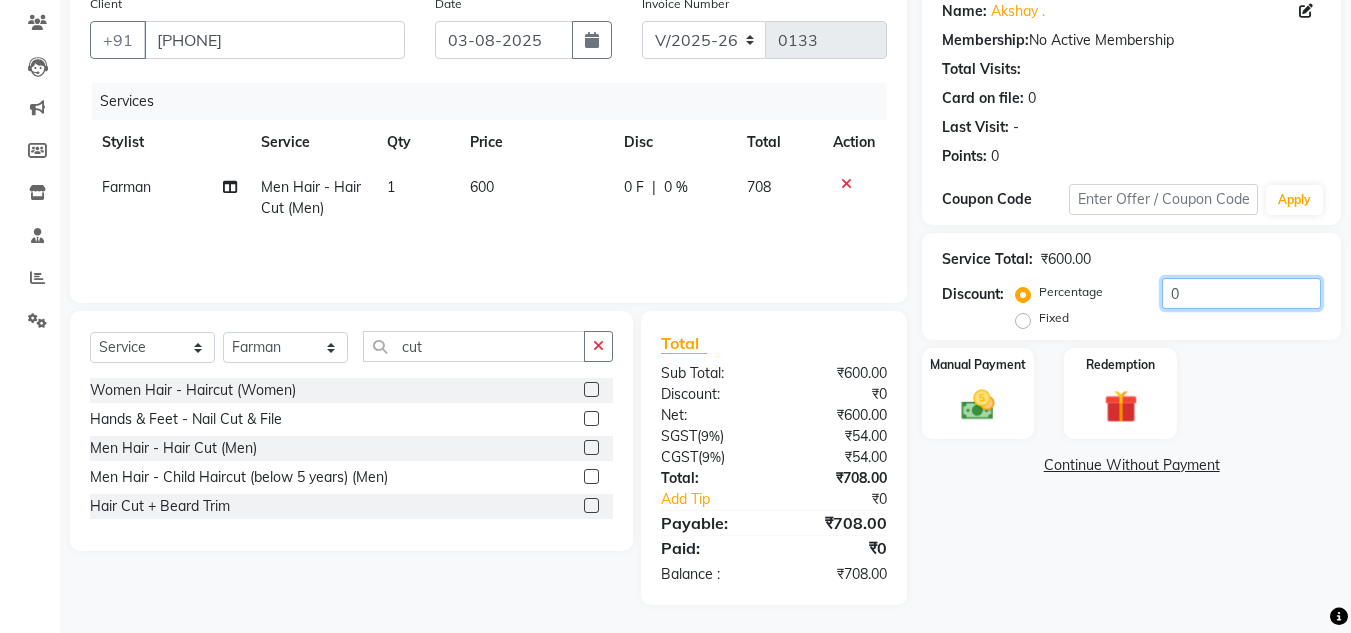 click on "0" 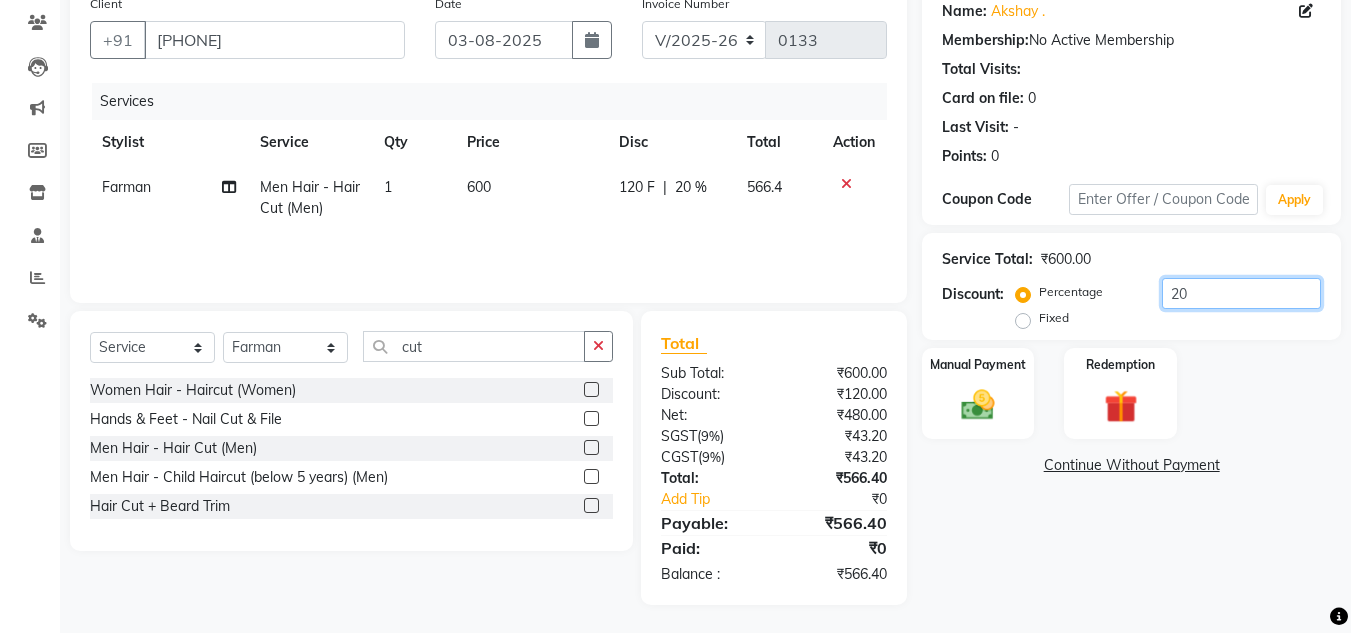 scroll, scrollTop: 167, scrollLeft: 0, axis: vertical 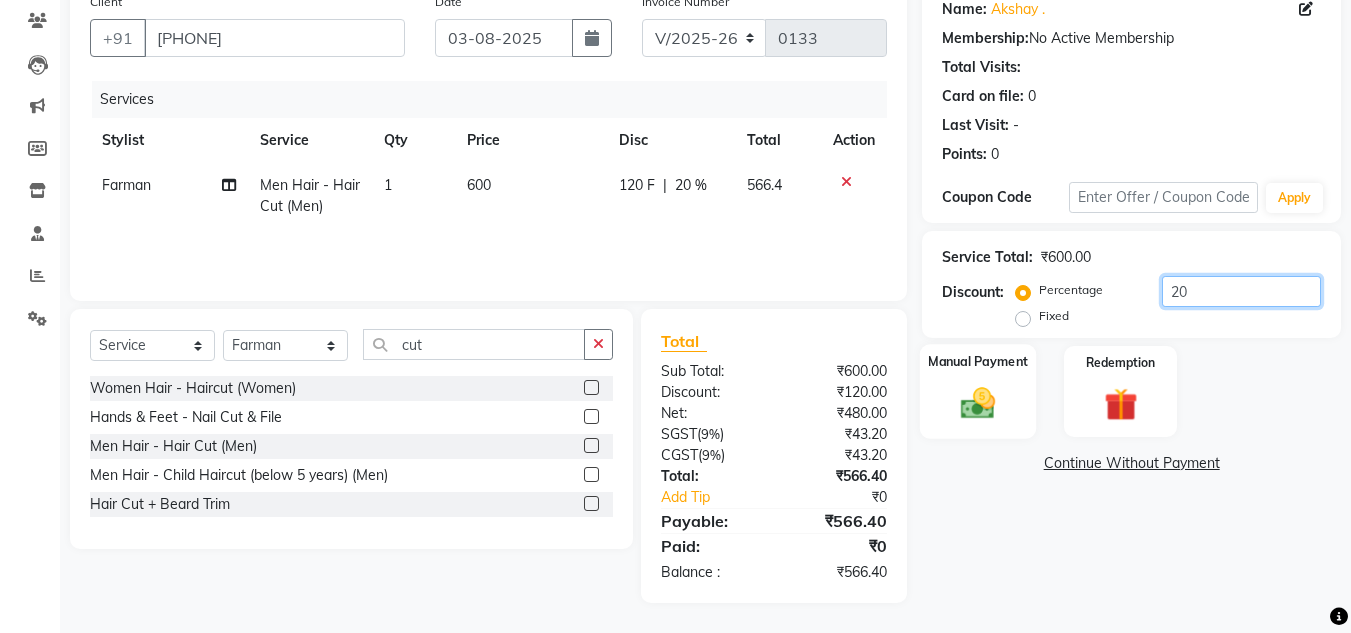 type on "20" 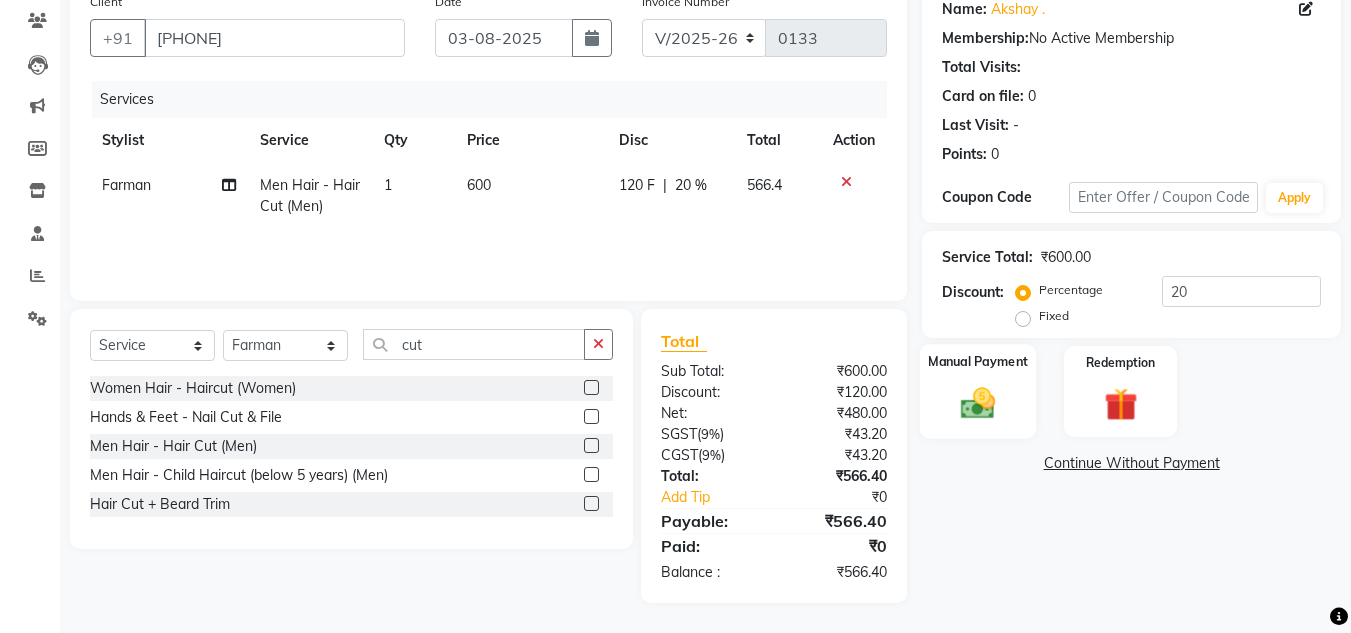 click 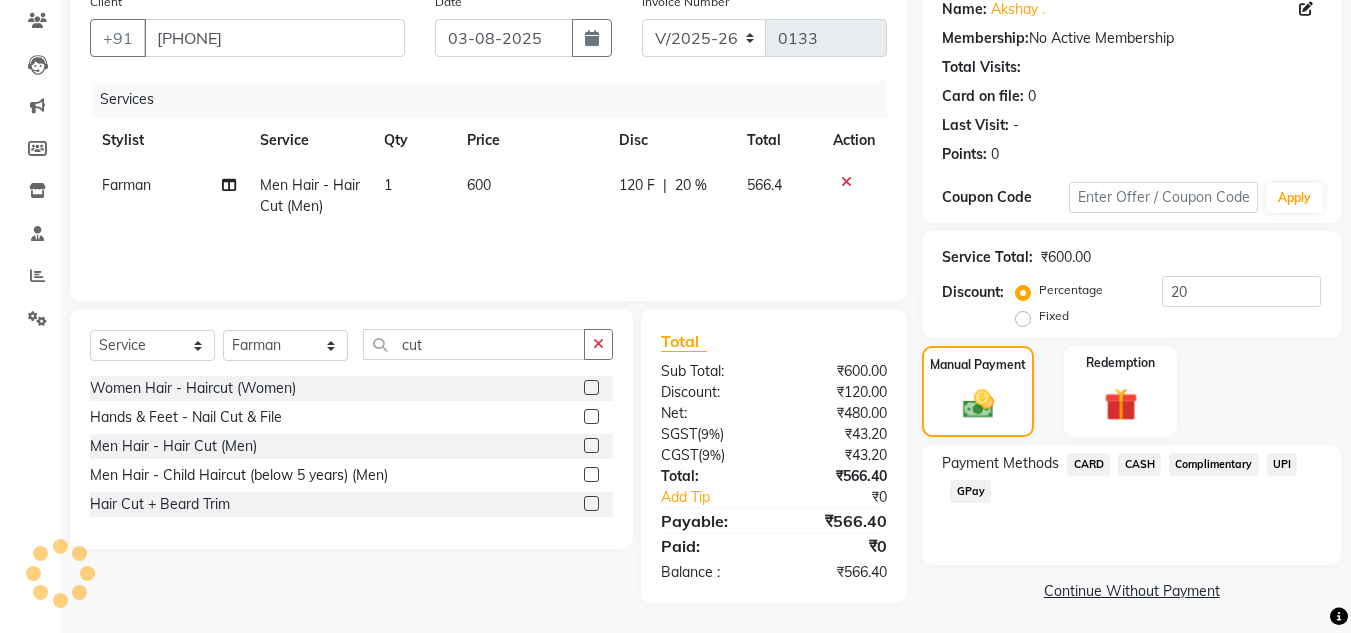 click on "CARD" 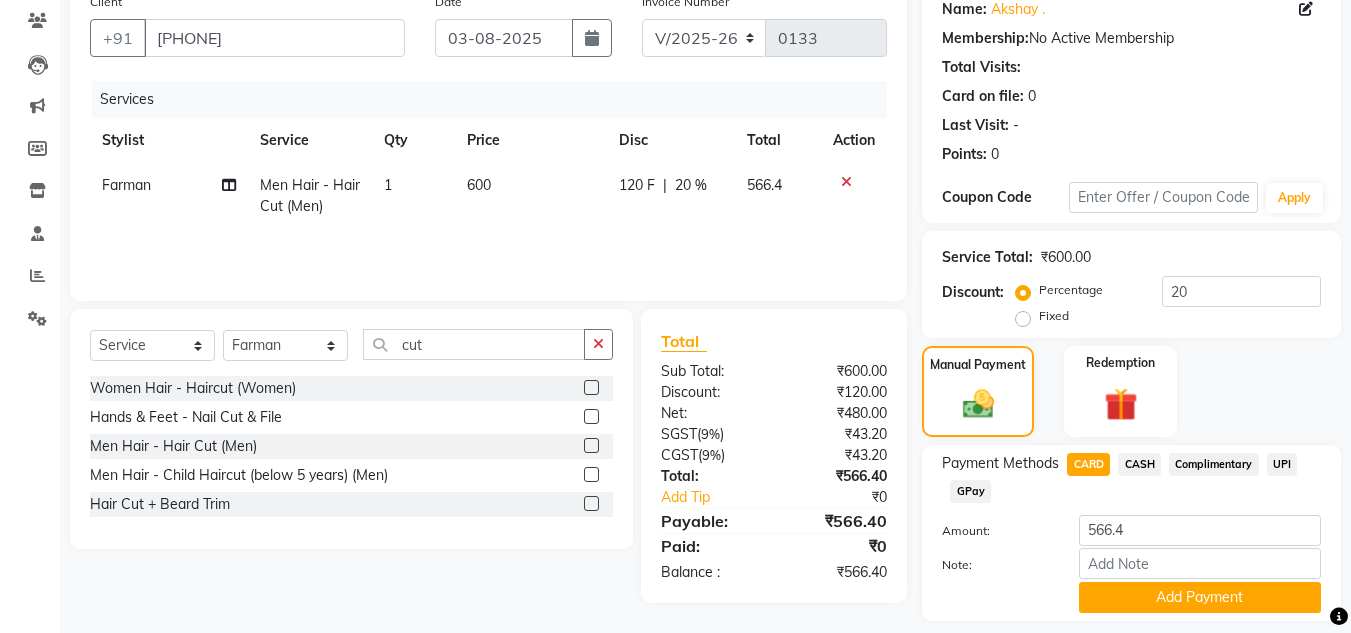 scroll, scrollTop: 226, scrollLeft: 0, axis: vertical 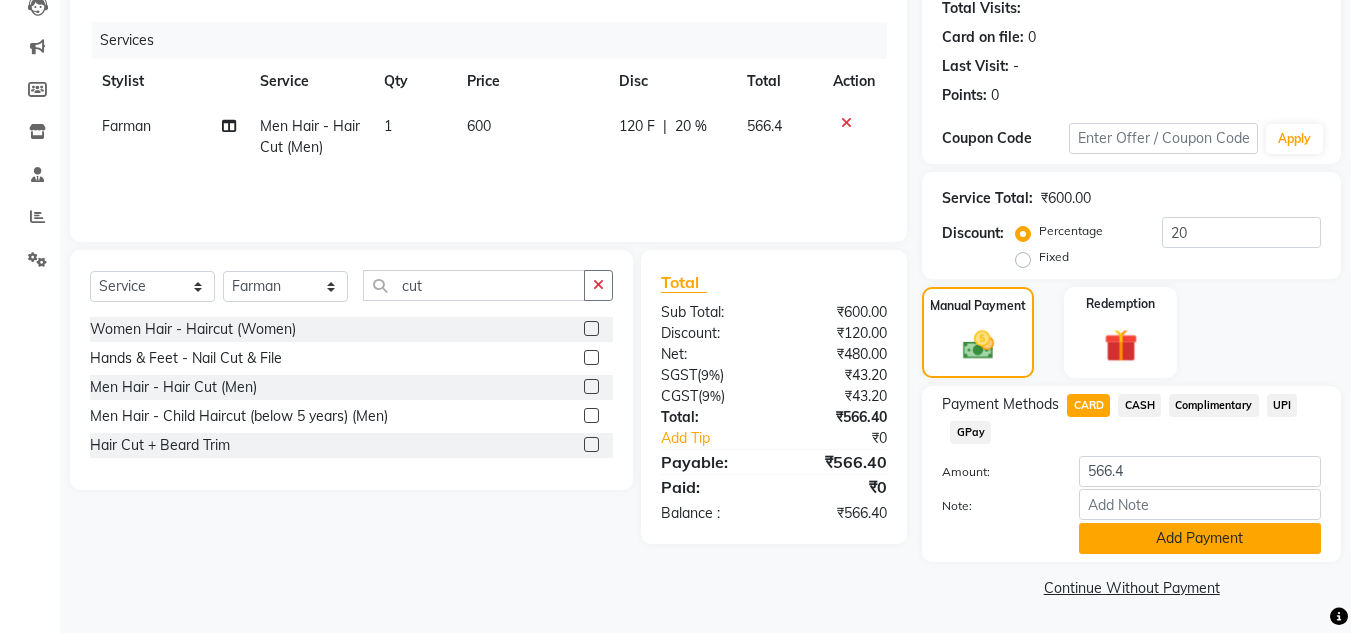 click on "Add Payment" 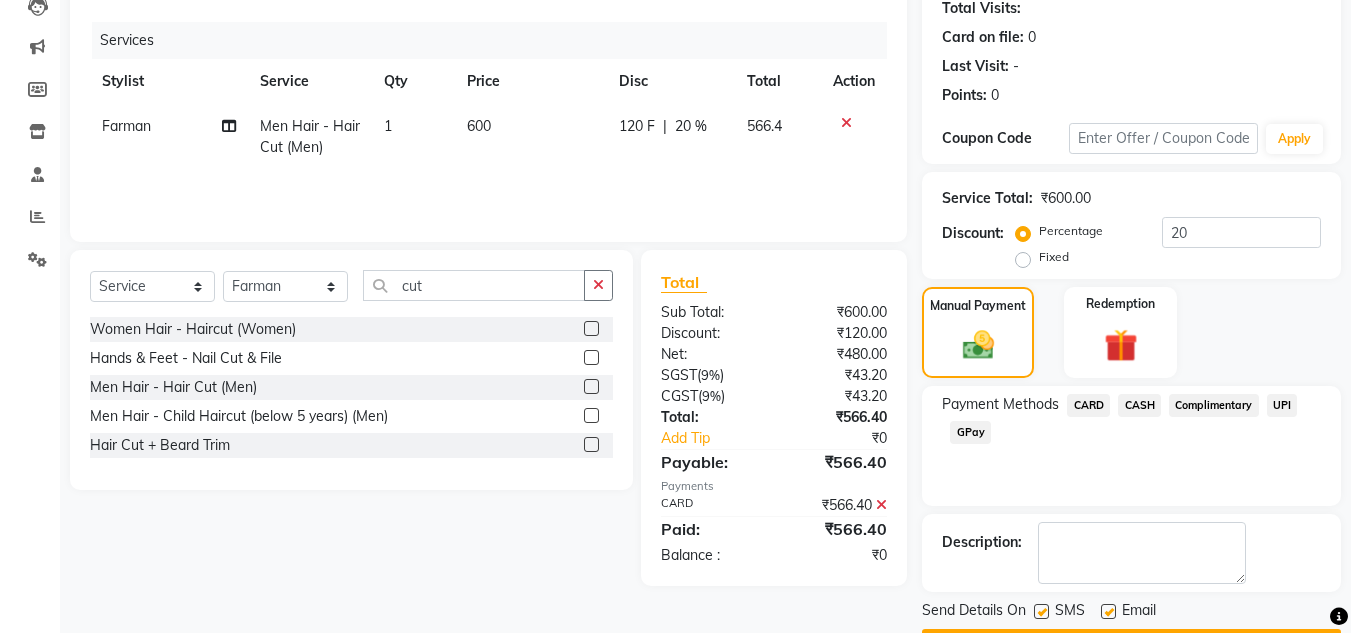 scroll, scrollTop: 283, scrollLeft: 0, axis: vertical 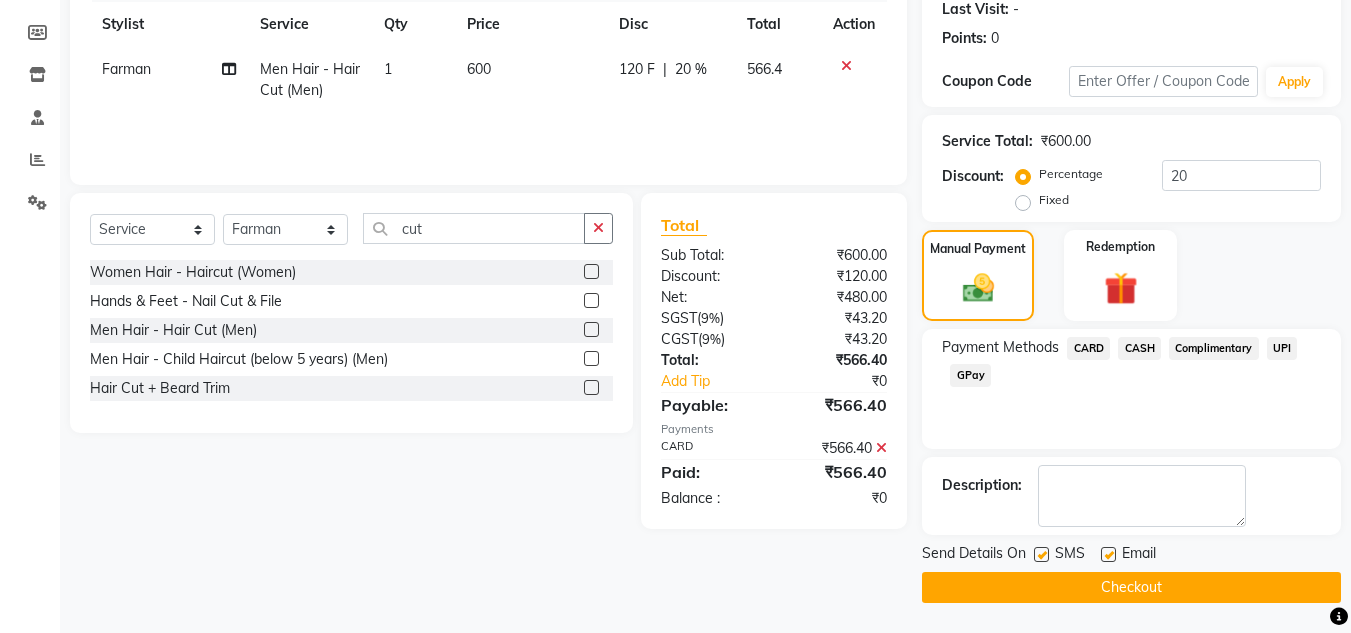 click on "Checkout" 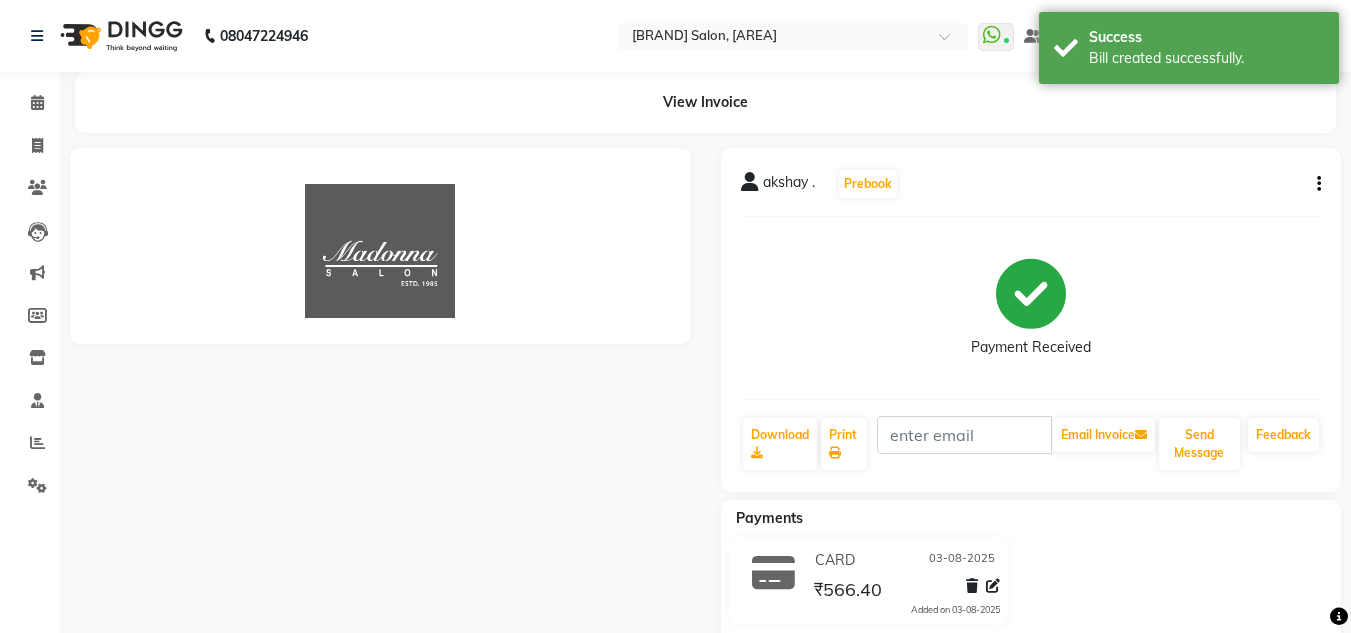 scroll, scrollTop: 0, scrollLeft: 0, axis: both 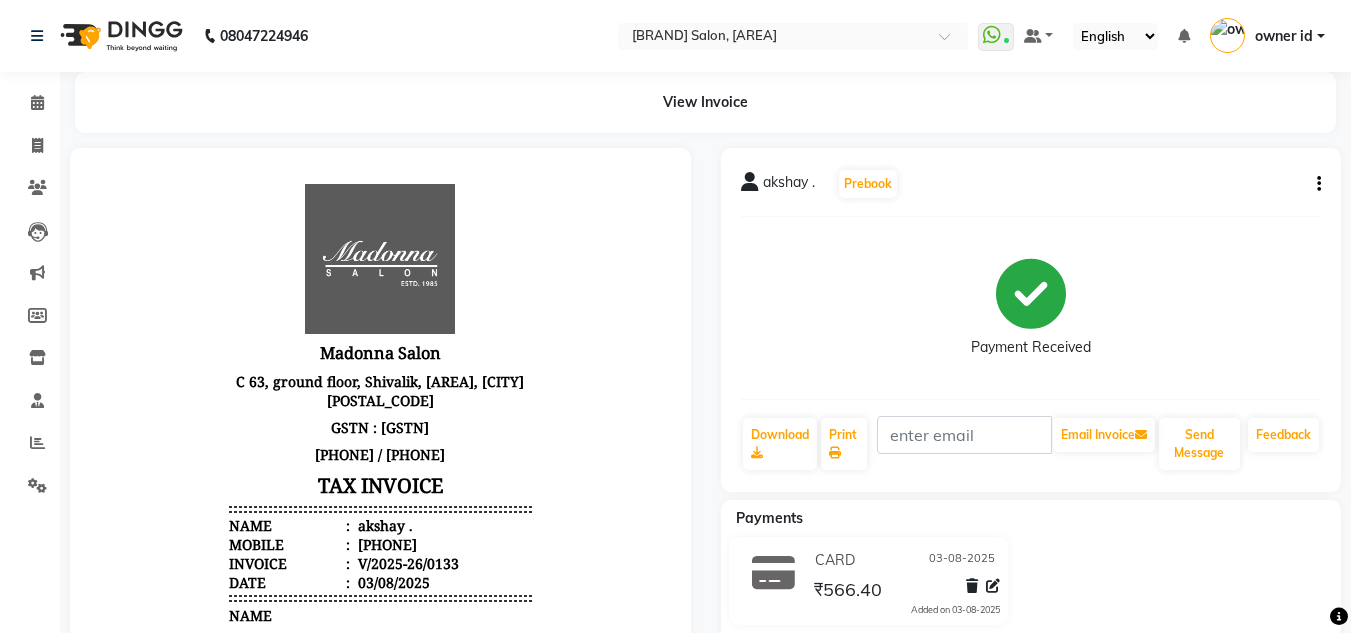 click 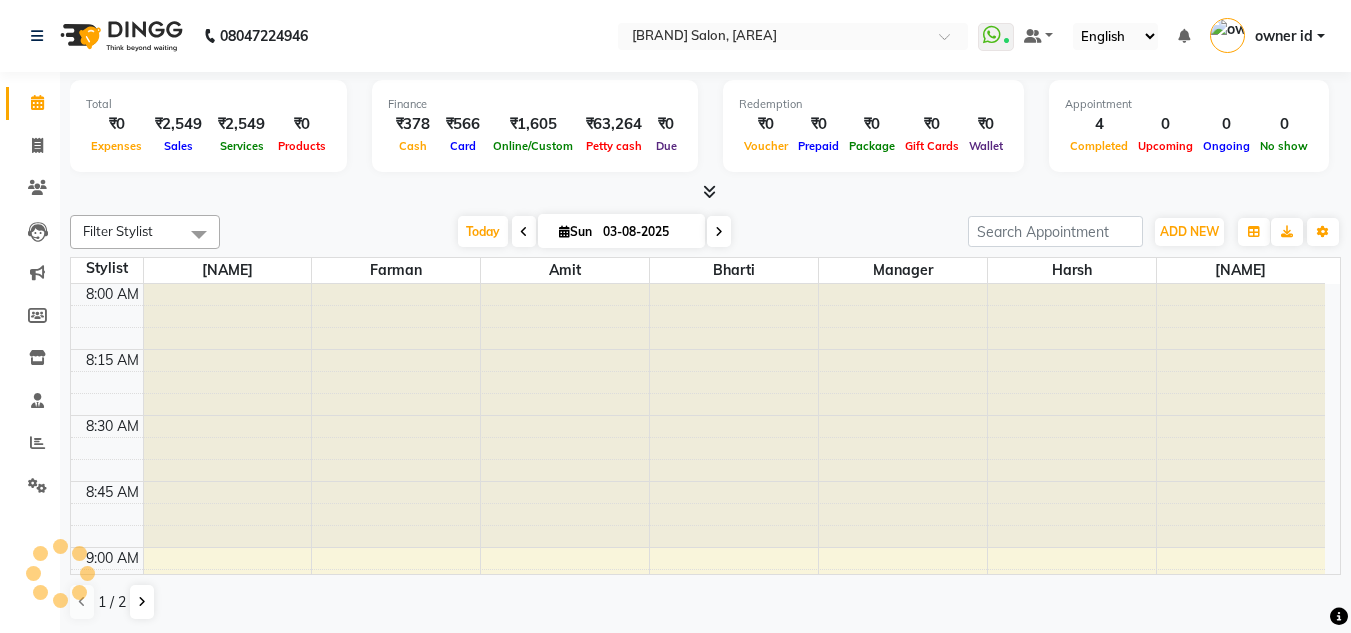 scroll, scrollTop: 0, scrollLeft: 0, axis: both 